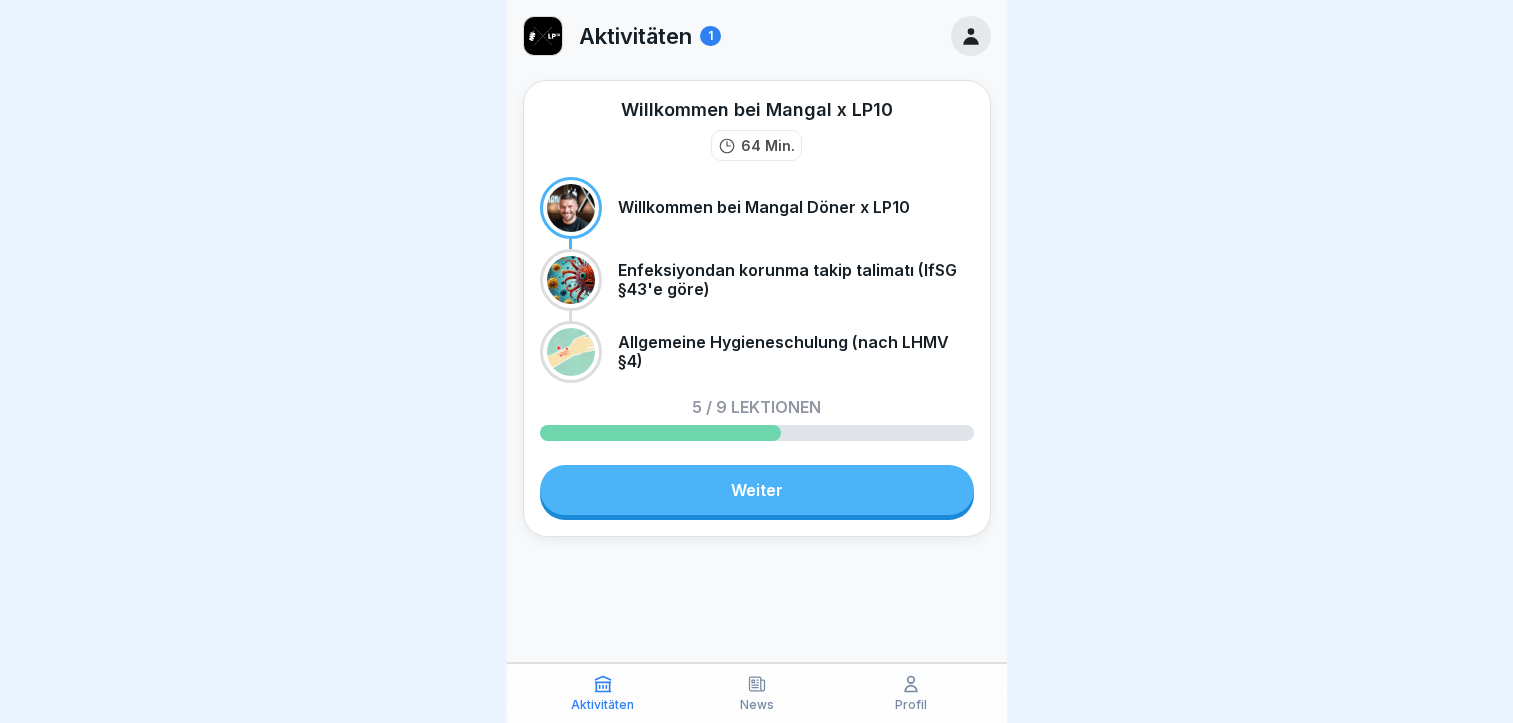 scroll, scrollTop: 0, scrollLeft: 0, axis: both 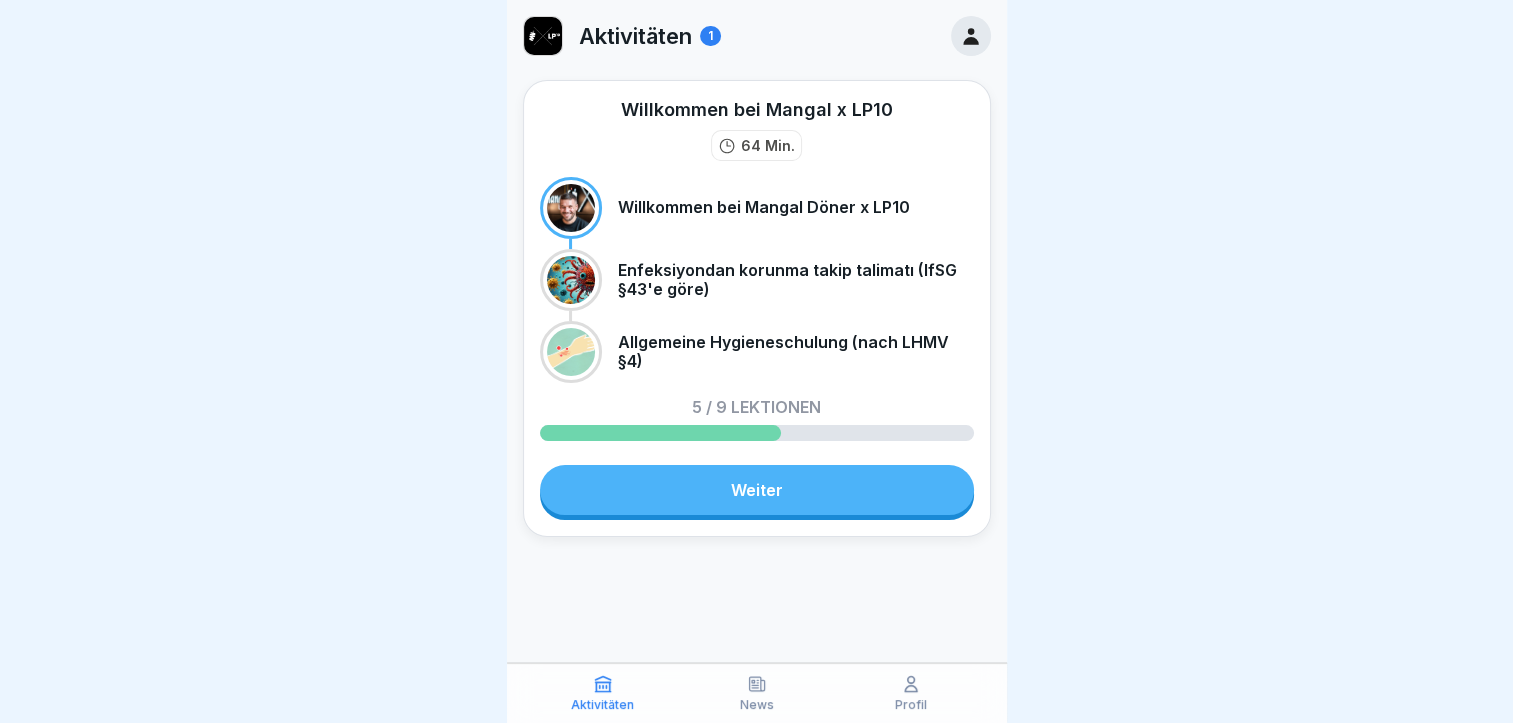 click on "Weiter" at bounding box center (757, 490) 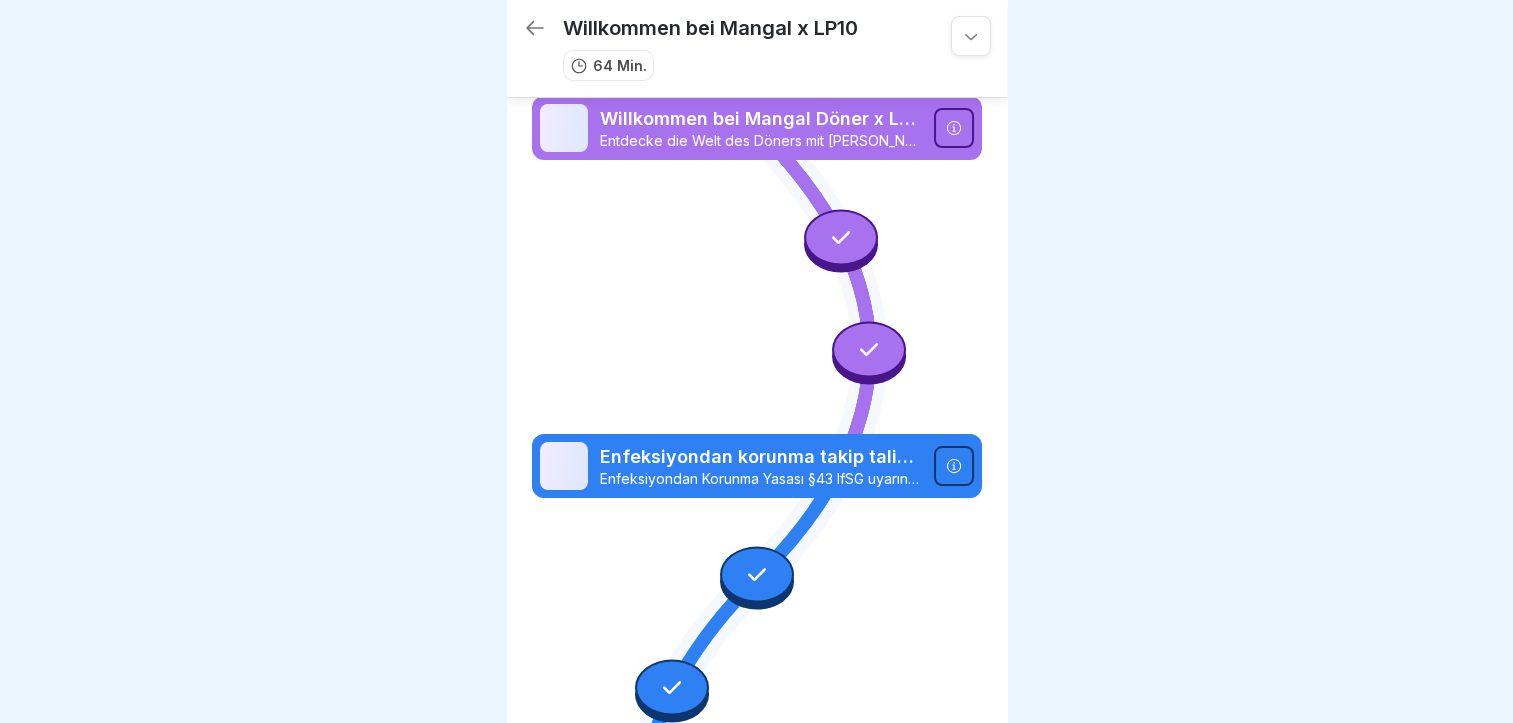 scroll, scrollTop: 8, scrollLeft: 0, axis: vertical 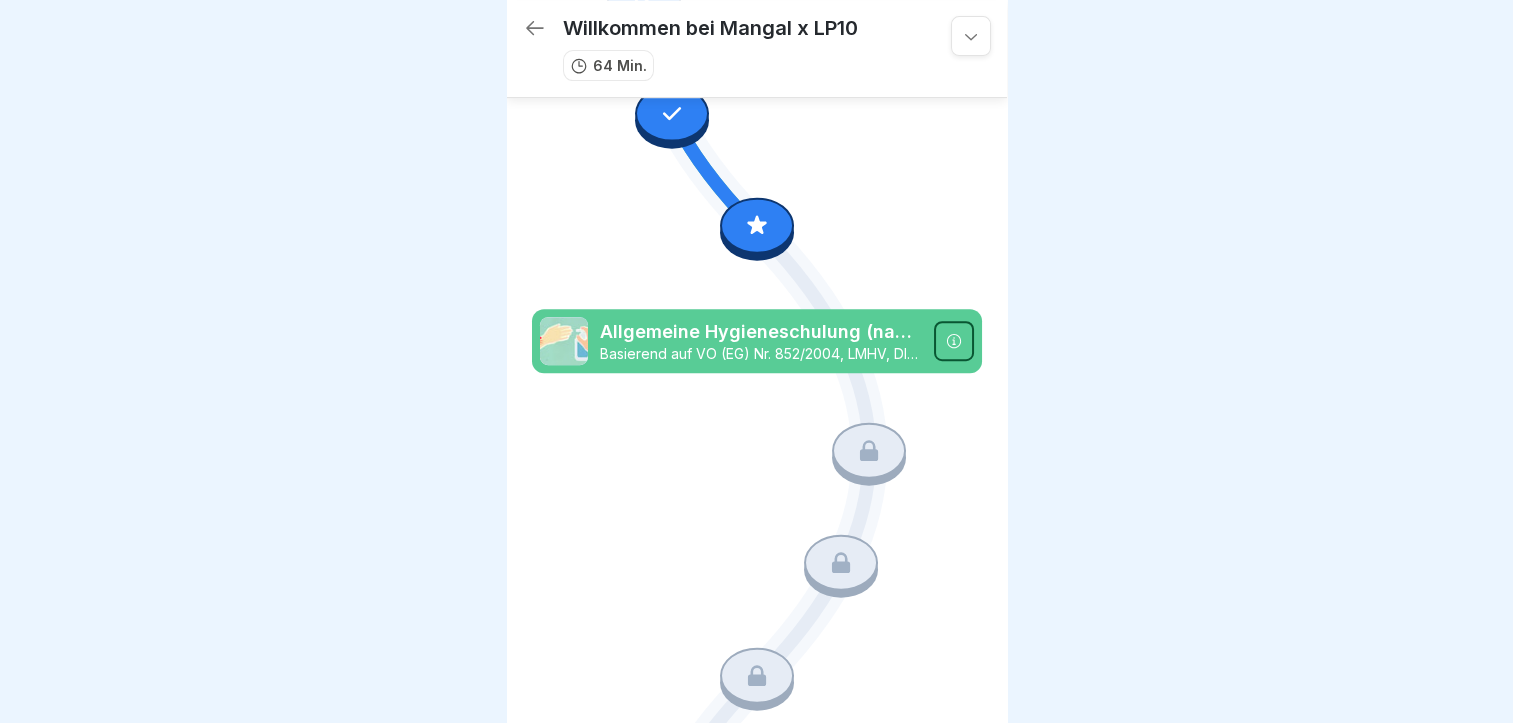 click on "Basierend auf VO (EG) Nr. 852/2004, LMHV, DIN10514 und IFSG. Jährliche Wiederholung empfohlen. Mit dieser Schulung lernst du, wie du Keime, Schadstoffe und Verunreinigungen vermeidest und für eine sichere Umgebung sorgst – für dich, dein Team und eure Gäste." at bounding box center [761, 354] 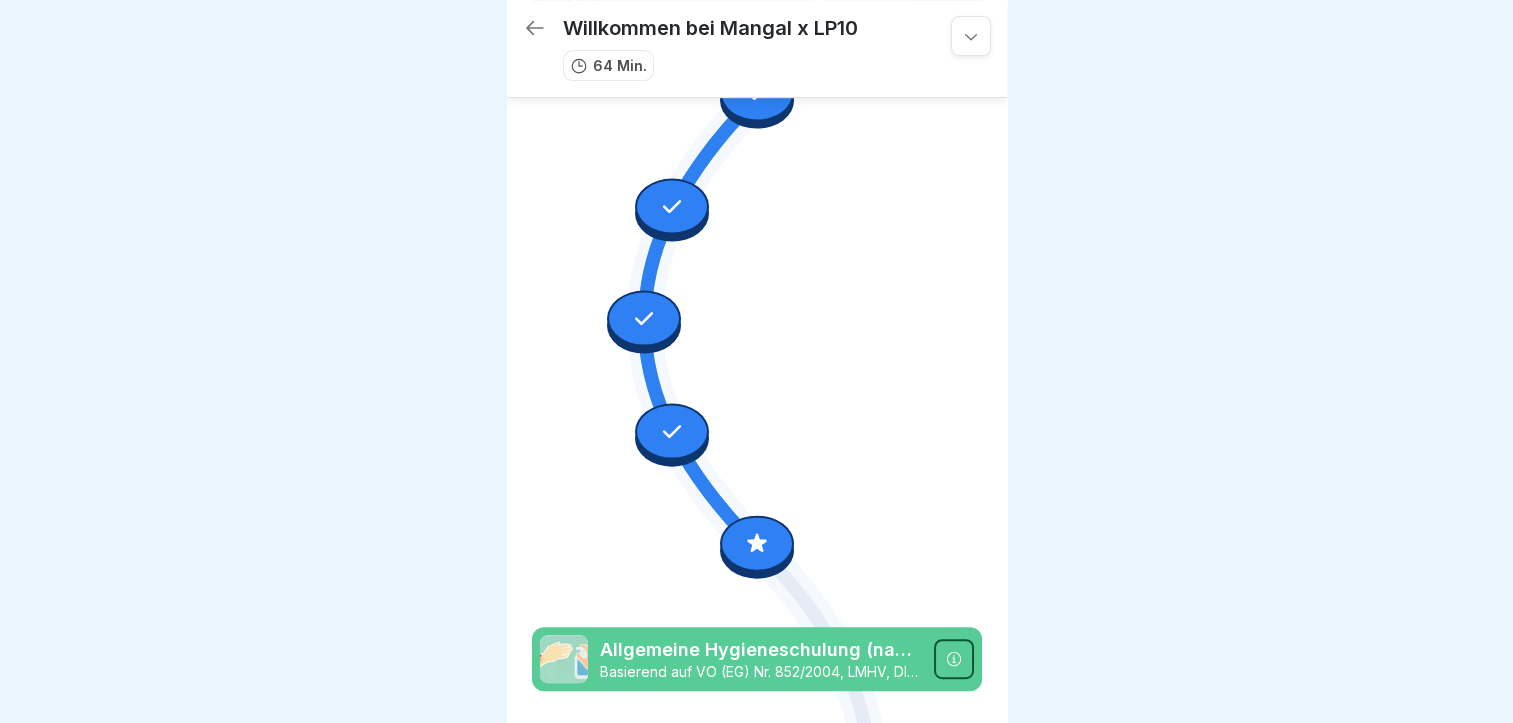 scroll, scrollTop: 517, scrollLeft: 0, axis: vertical 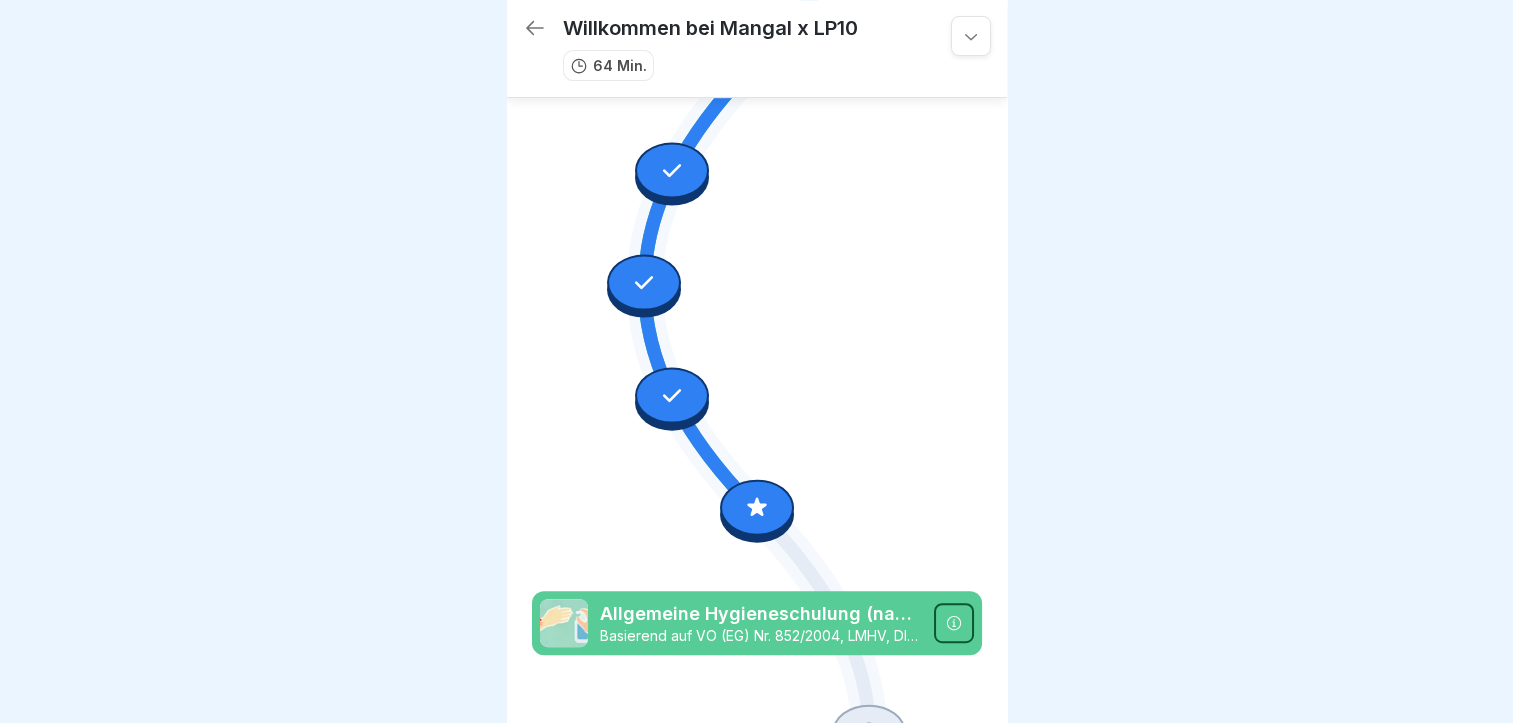 click at bounding box center (757, 508) 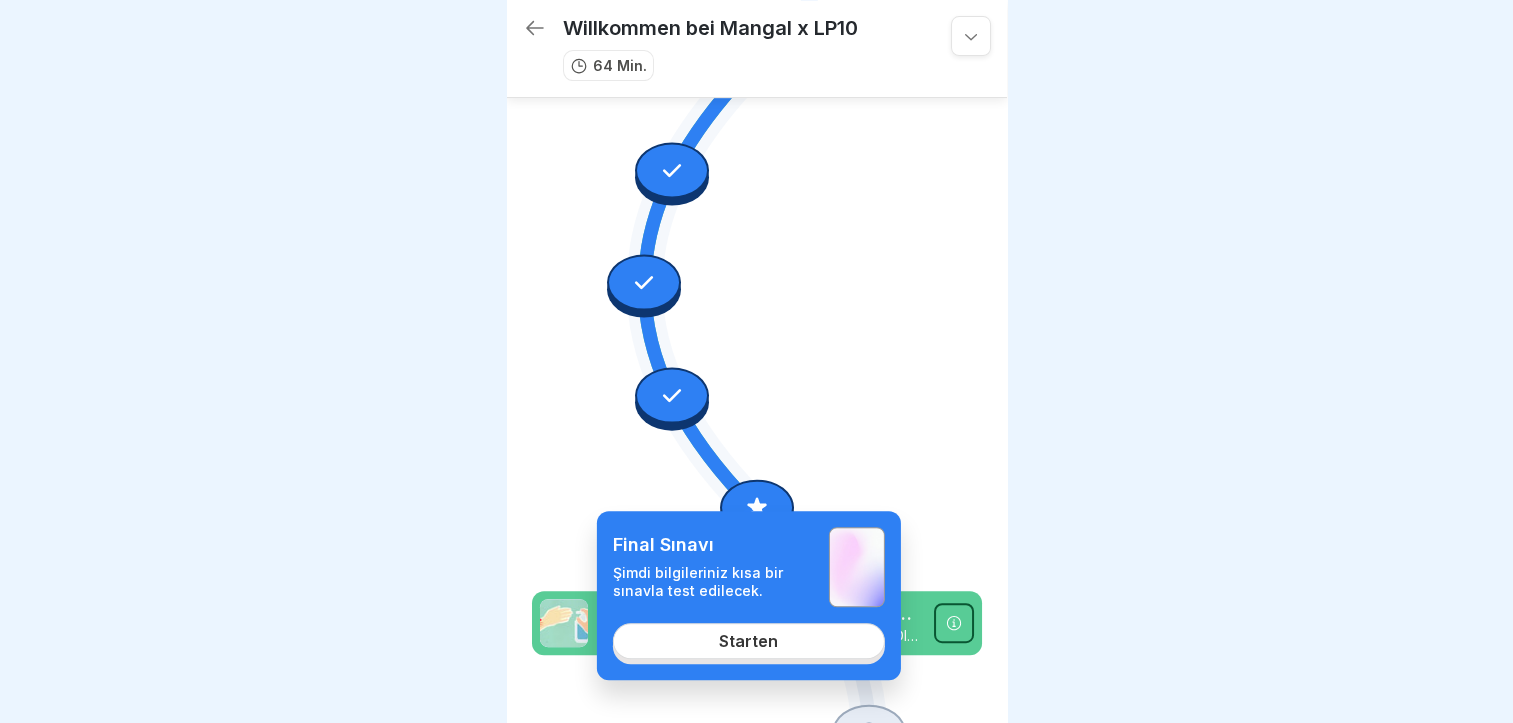 click on "Starten" at bounding box center (748, 641) 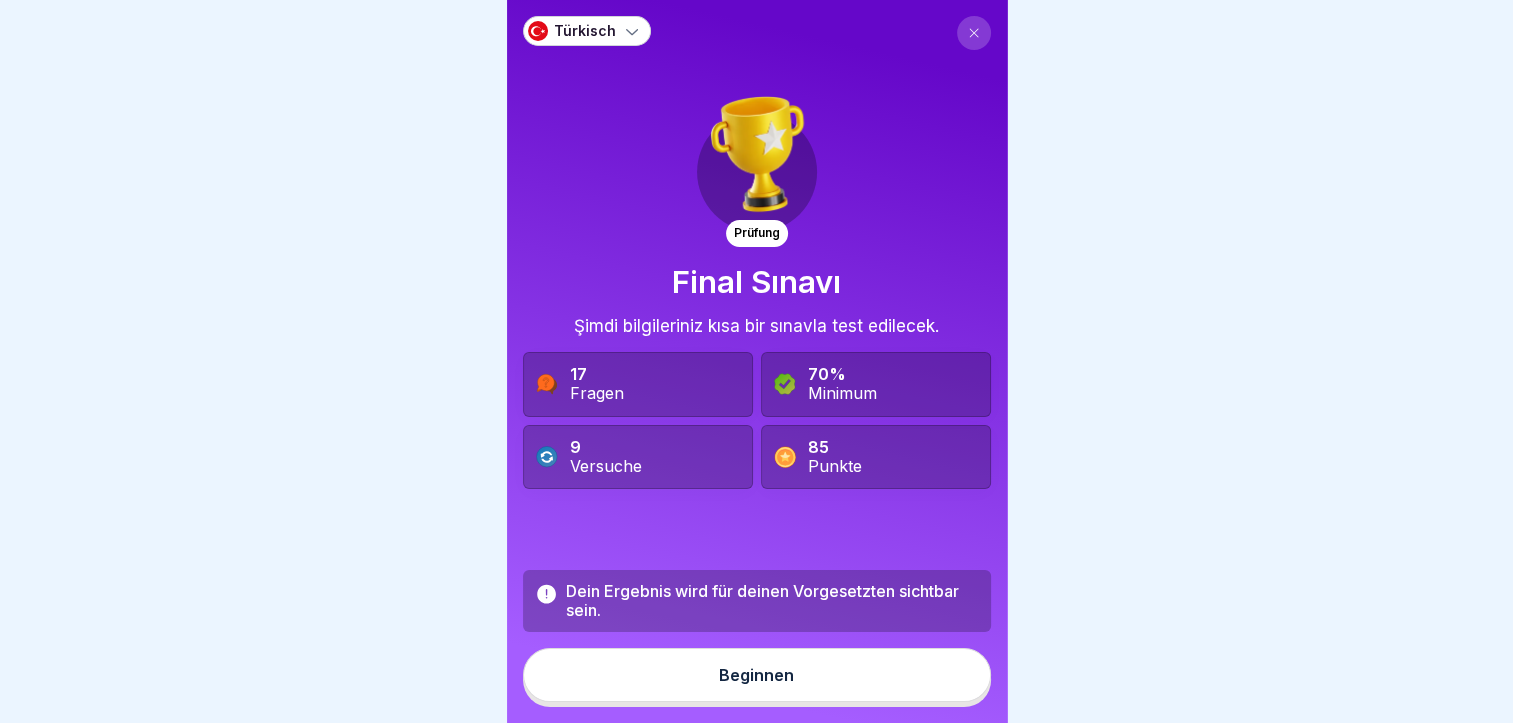 click on "Beginnen" at bounding box center (756, 675) 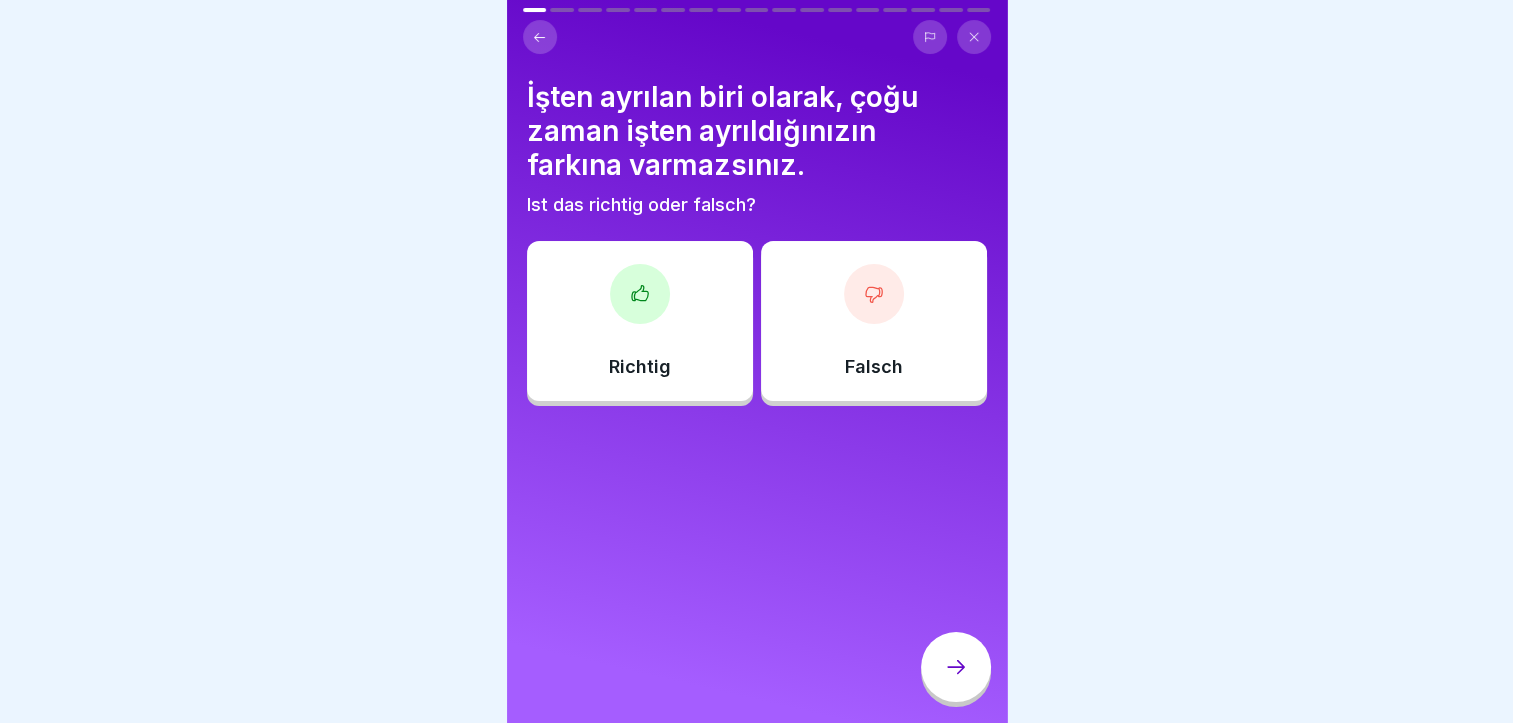 click on "Richtig" at bounding box center [640, 321] 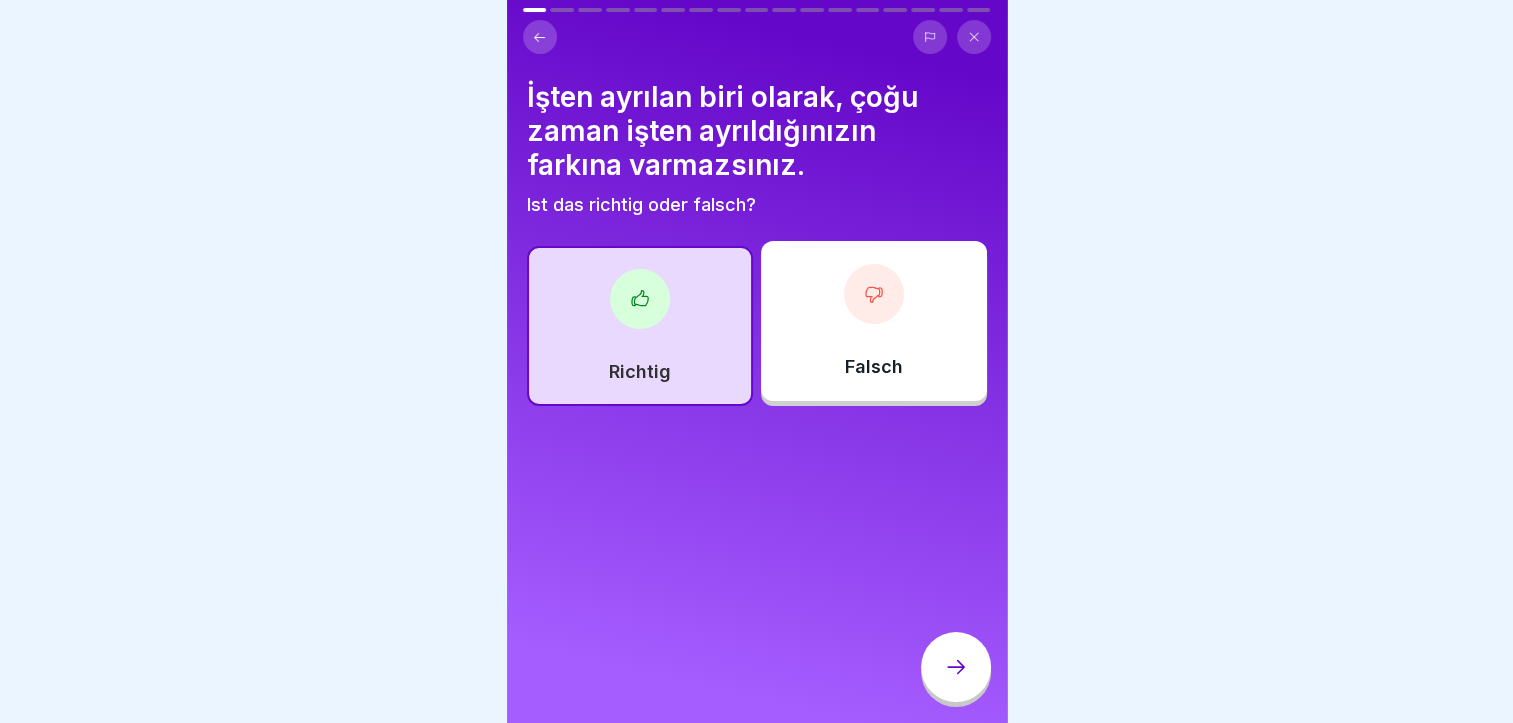 click on "Falsch" at bounding box center (874, 367) 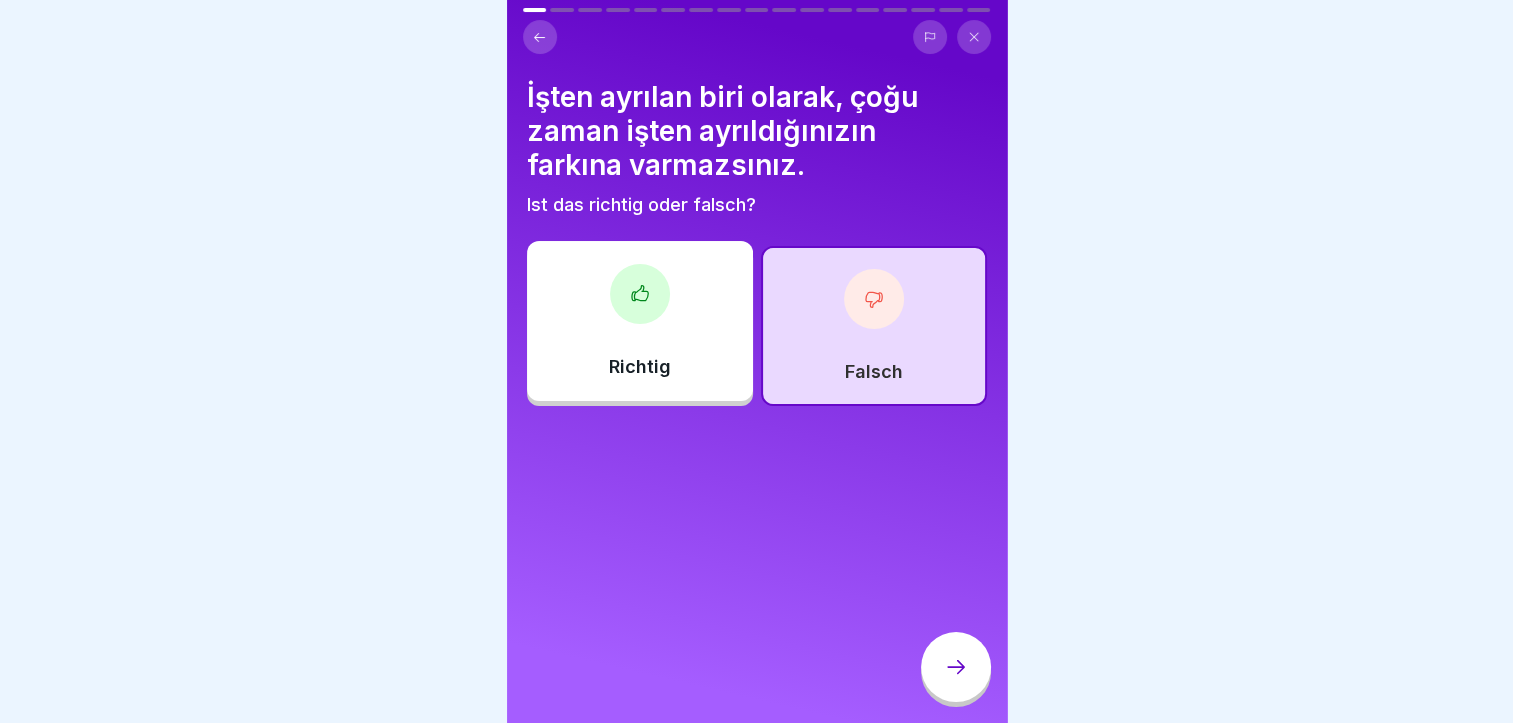 click at bounding box center [956, 667] 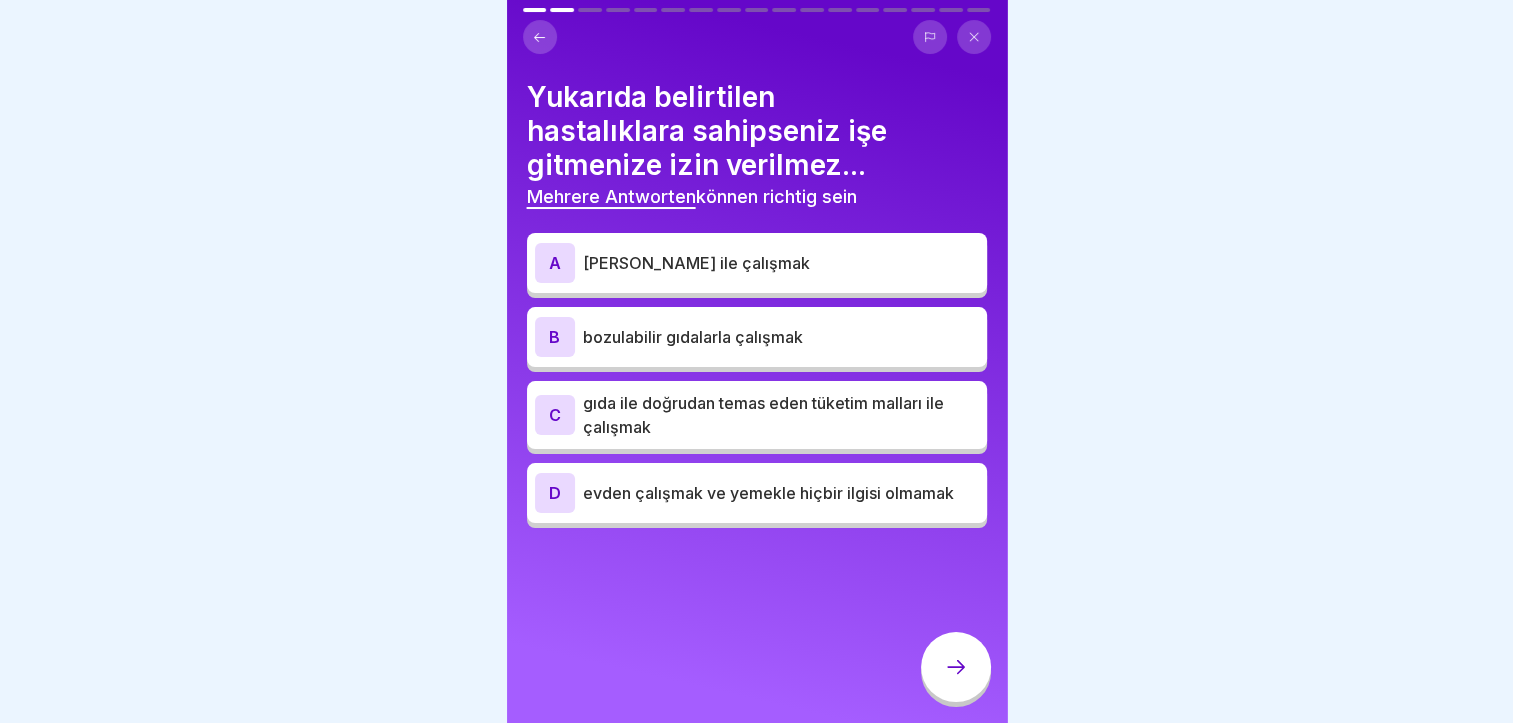 click on "A [PERSON_NAME] ile çalışmak" at bounding box center [757, 263] 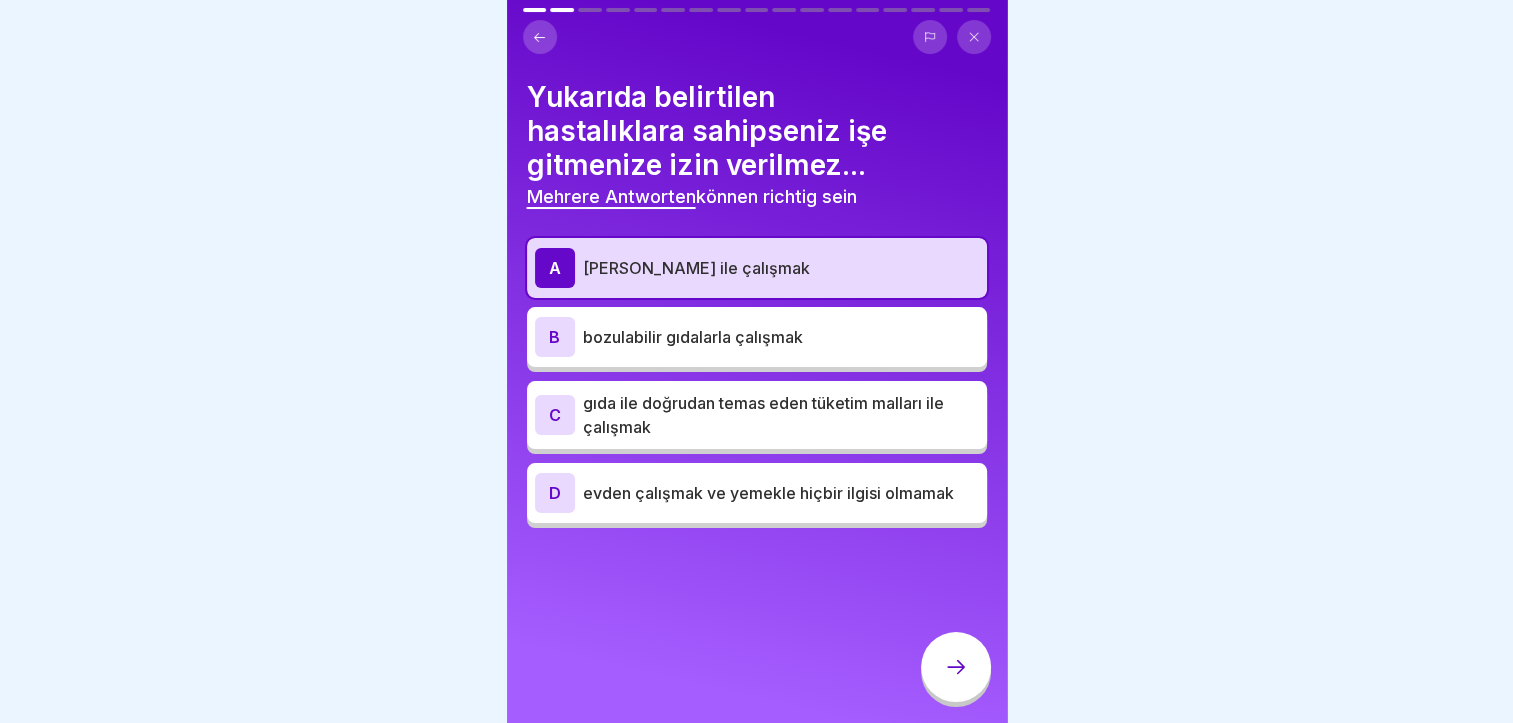 click on "[PERSON_NAME] ile çalışmak" at bounding box center (781, 268) 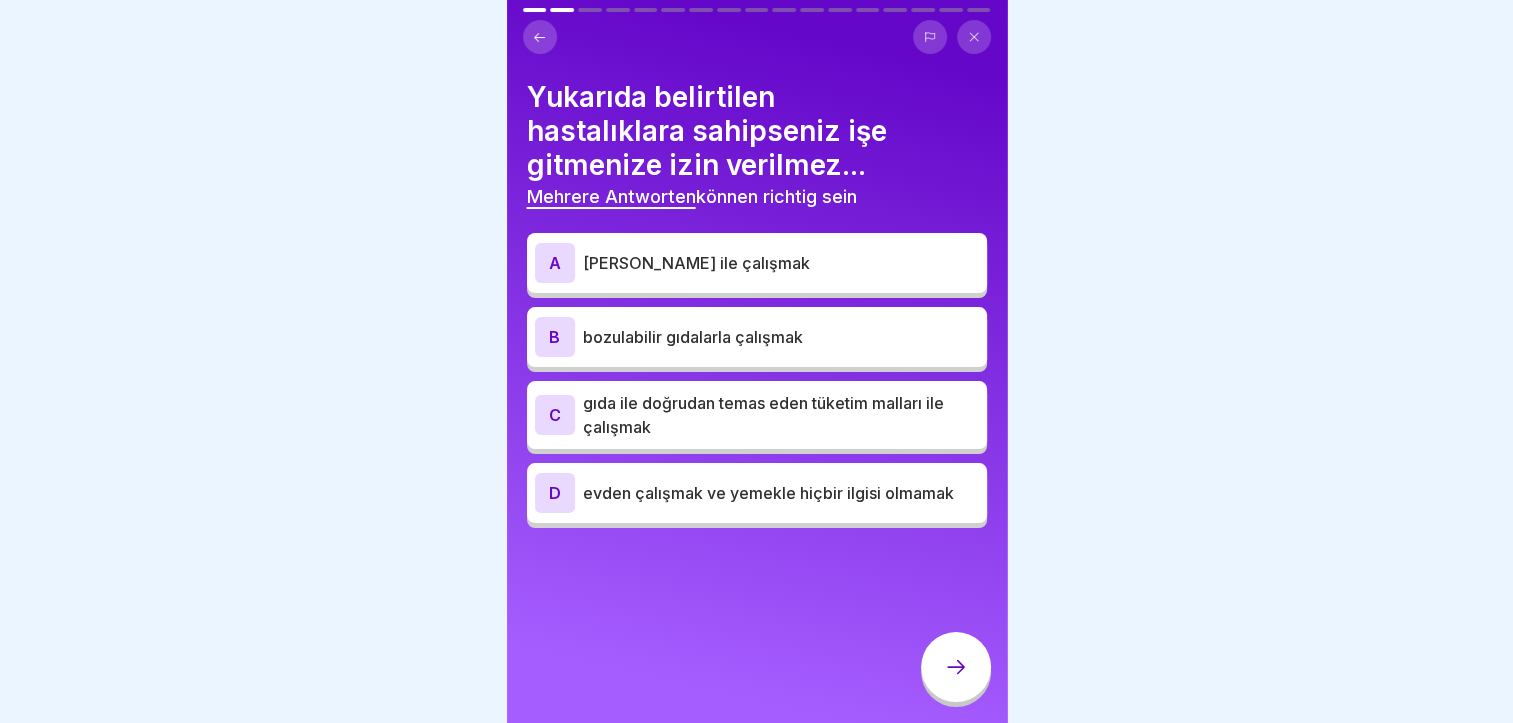 click 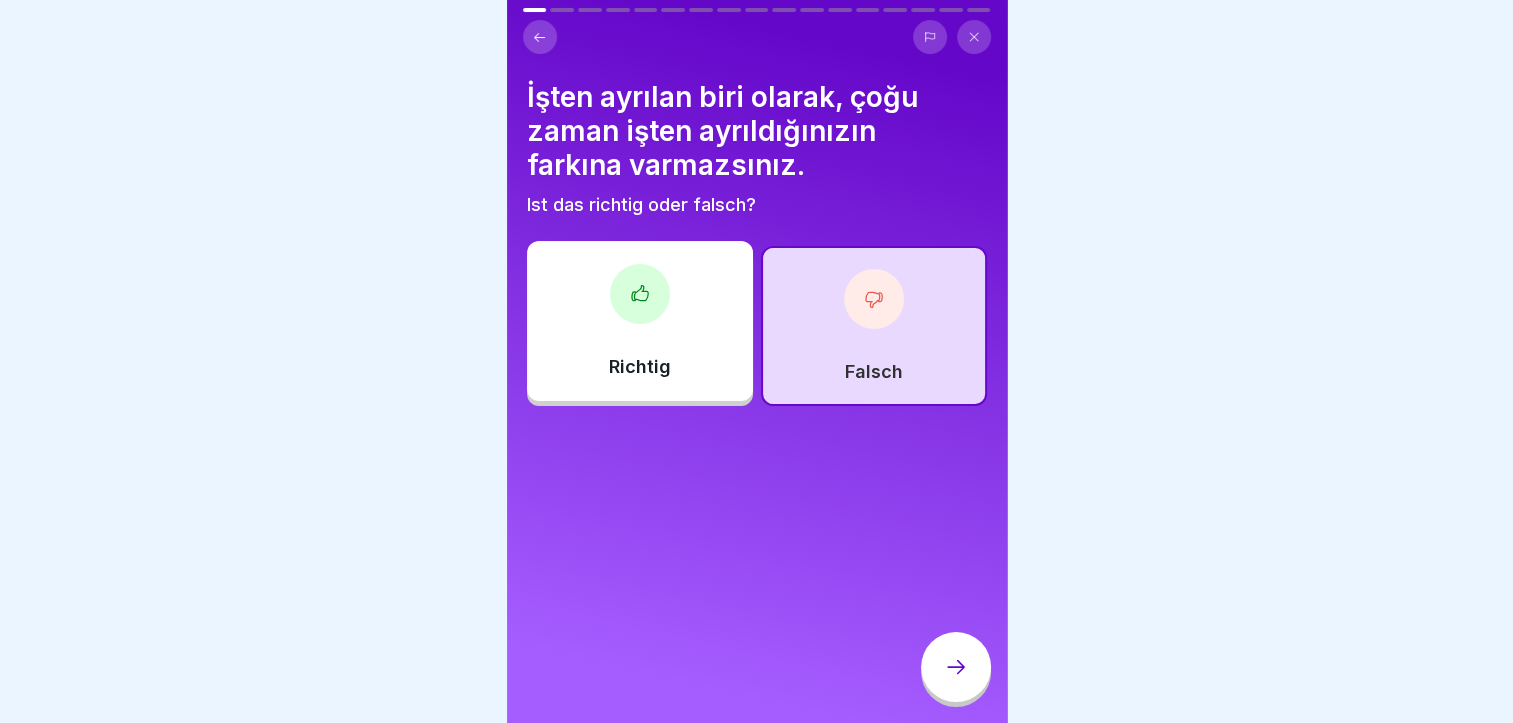 click 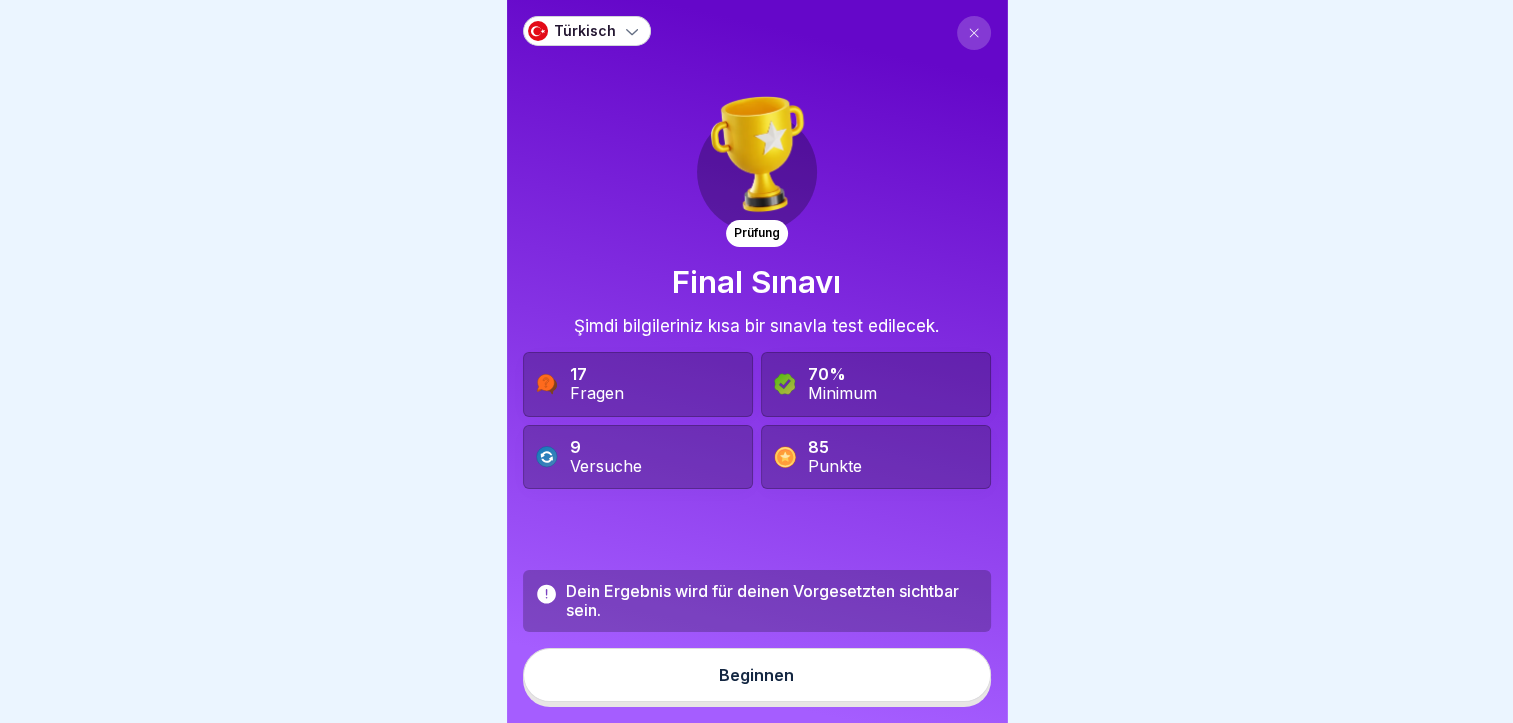 click on "Beginnen" at bounding box center (756, 675) 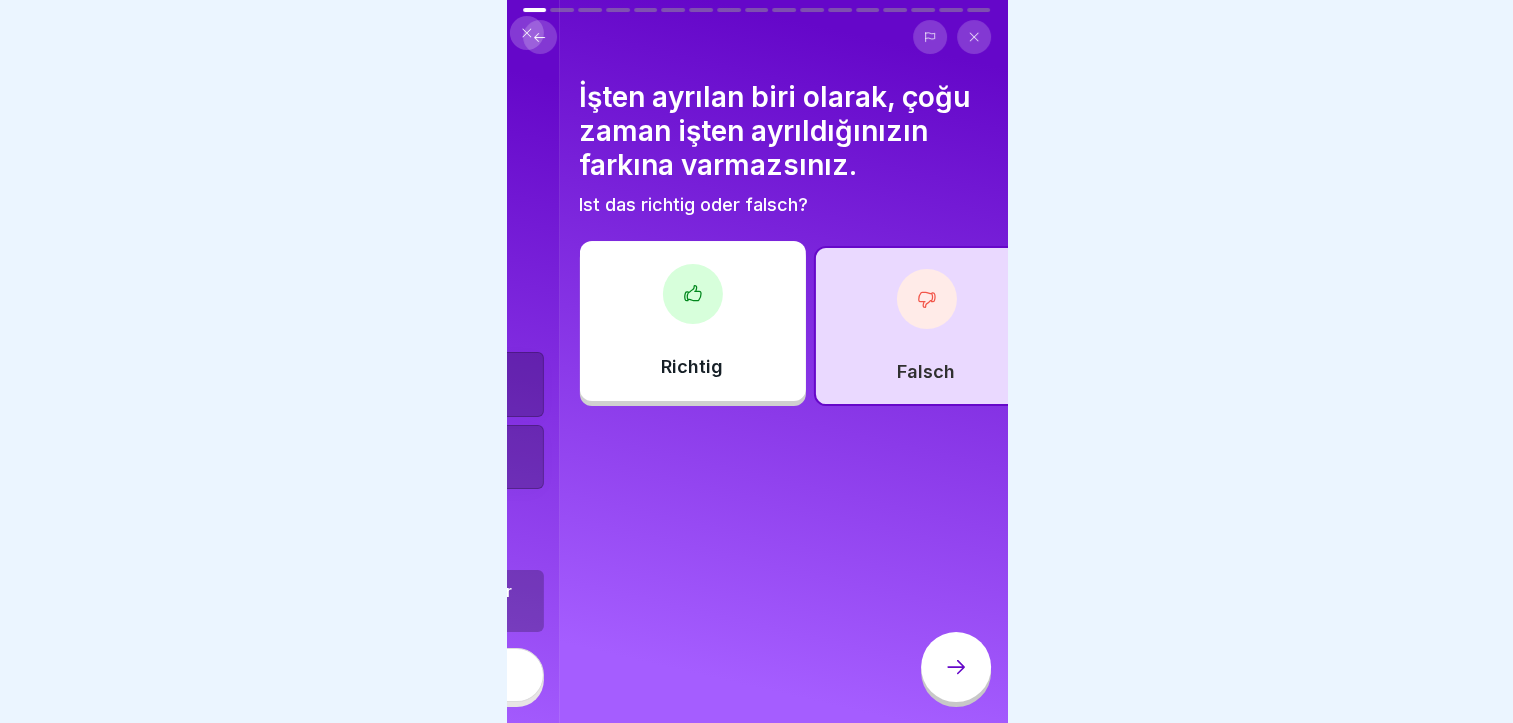click on "İşten ayrılan biri olarak, çoğu zaman işten ayrıldığınızın farkına varmazsınız." at bounding box center [809, 131] 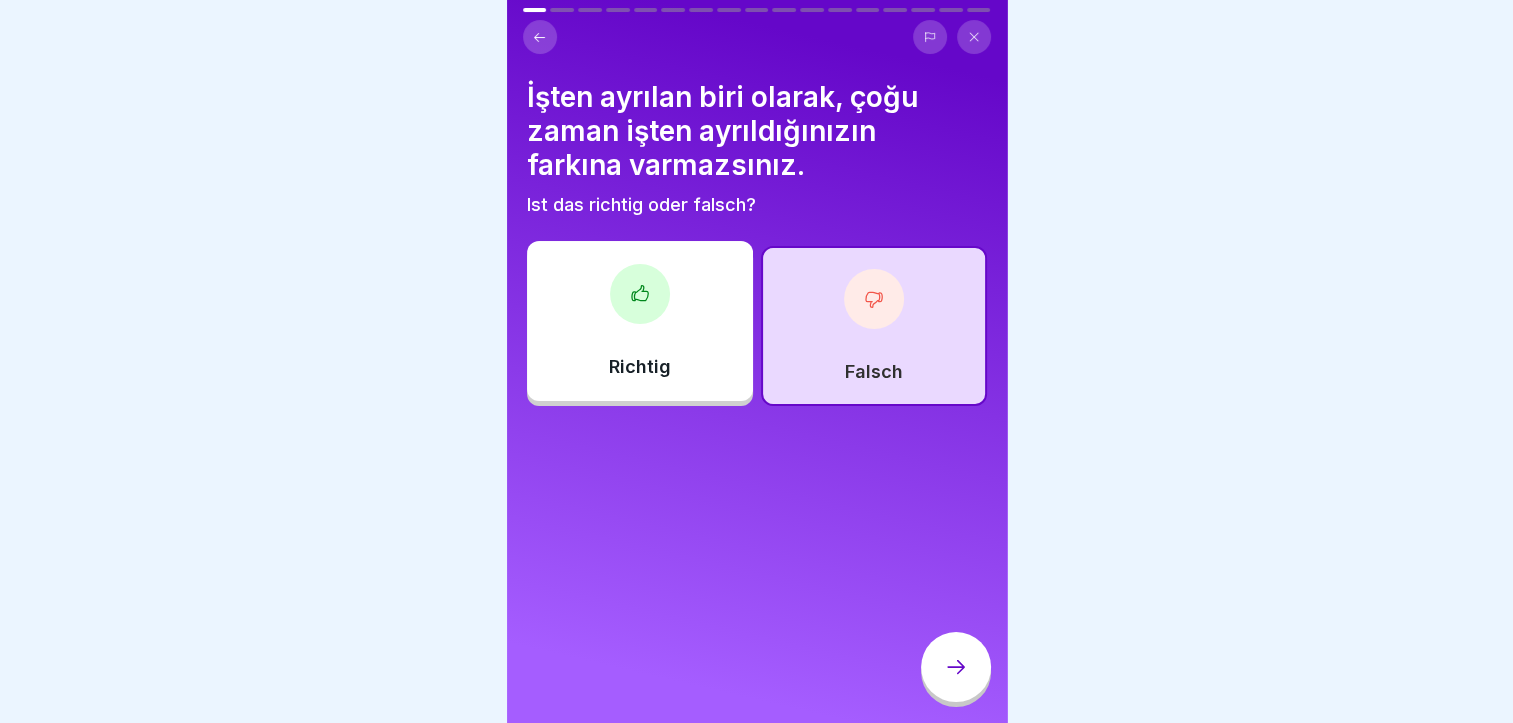 click at bounding box center (540, 37) 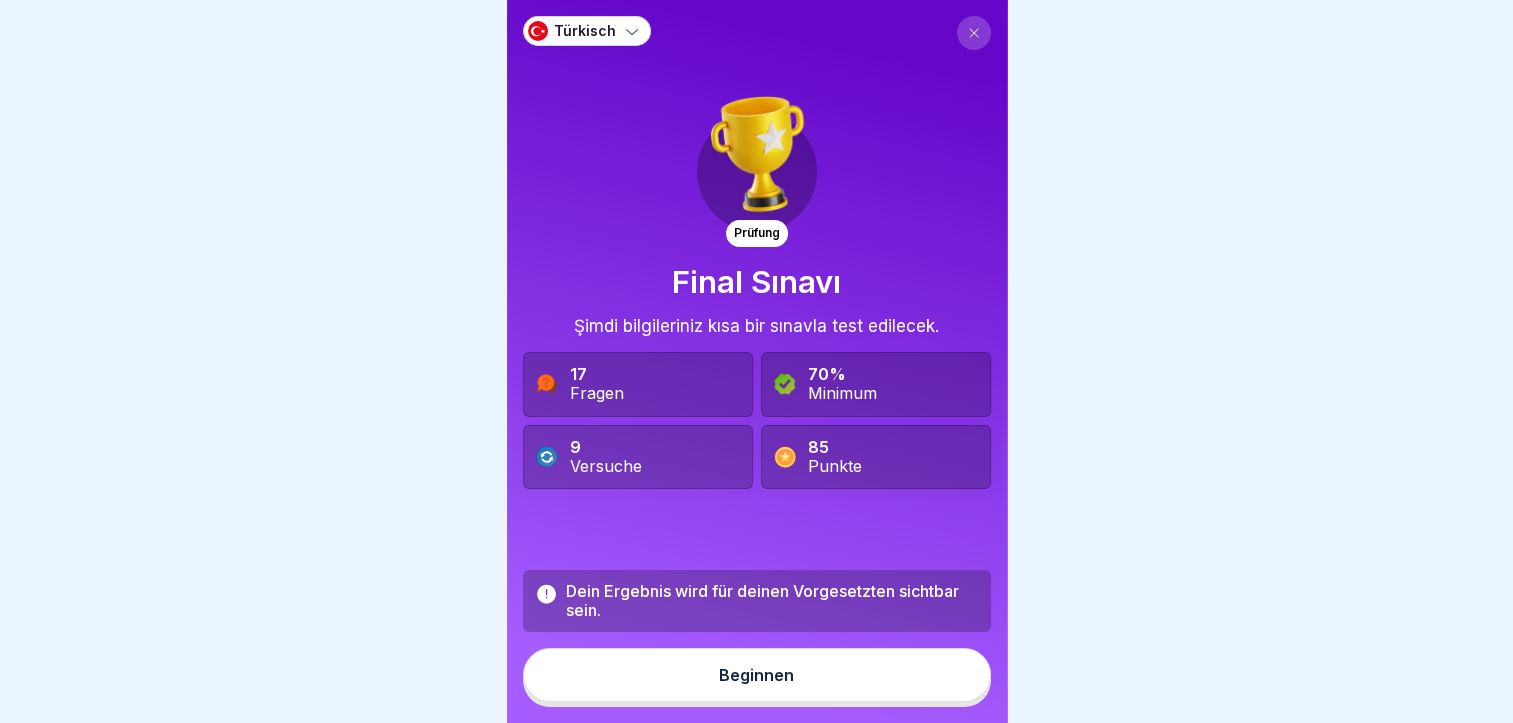 click on "Türkisch" at bounding box center (587, 31) 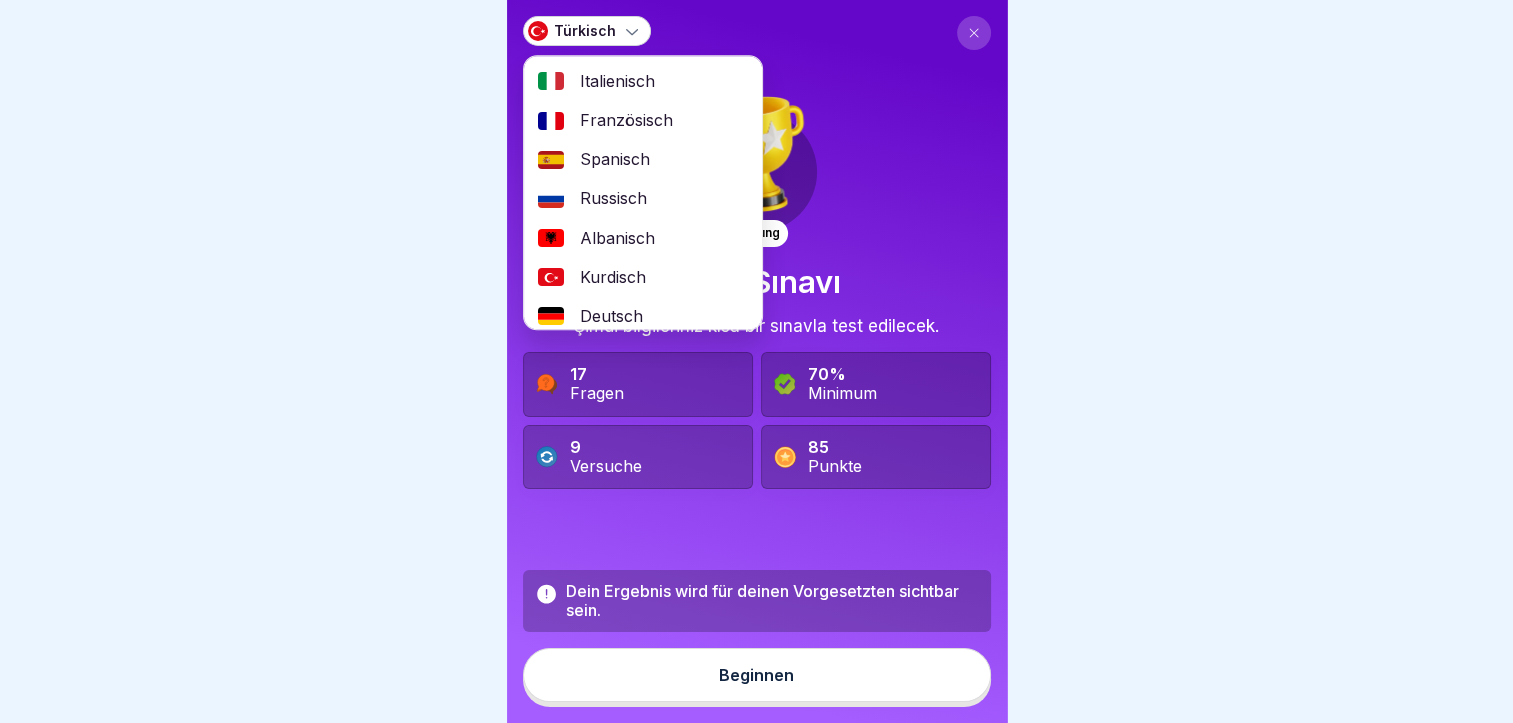 scroll, scrollTop: 165, scrollLeft: 0, axis: vertical 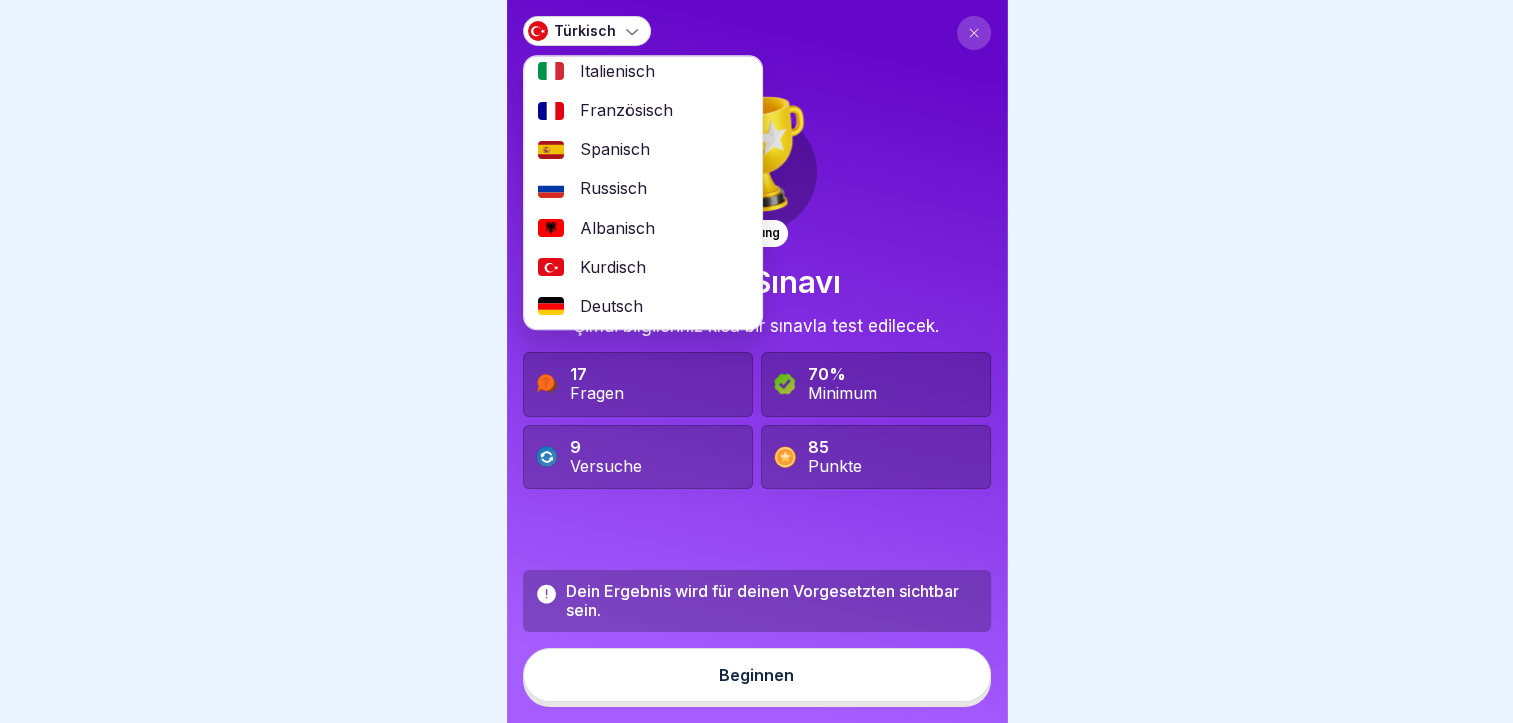 click on "Deutsch" at bounding box center [643, 306] 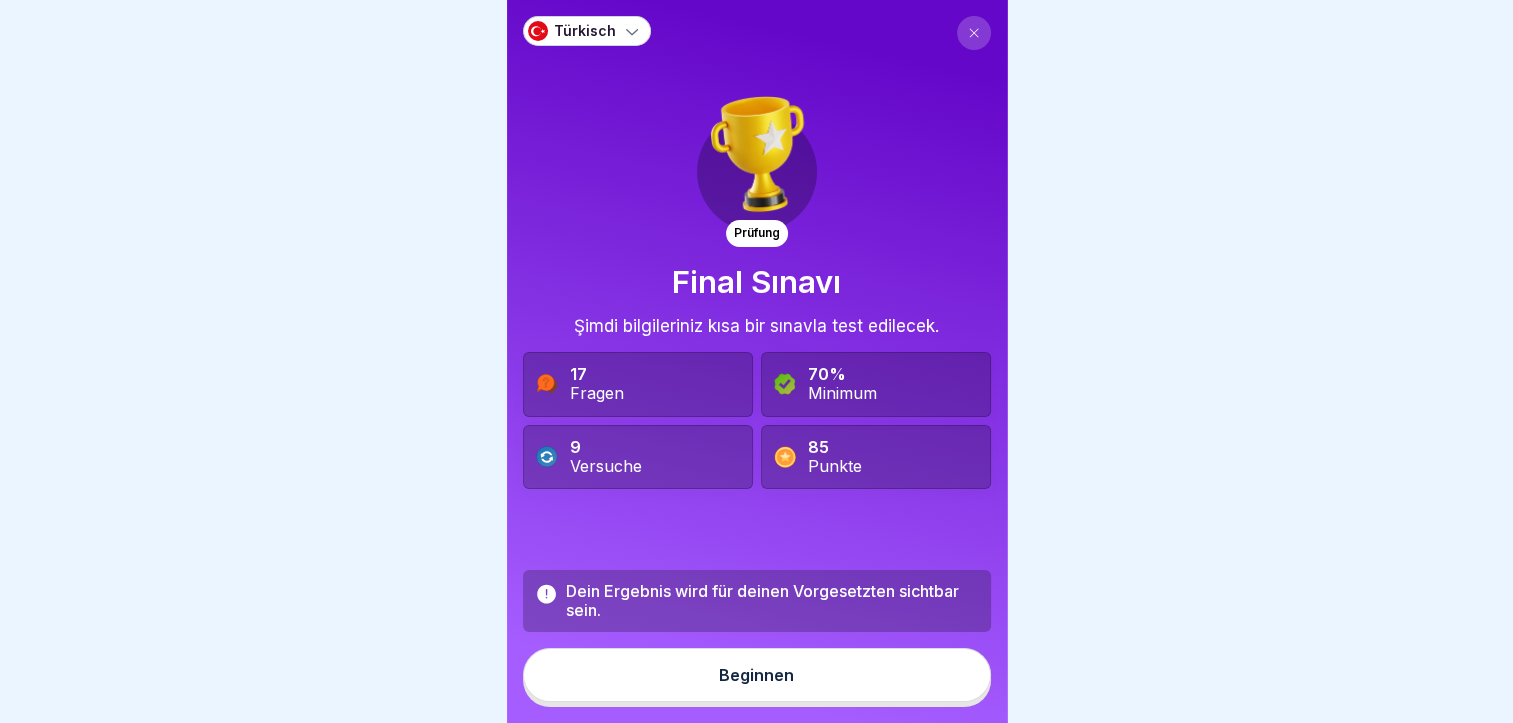 click on "Prüfung Final Sınavı Şimdi bilgileriniz kısa bir sınavla test edilecek. 17 Fragen 70% Minimum 9 Versuche 85 Punkte" at bounding box center [757, 288] 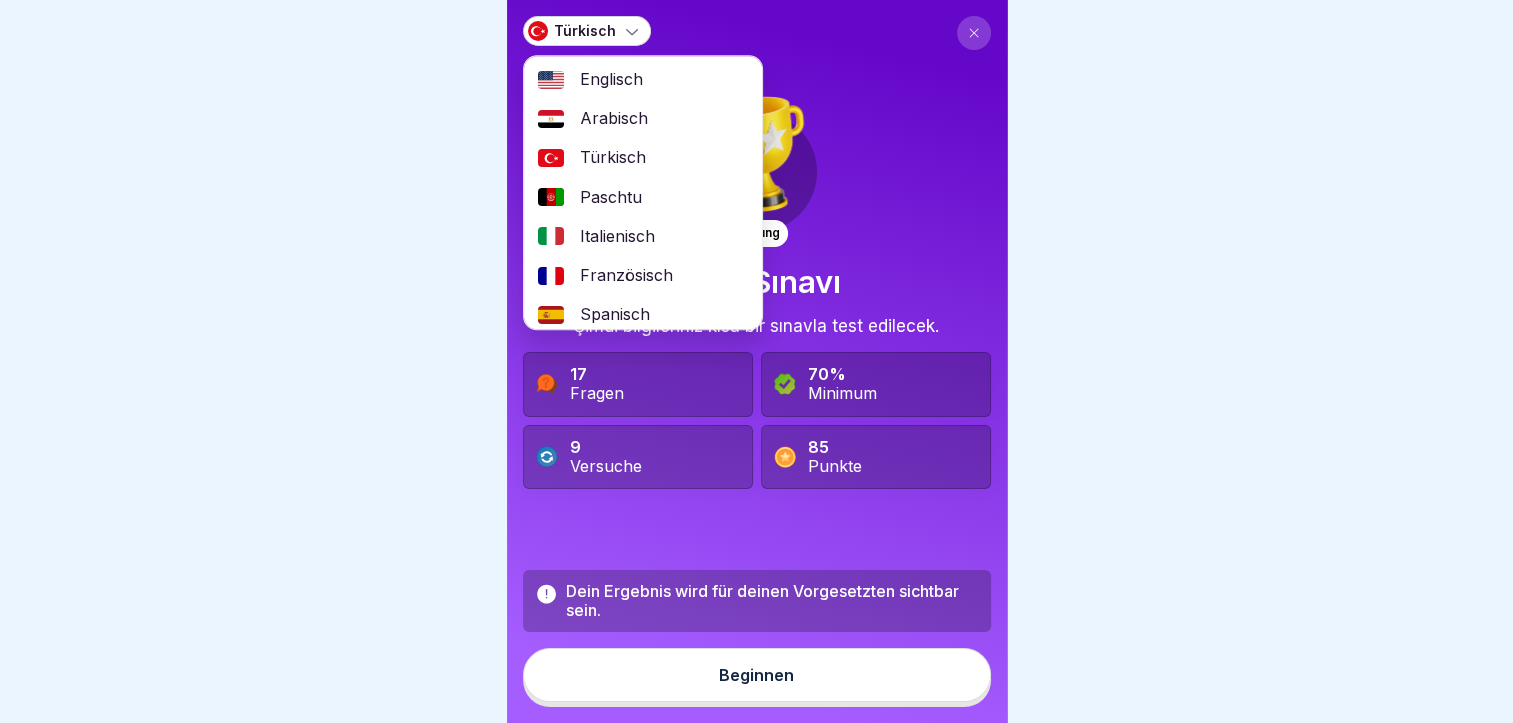 scroll, scrollTop: 165, scrollLeft: 0, axis: vertical 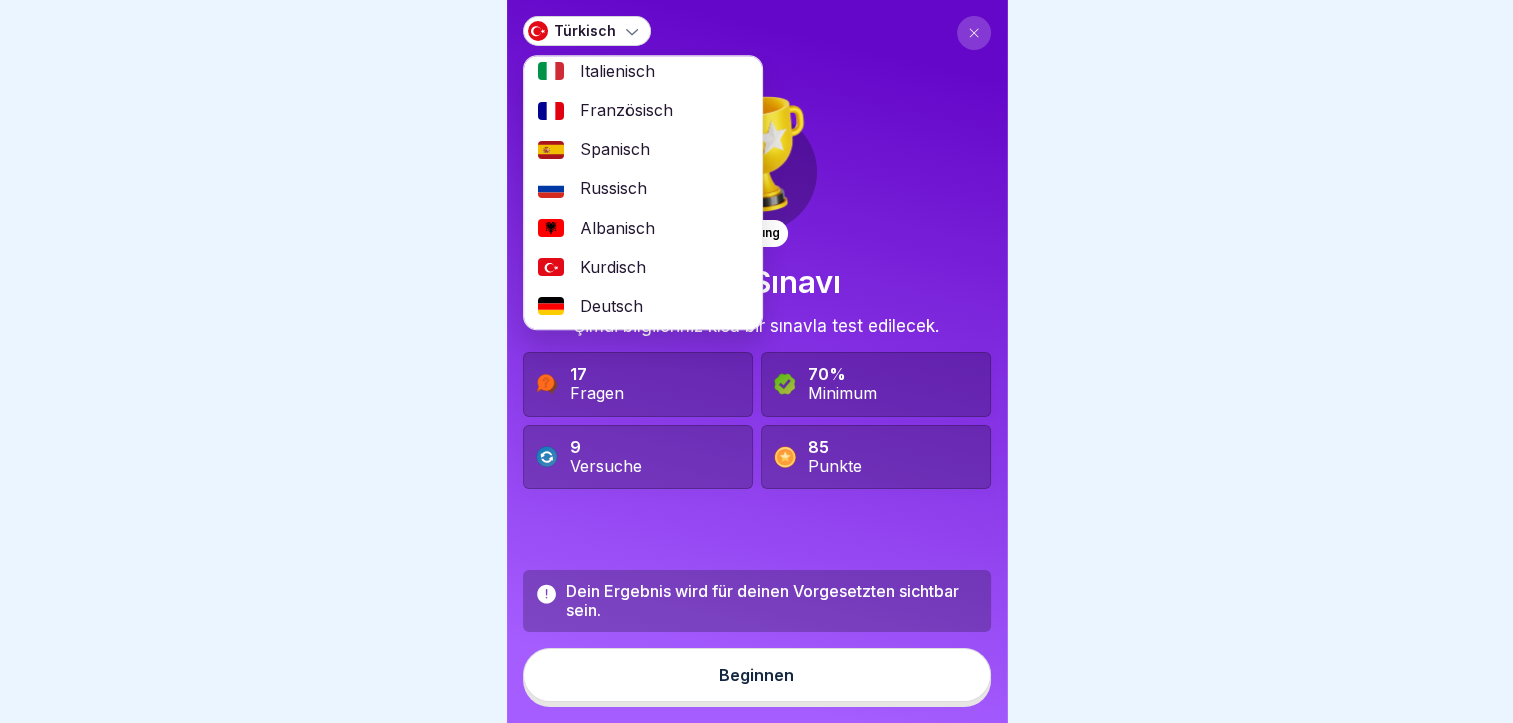click on "Deutsch" at bounding box center (643, 306) 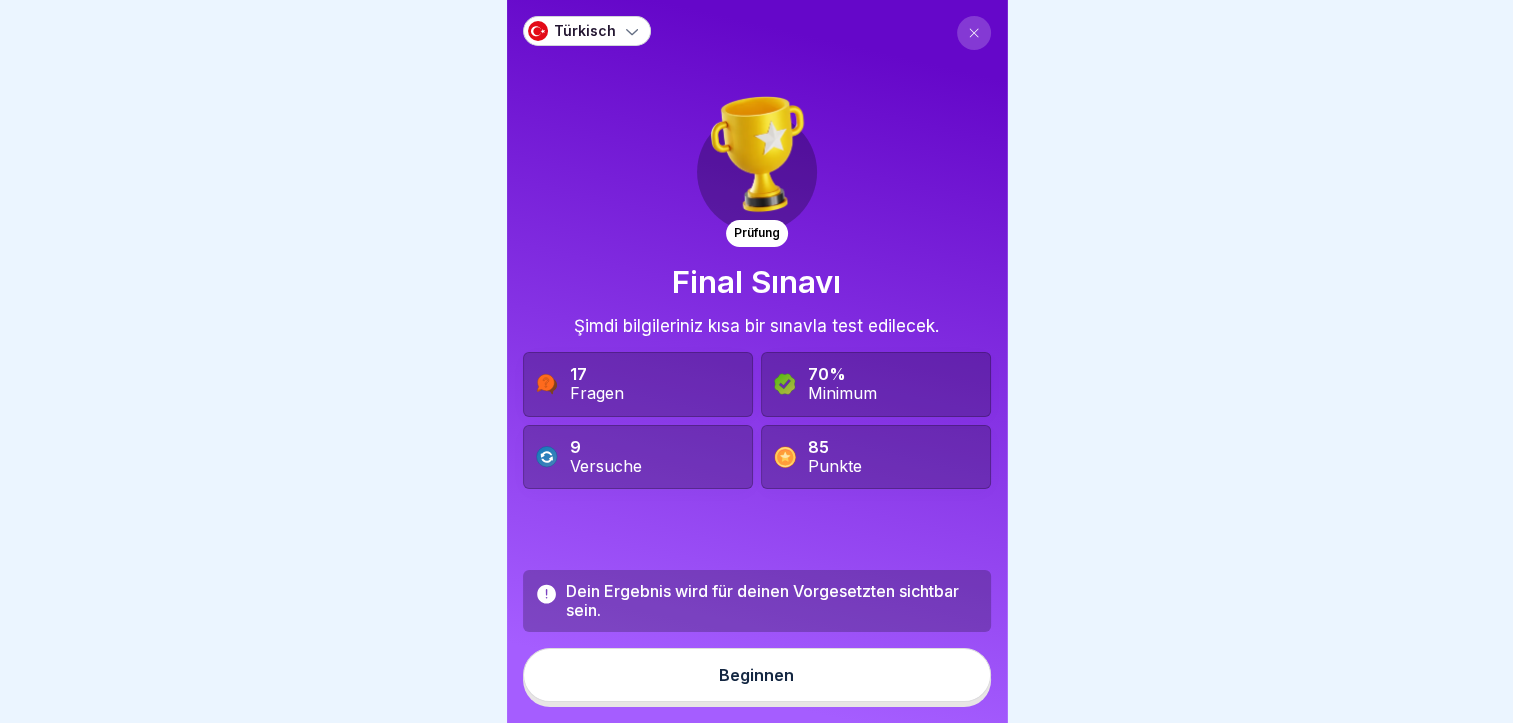 click on "Beginnen" at bounding box center [757, 675] 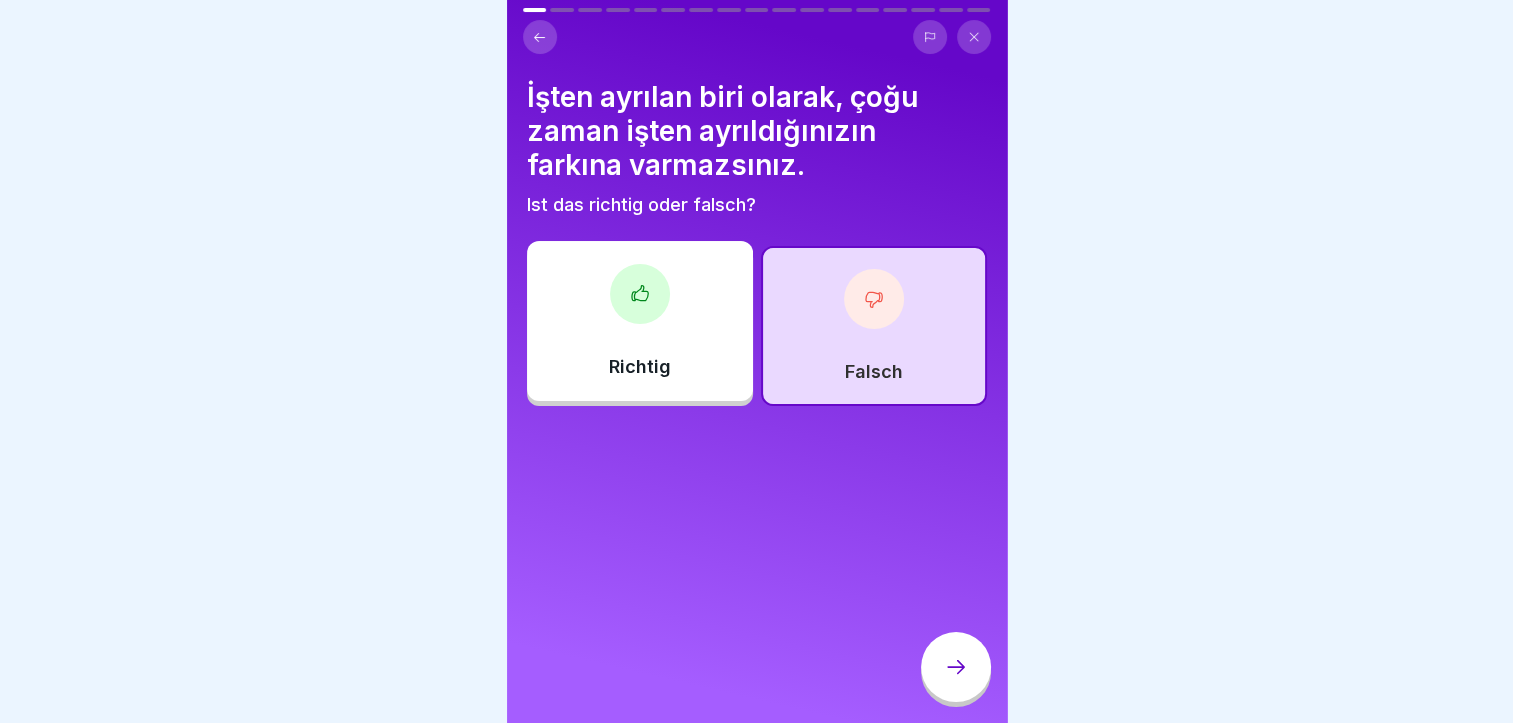 click at bounding box center (540, 37) 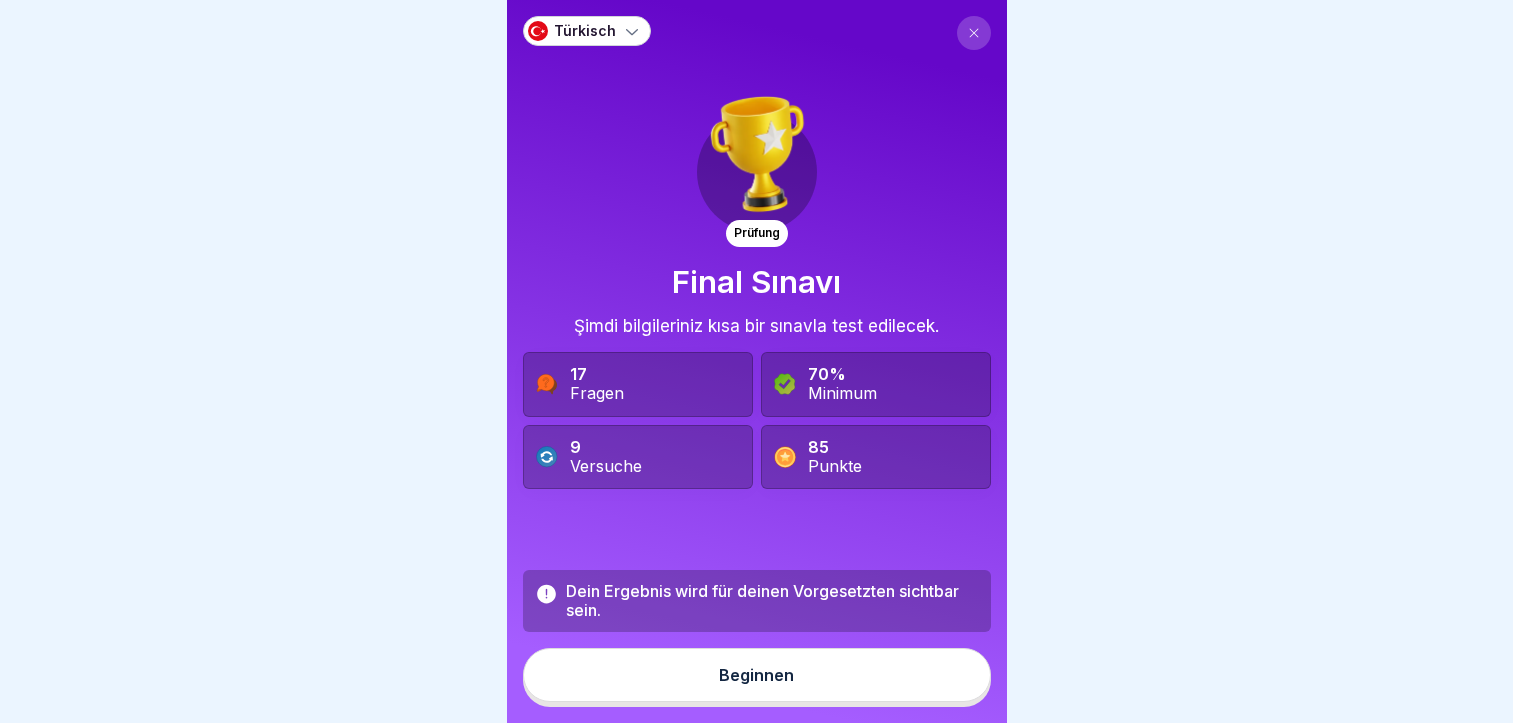 scroll, scrollTop: 0, scrollLeft: 0, axis: both 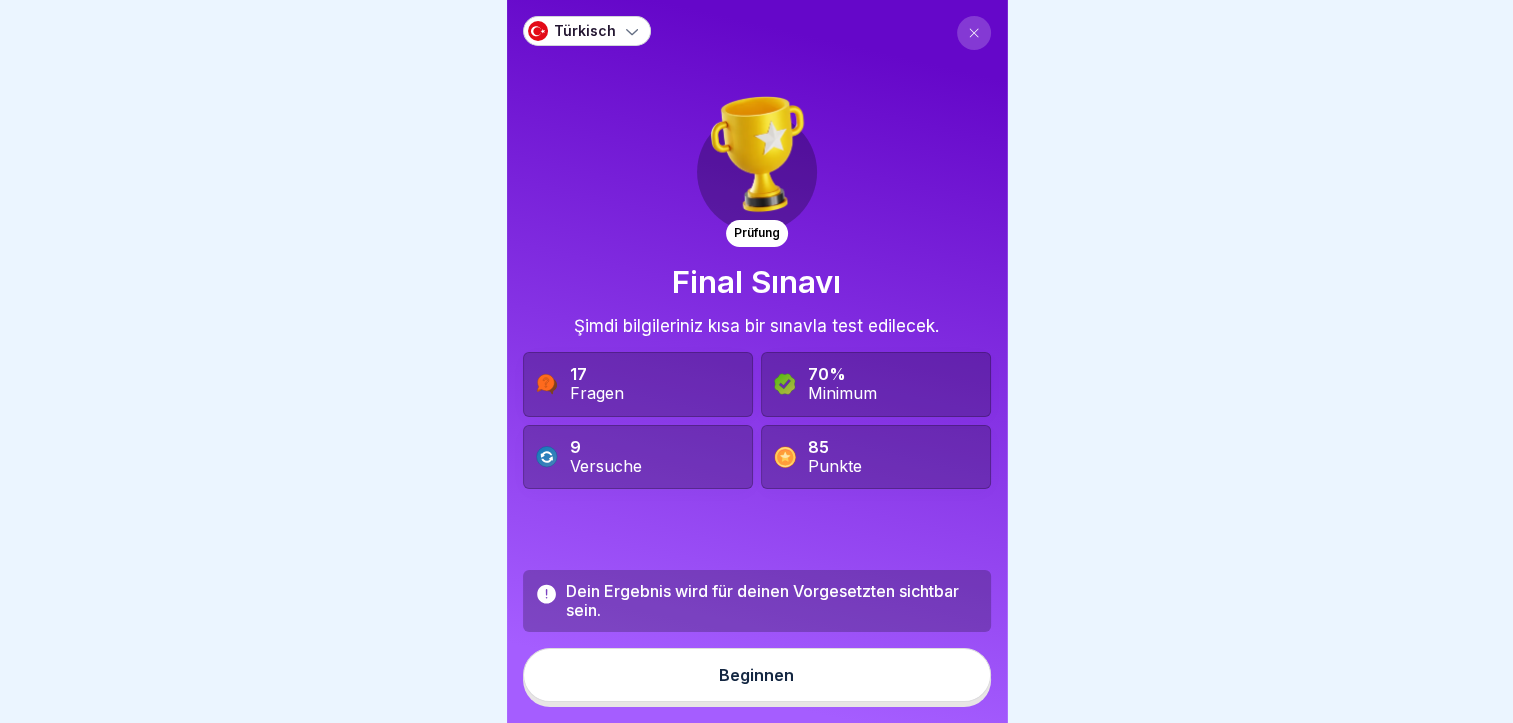 click on "Türkisch" at bounding box center (585, 31) 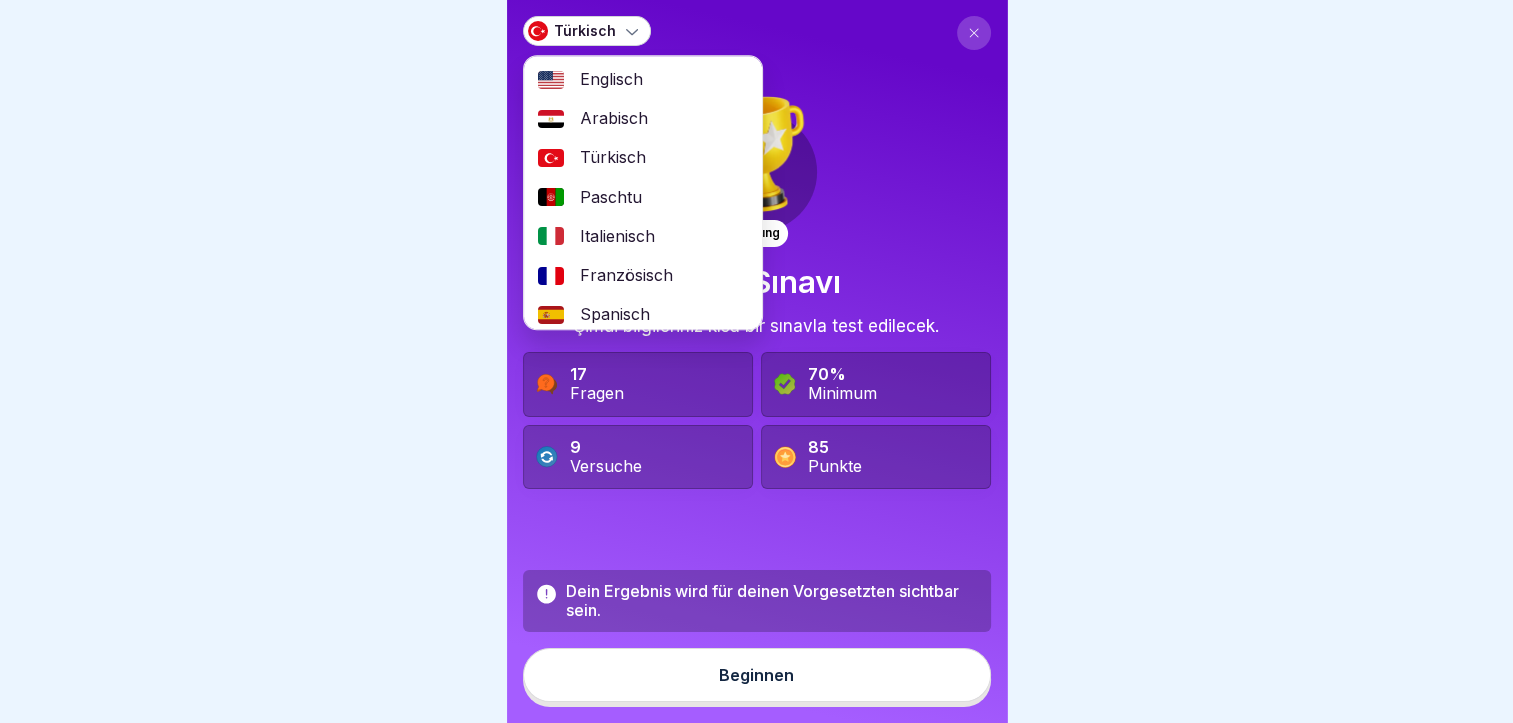 scroll, scrollTop: 165, scrollLeft: 0, axis: vertical 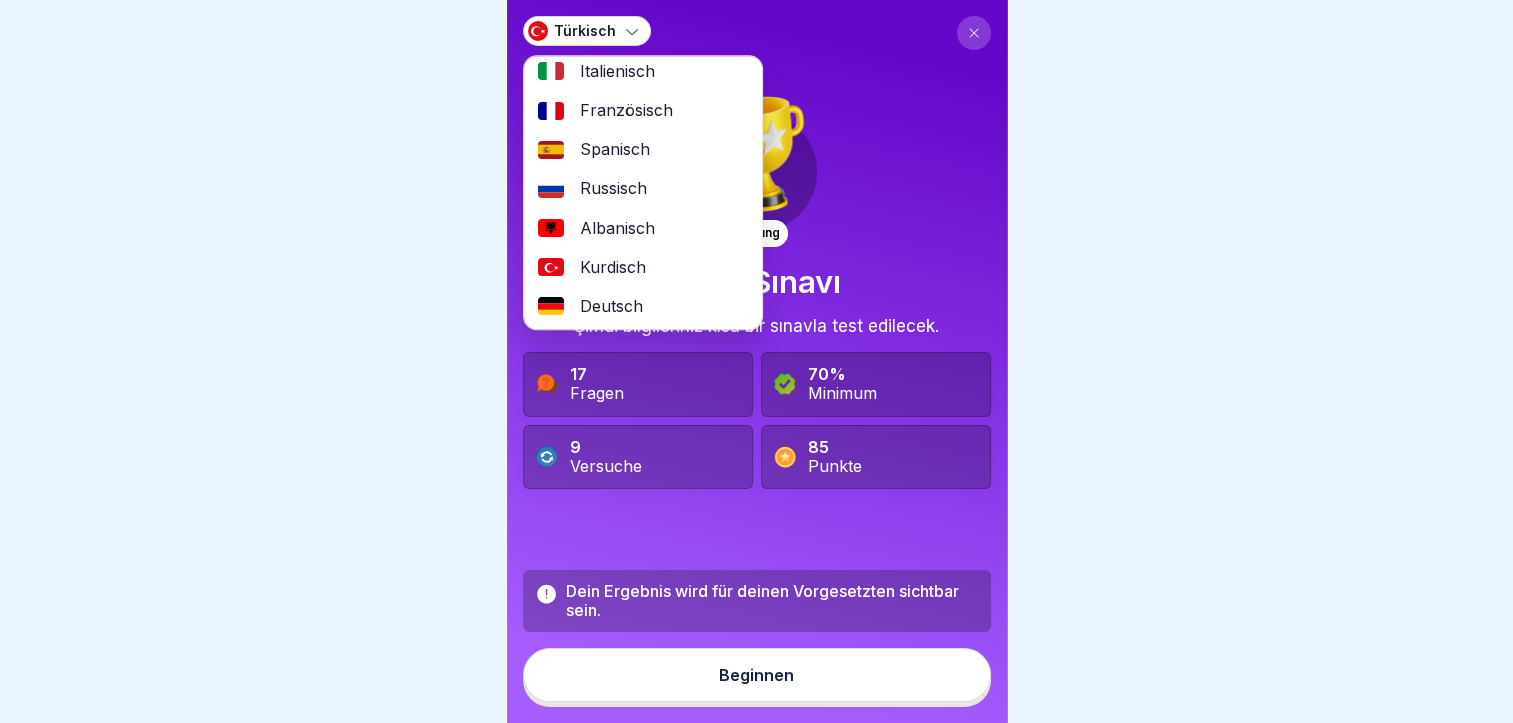 click on "Deutsch" at bounding box center [643, 306] 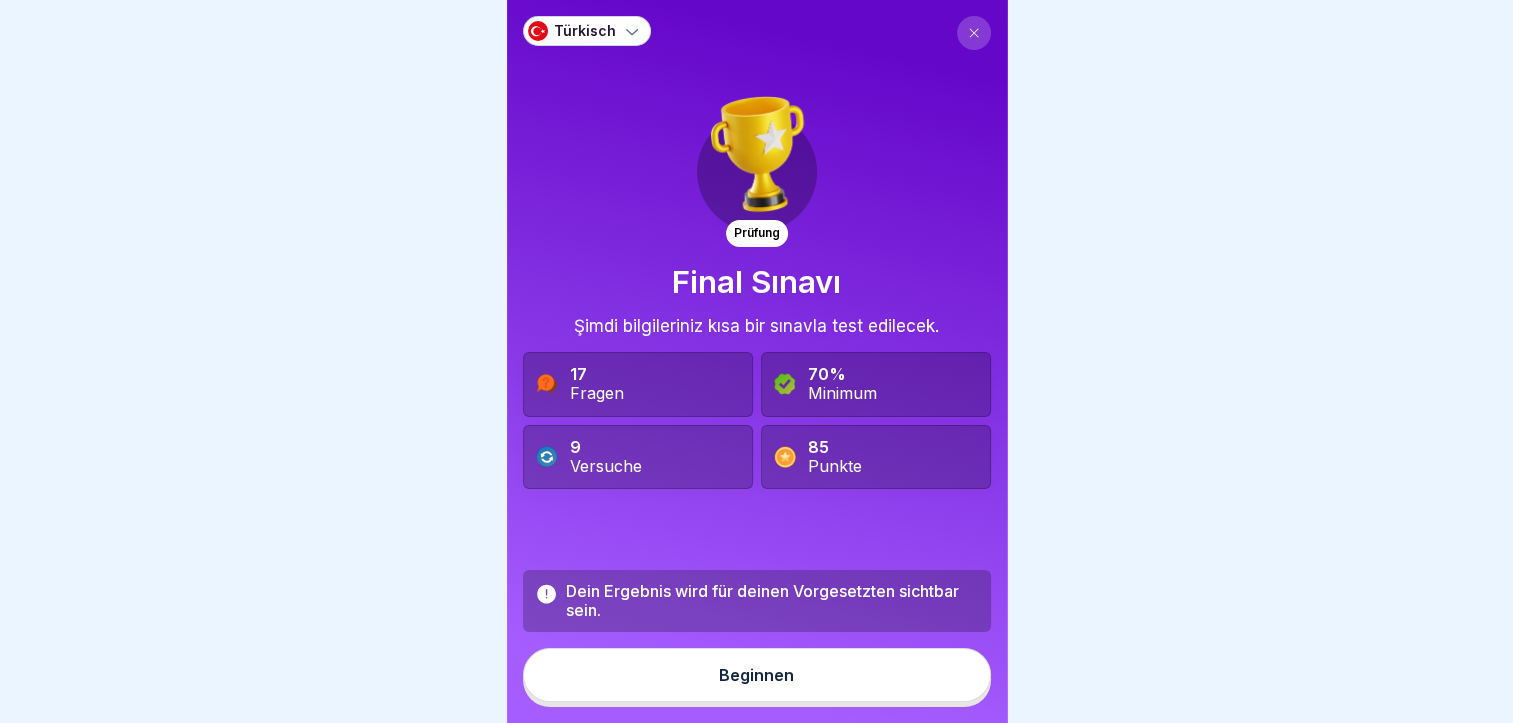 click on "Beginnen" at bounding box center (757, 675) 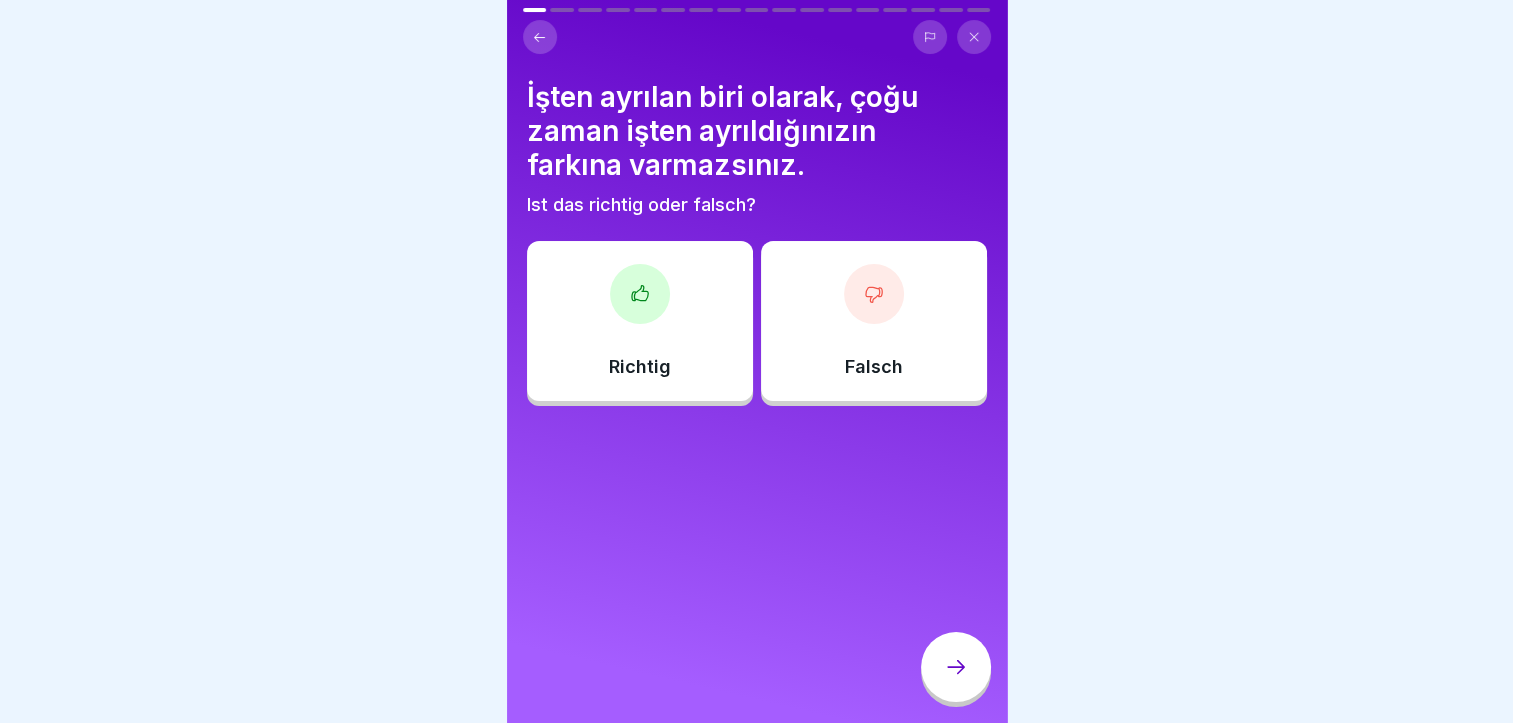 click on "Richtig" at bounding box center (640, 321) 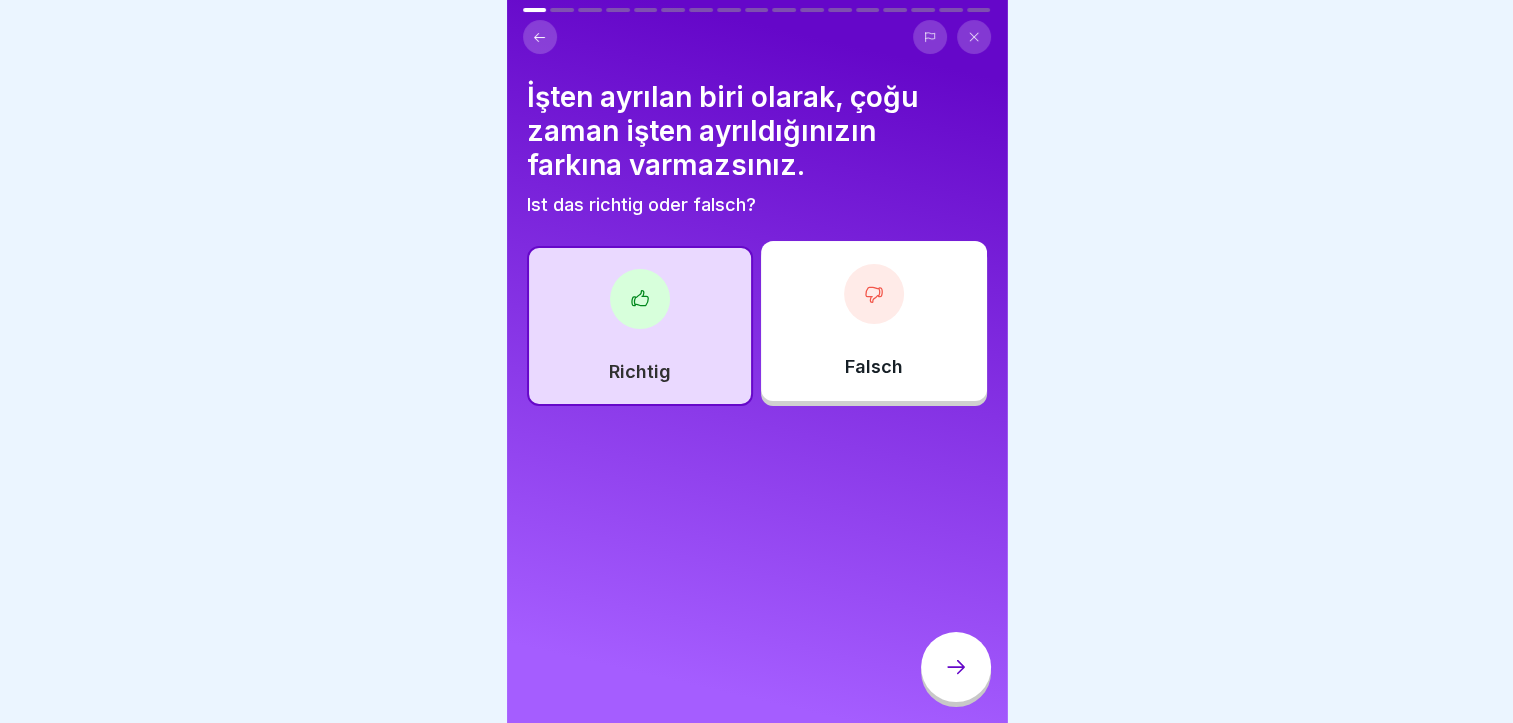 click 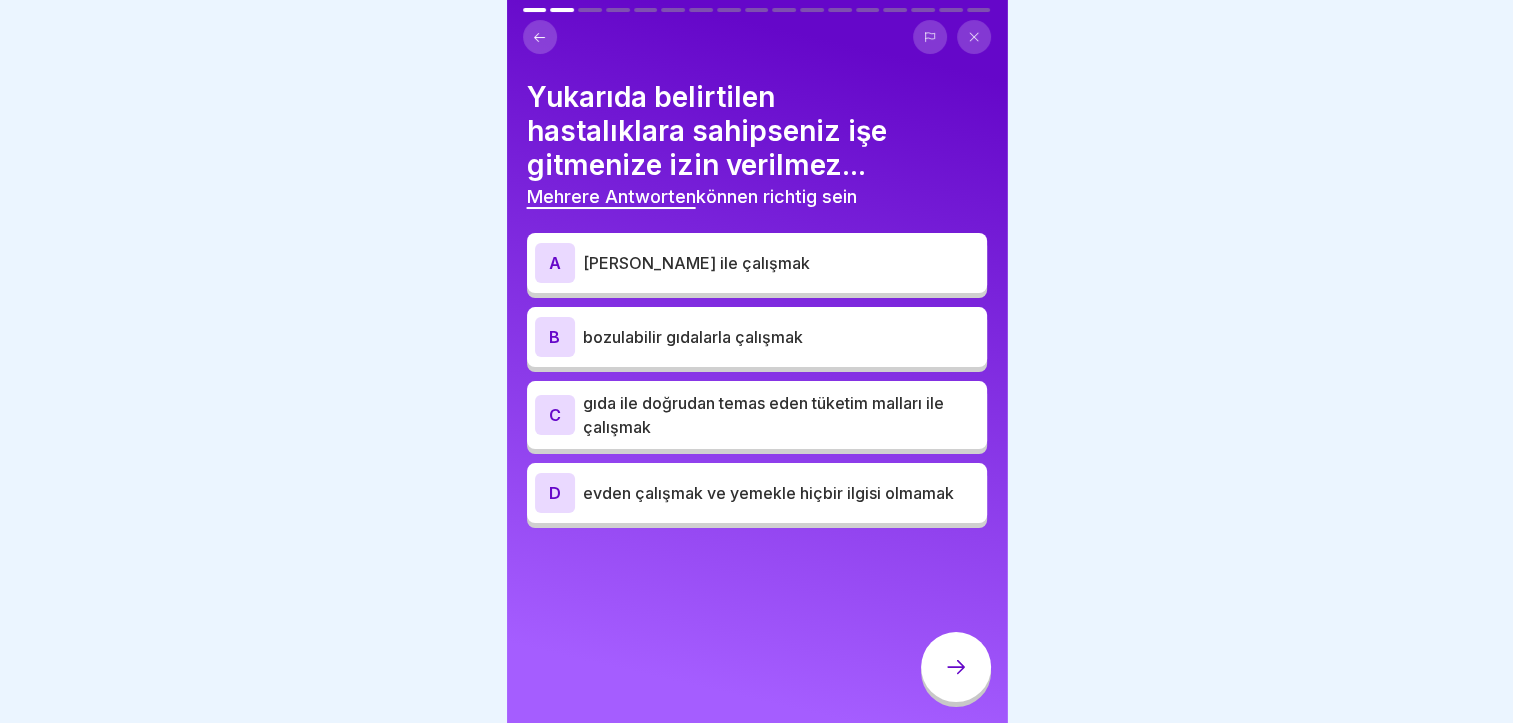 click on "evden çalışmak ve yemekle hiçbir ilgisi olmamak" at bounding box center (781, 493) 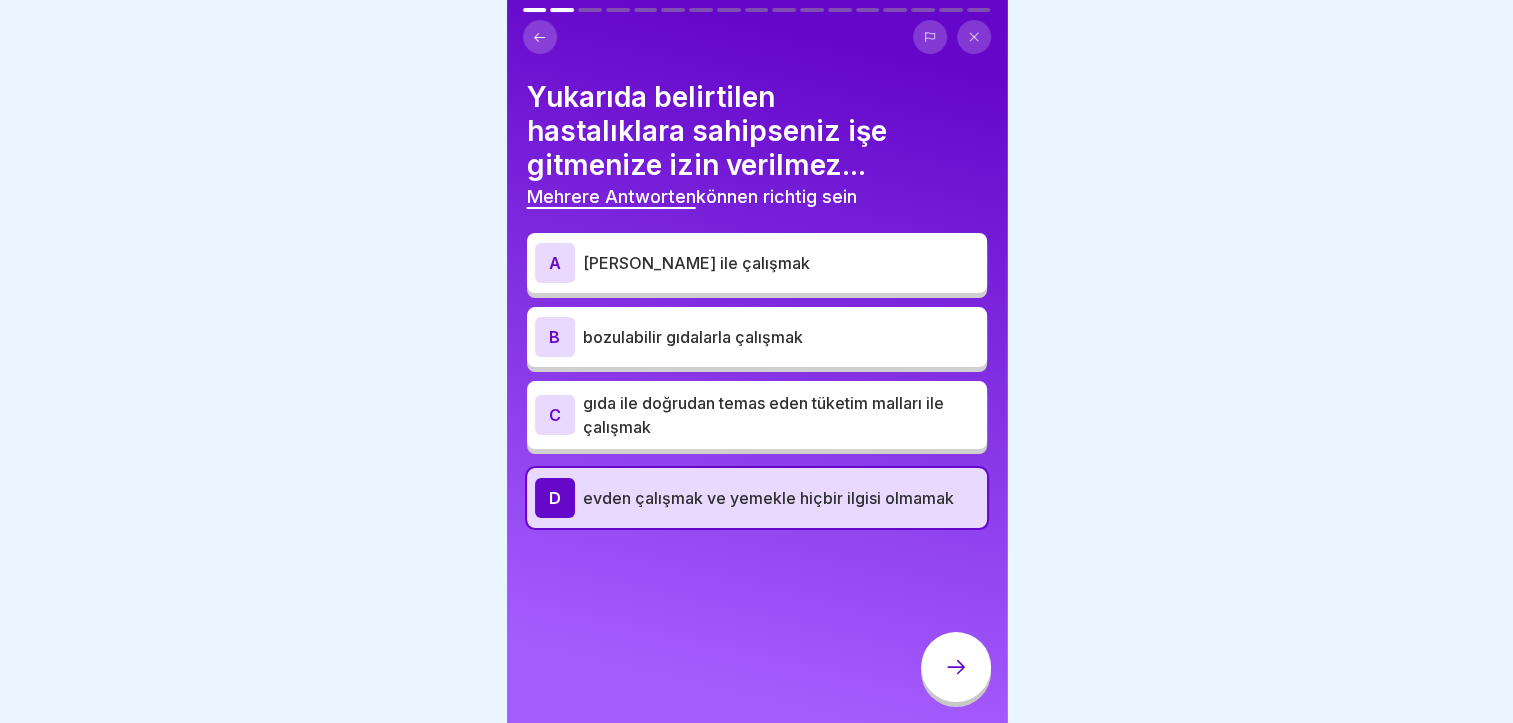 click on "evden çalışmak ve yemekle hiçbir ilgisi olmamak" at bounding box center (781, 498) 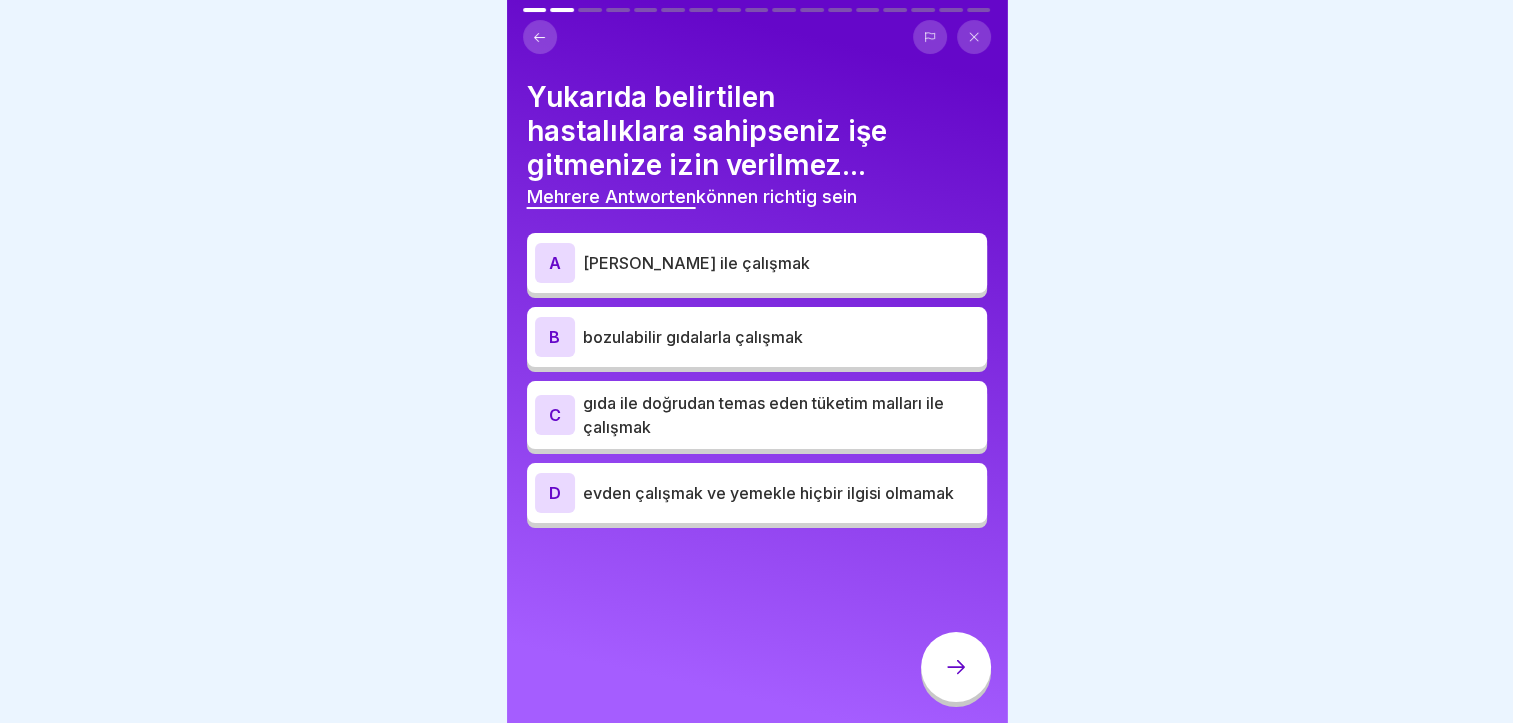 click on "gıda ile doğrudan temas eden tüketim malları ile çalışmak" at bounding box center (781, 415) 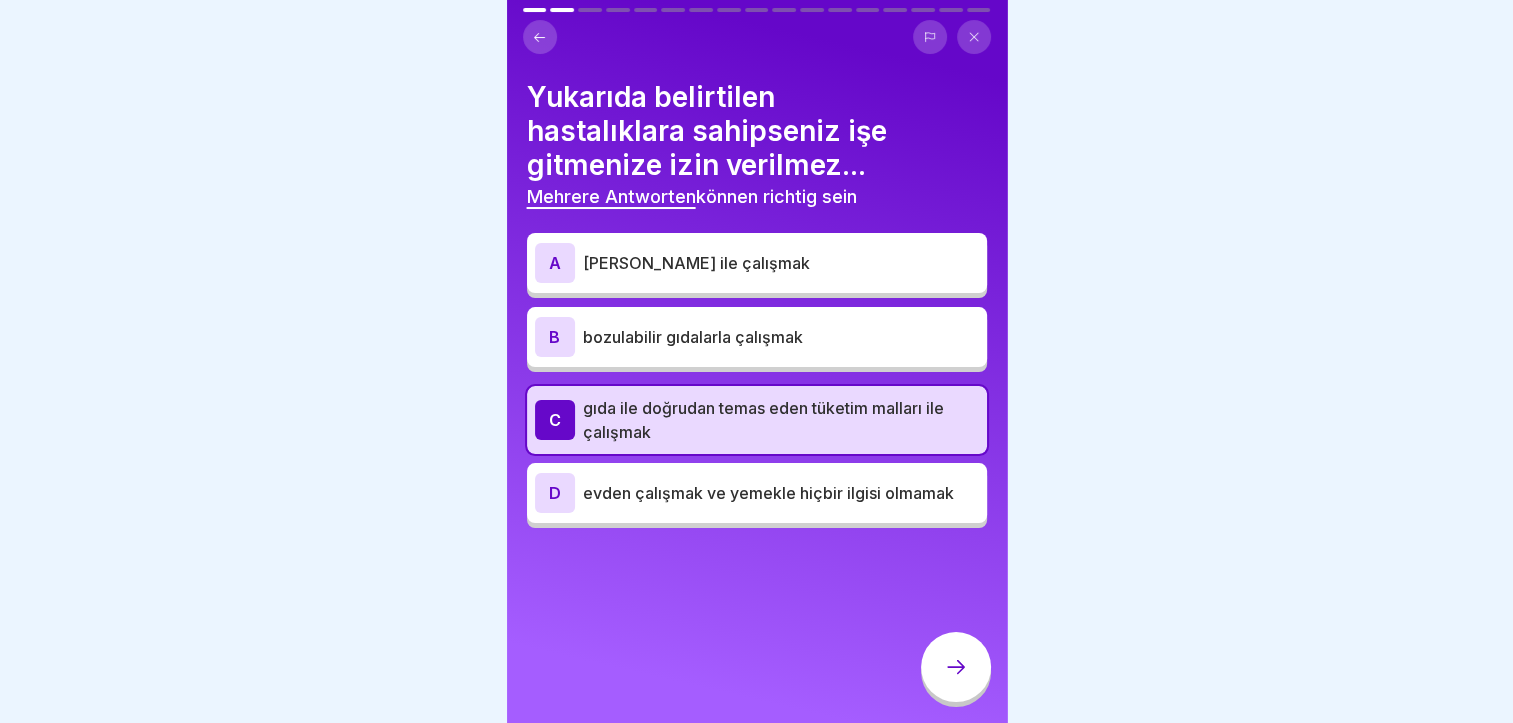 click on "bozulabilir gıdalarla çalışmak" at bounding box center (781, 337) 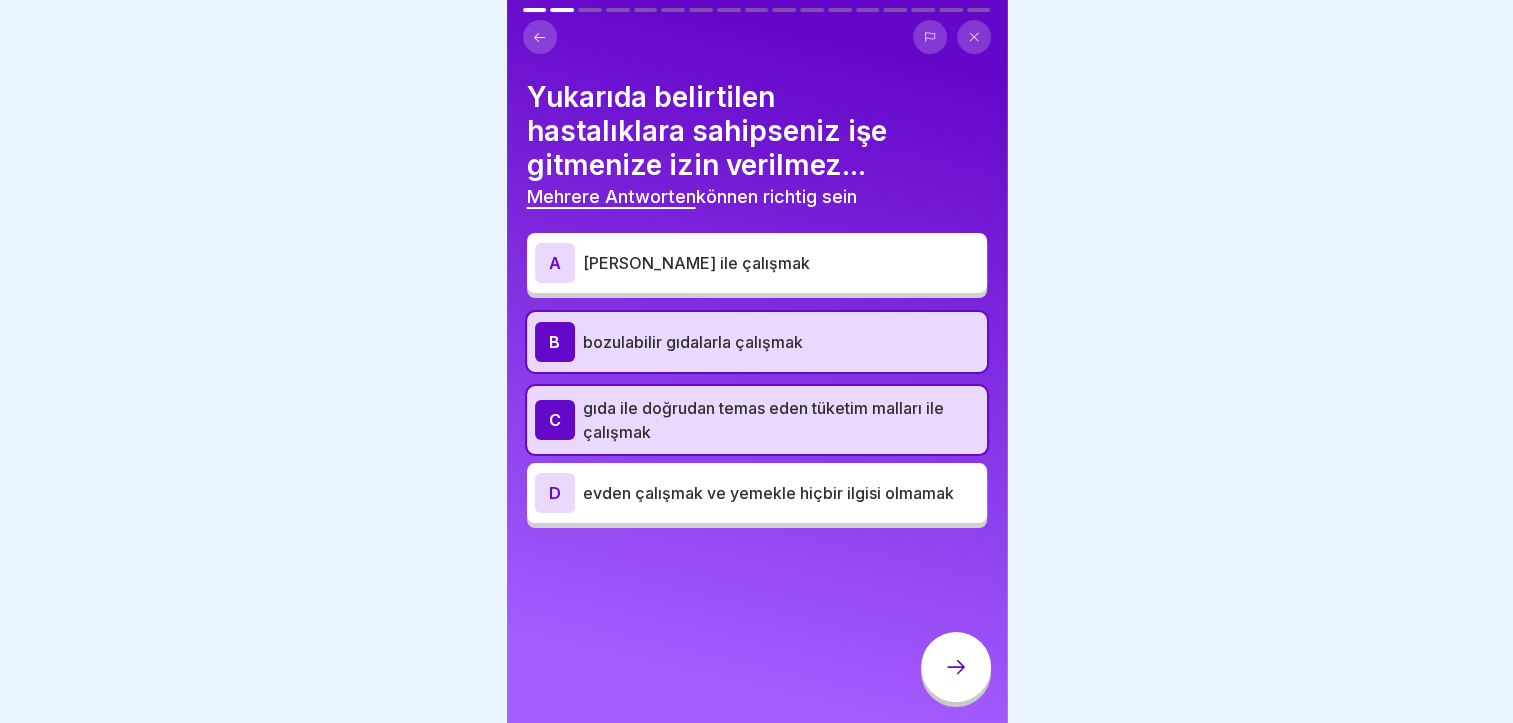 click on "[PERSON_NAME] ile çalışmak" at bounding box center [781, 263] 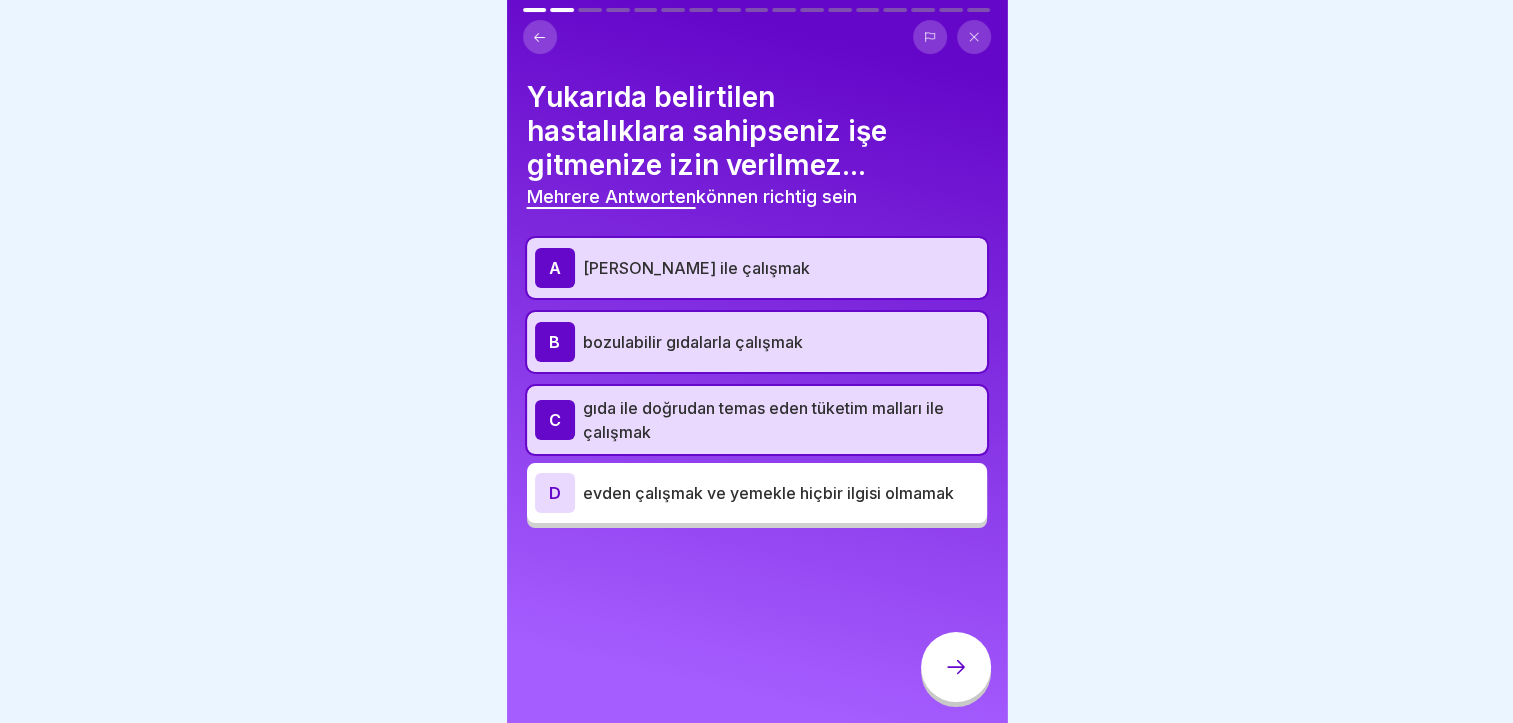 click at bounding box center (956, 667) 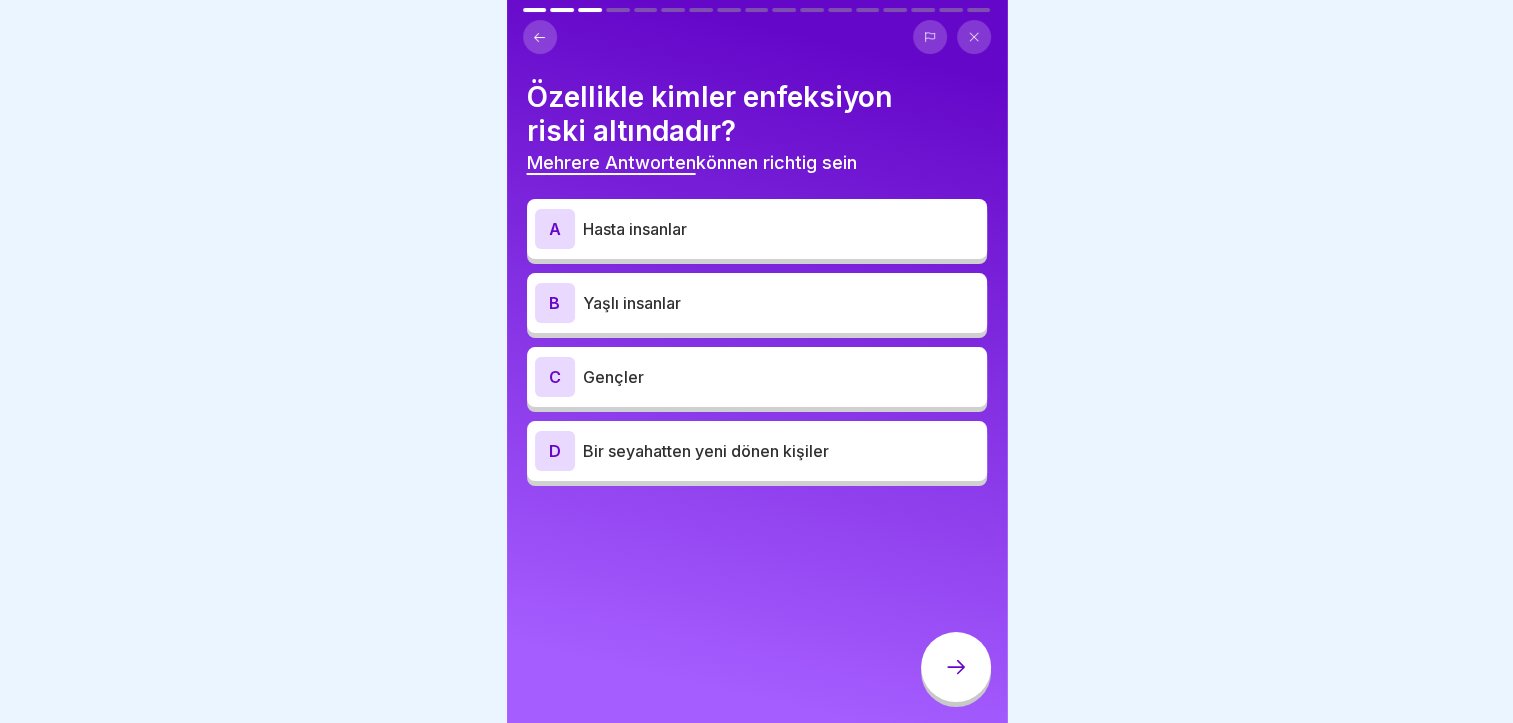 click on "A Hasta insanlar" at bounding box center [757, 229] 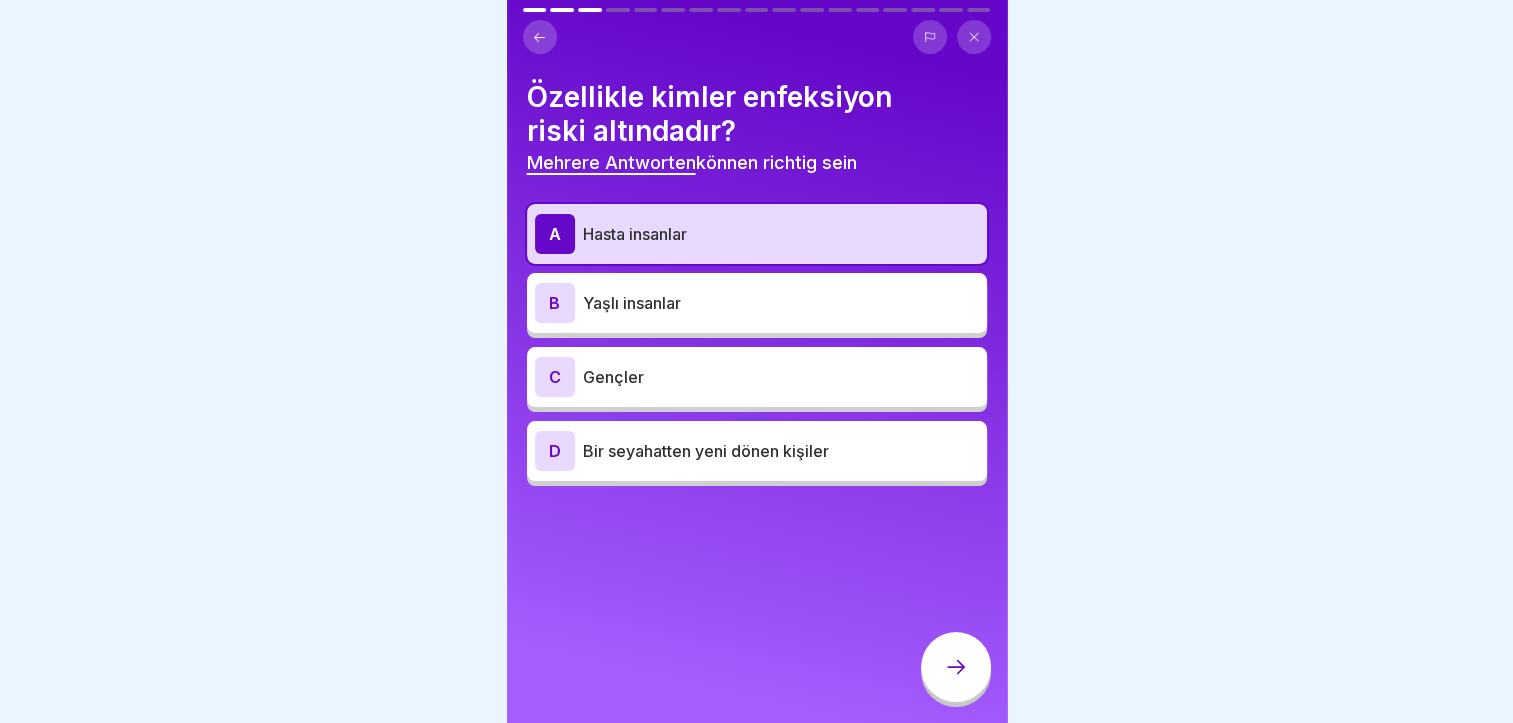 click on "Yaşlı insanlar" at bounding box center (781, 303) 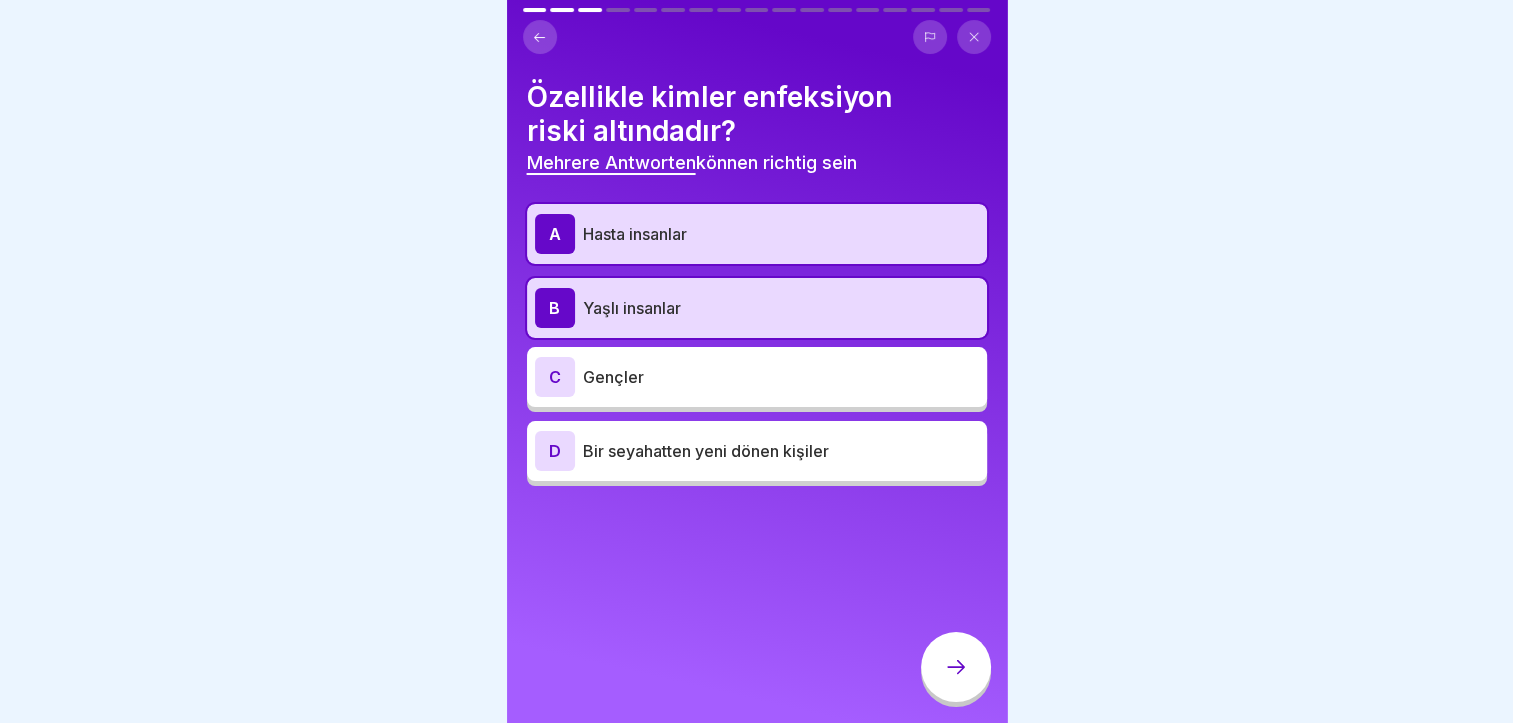 click on "C Gençler" at bounding box center [757, 377] 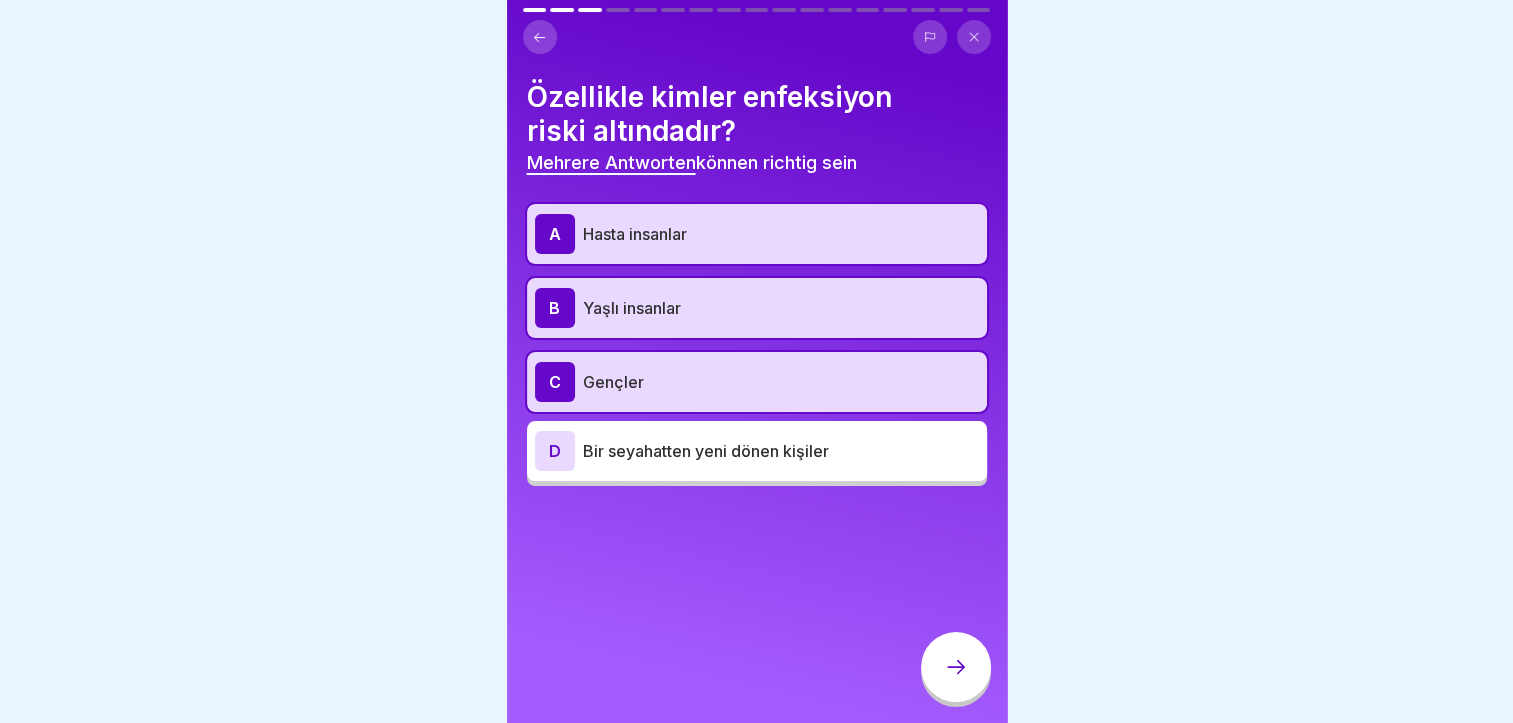 click on "Gençler" at bounding box center [781, 382] 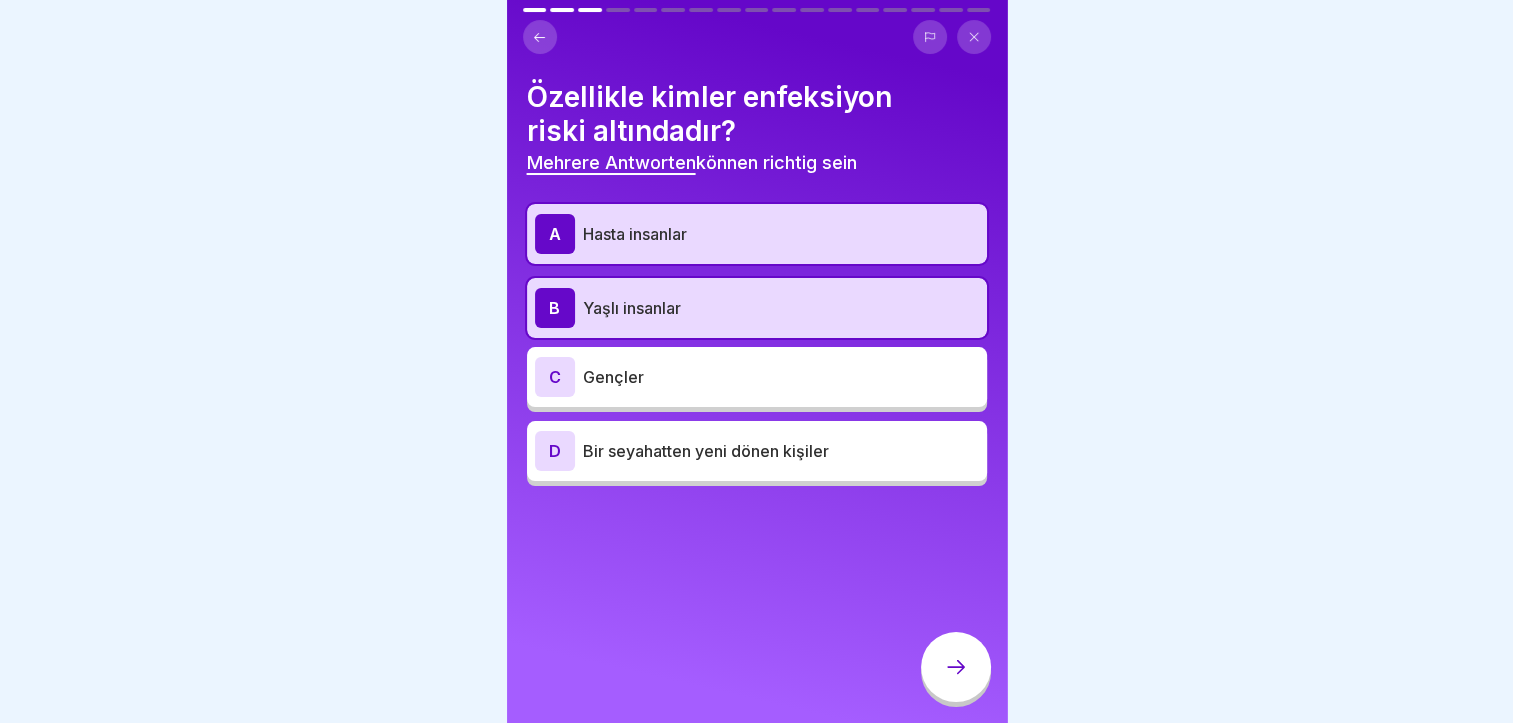 click at bounding box center [956, 667] 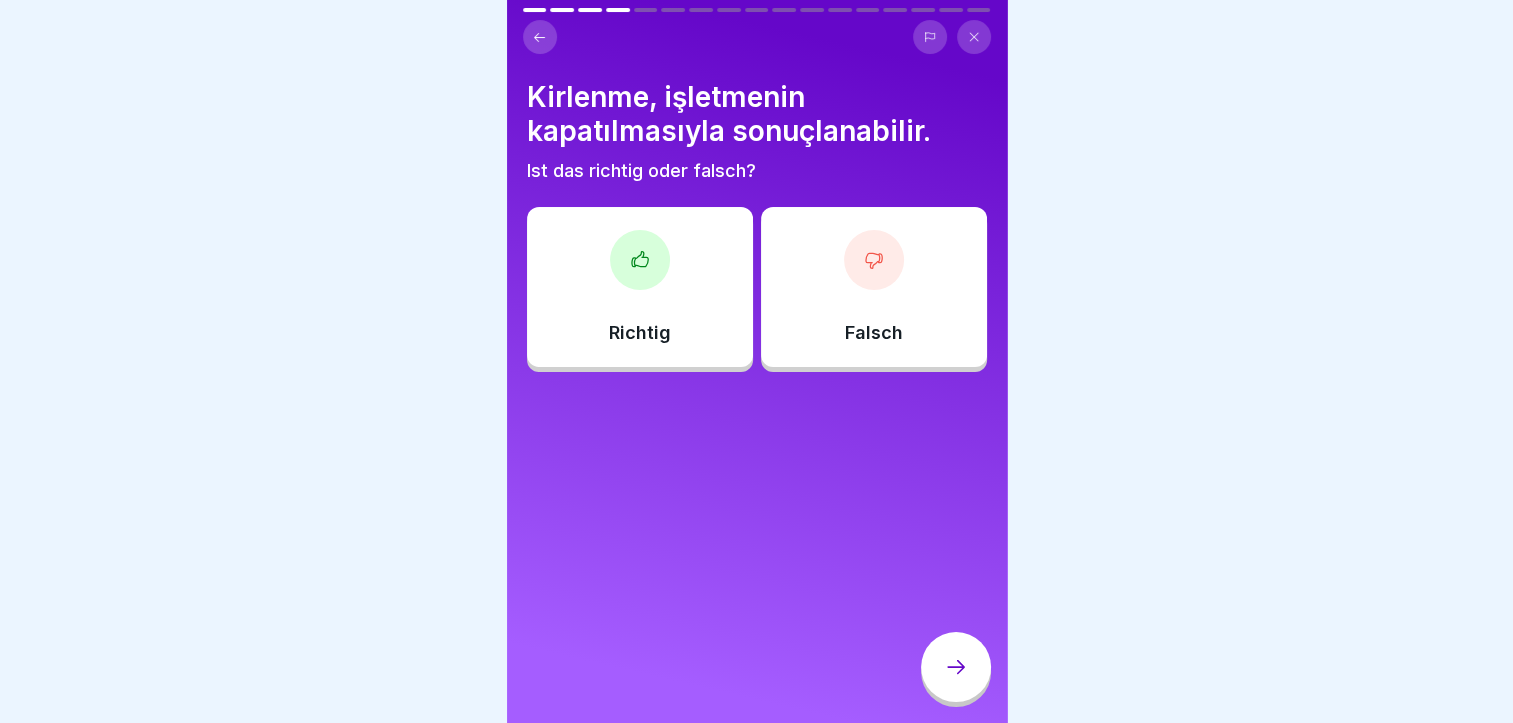 click on "Richtig" at bounding box center (640, 333) 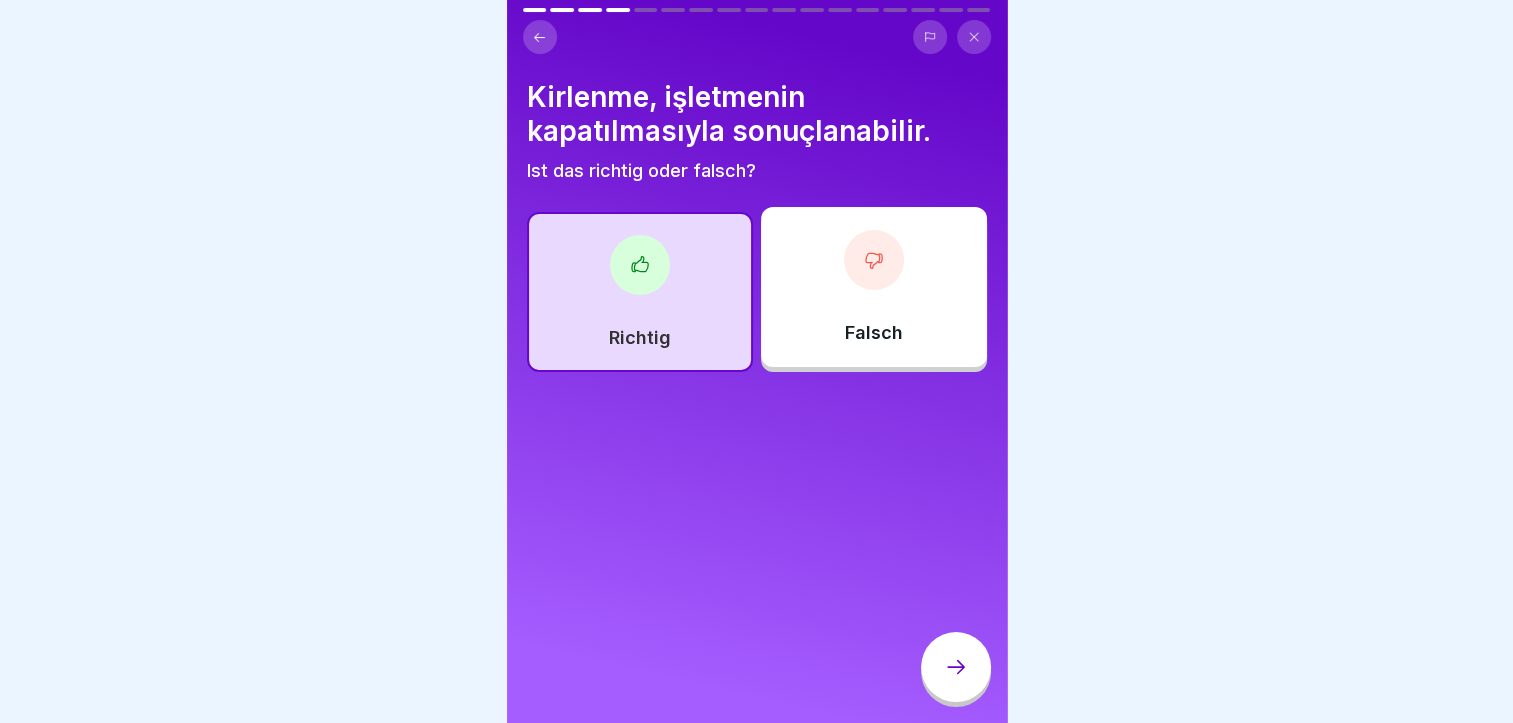 click at bounding box center [956, 667] 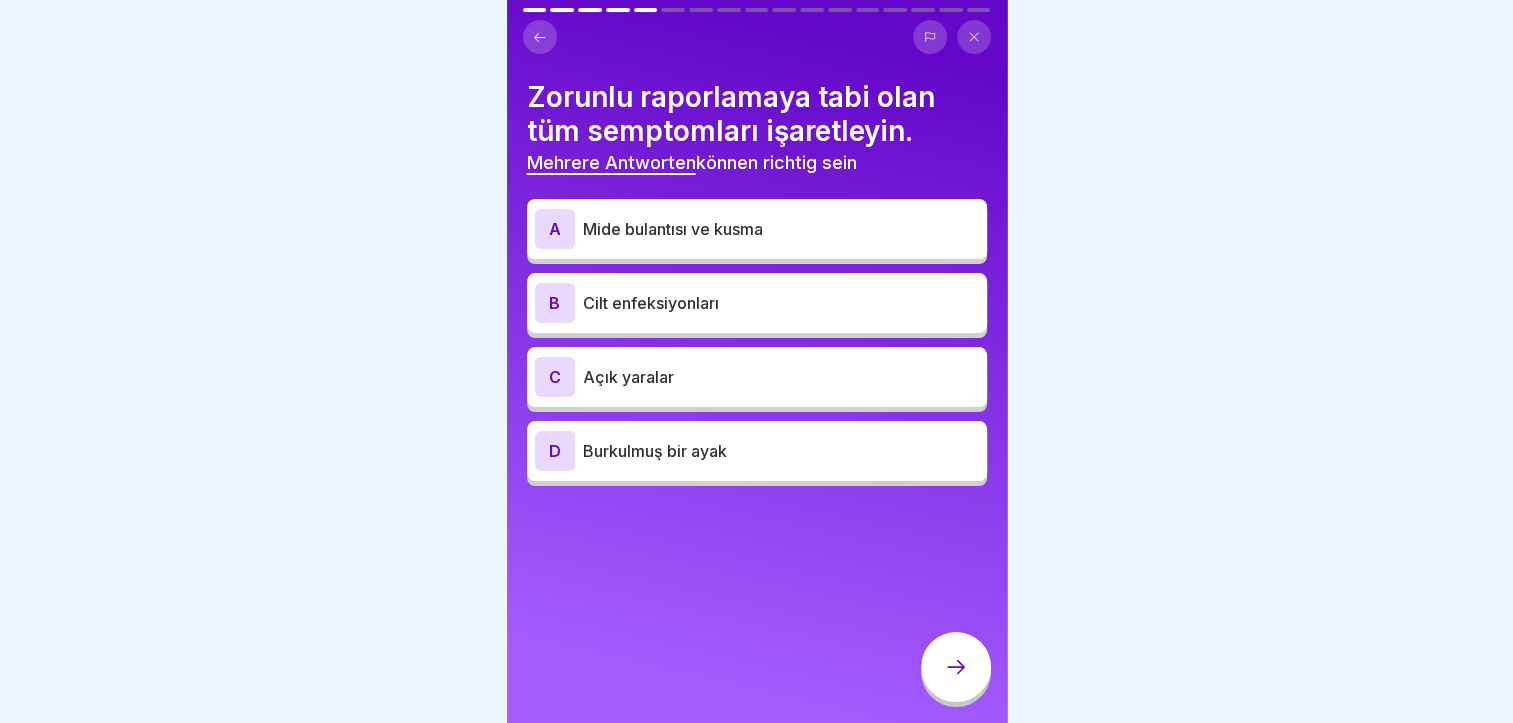 click on "Mide bulantısı ve kusma" at bounding box center (781, 229) 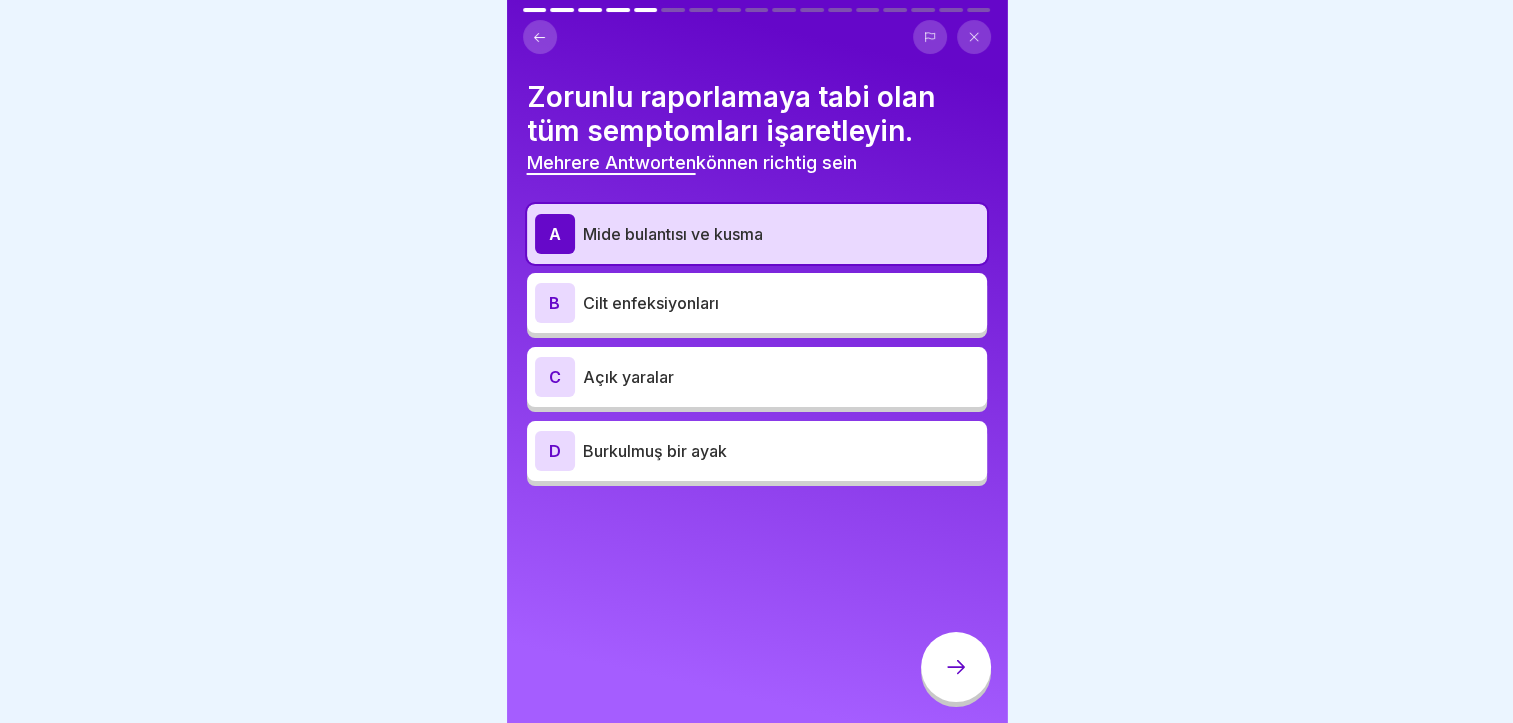 click on "Cilt enfeksiyonları" at bounding box center [781, 303] 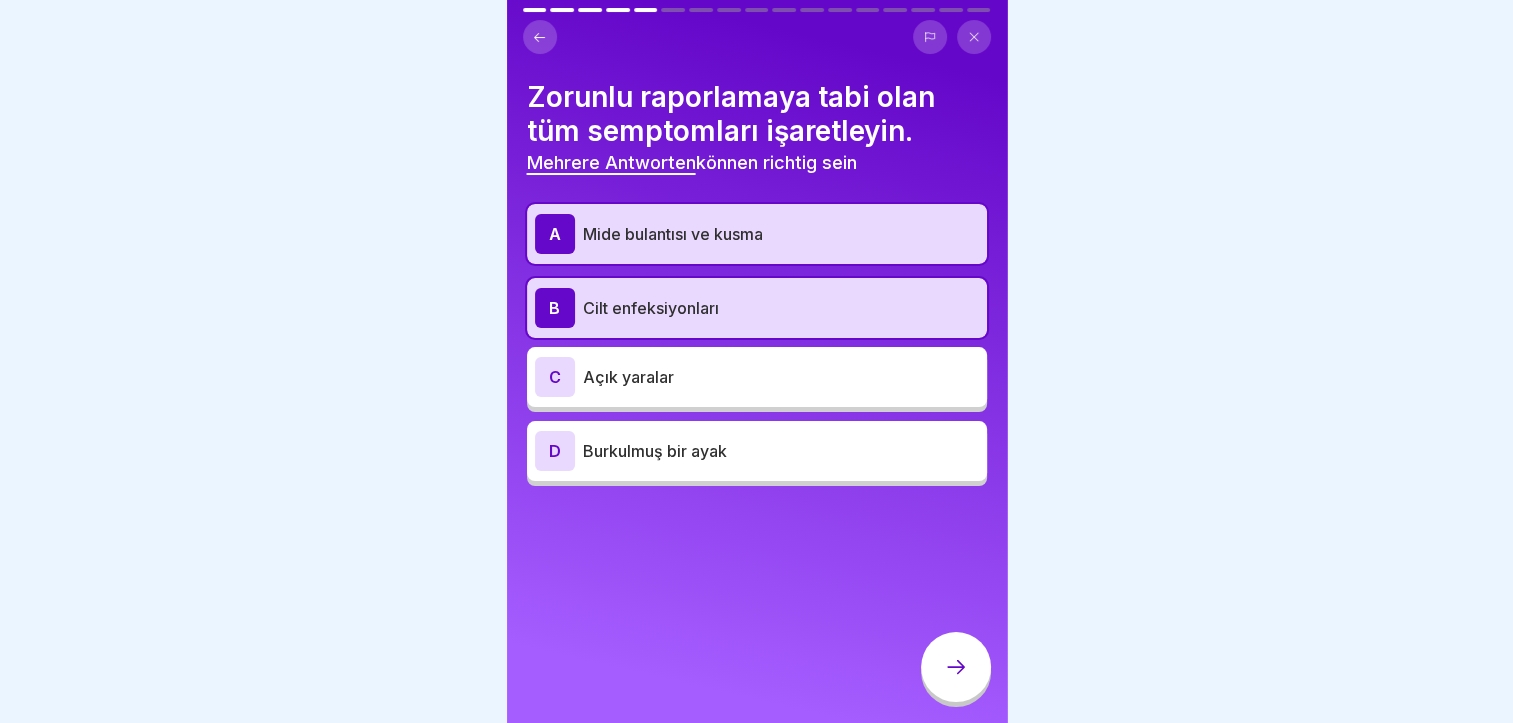 click on "Açık yaralar" at bounding box center [781, 377] 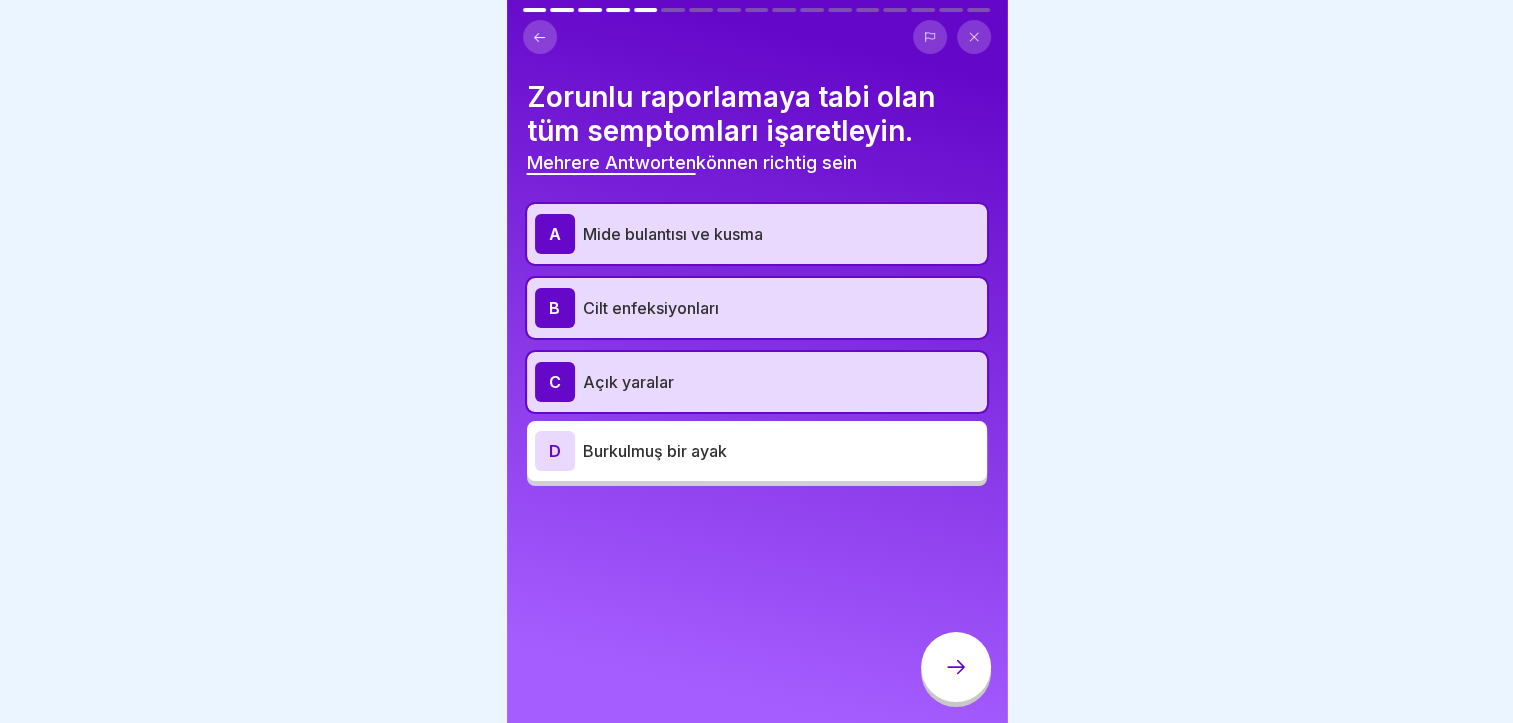 click at bounding box center (956, 667) 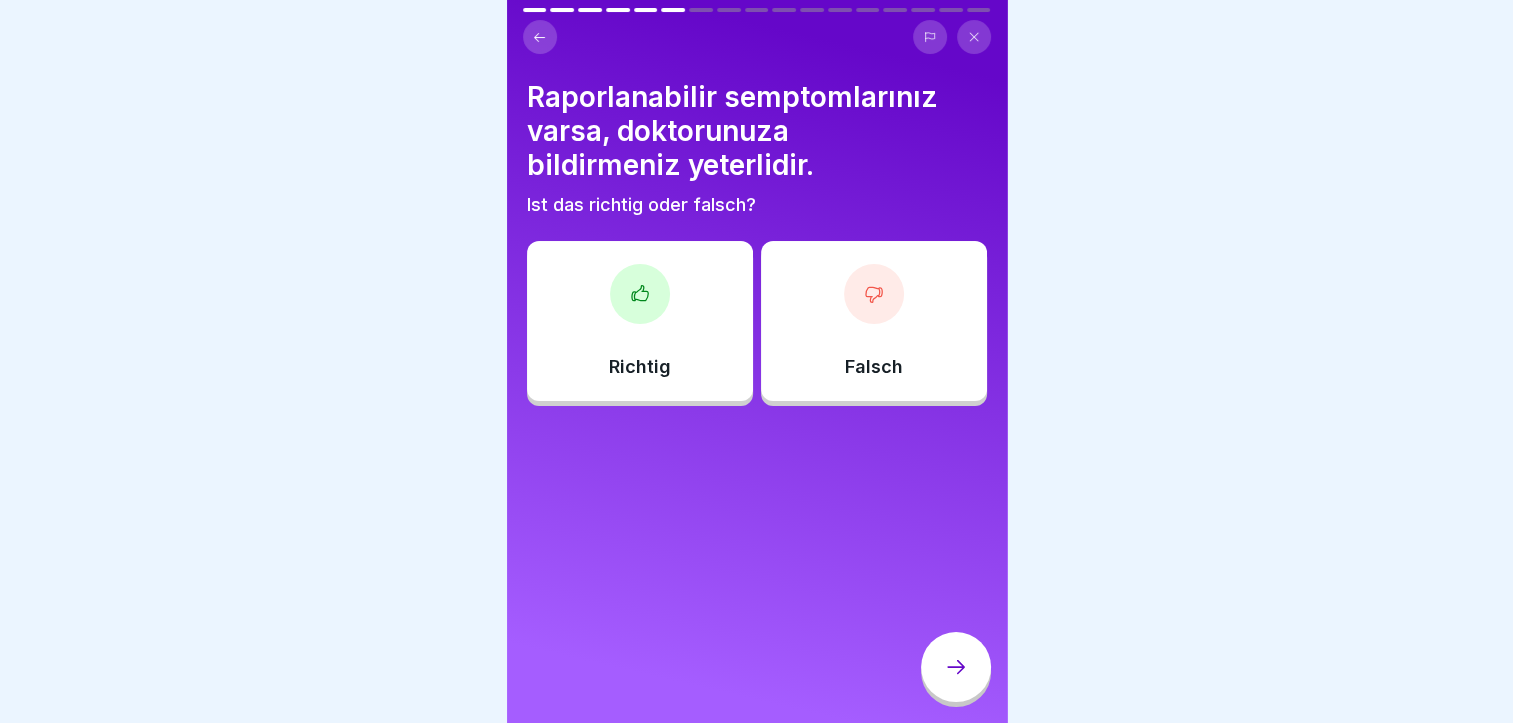 click on "Richtig" at bounding box center (640, 321) 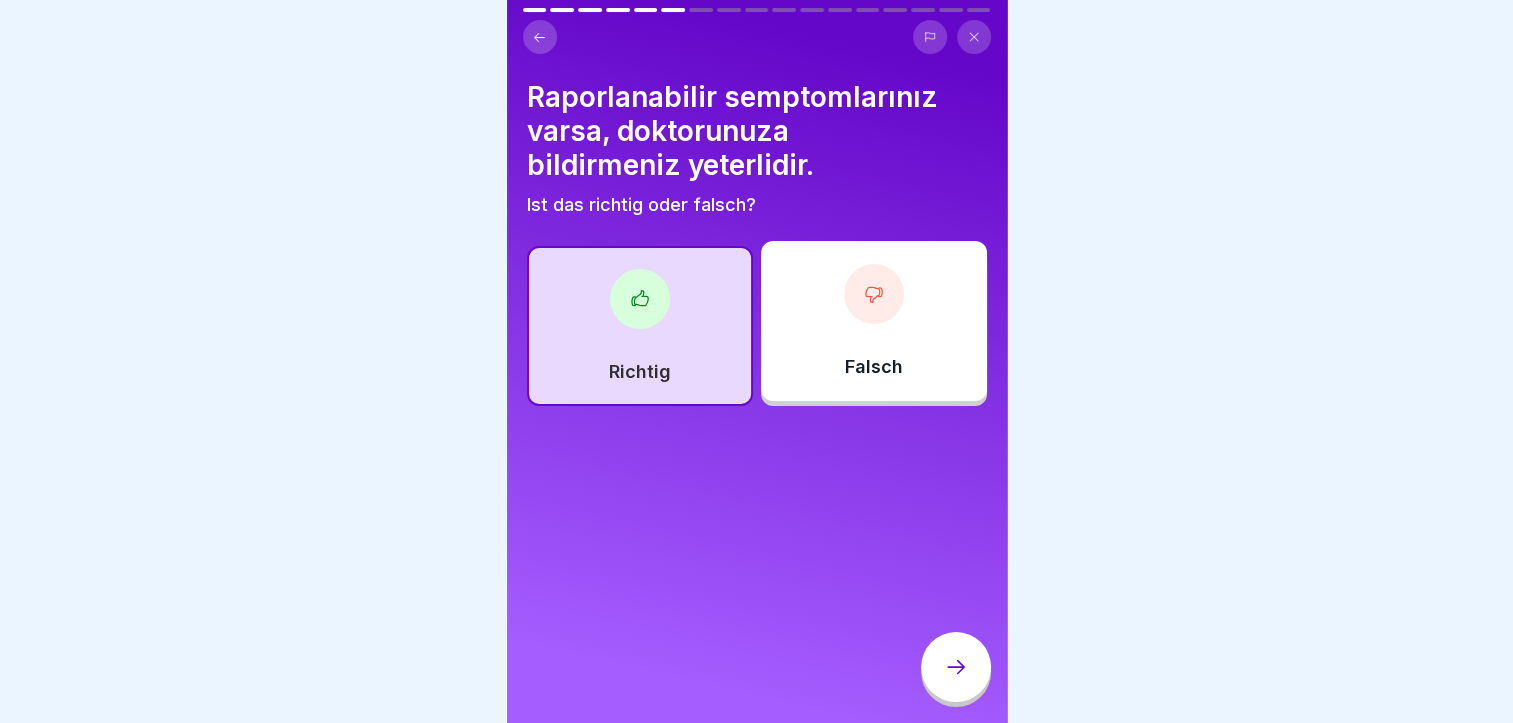 click 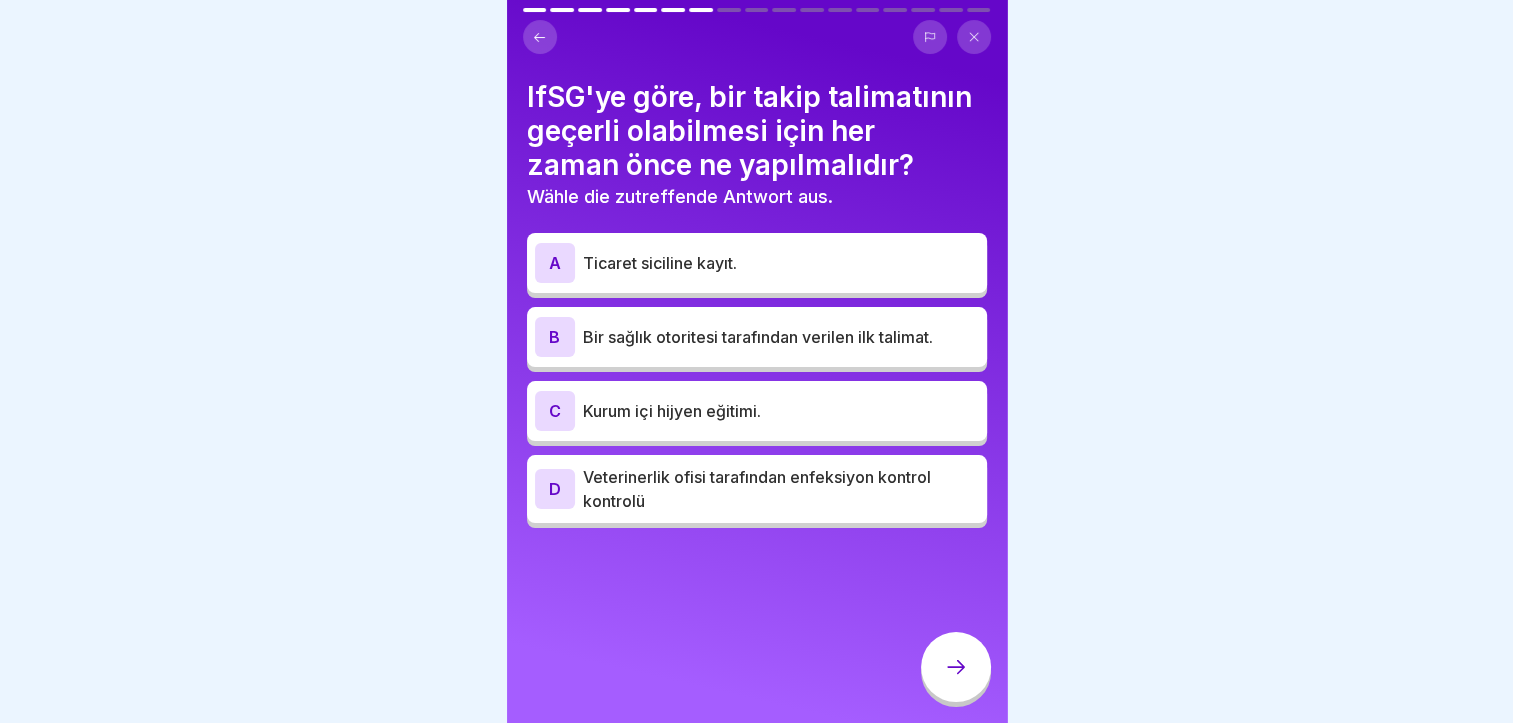 click on "A Ticaret siciline kayıt." at bounding box center (757, 263) 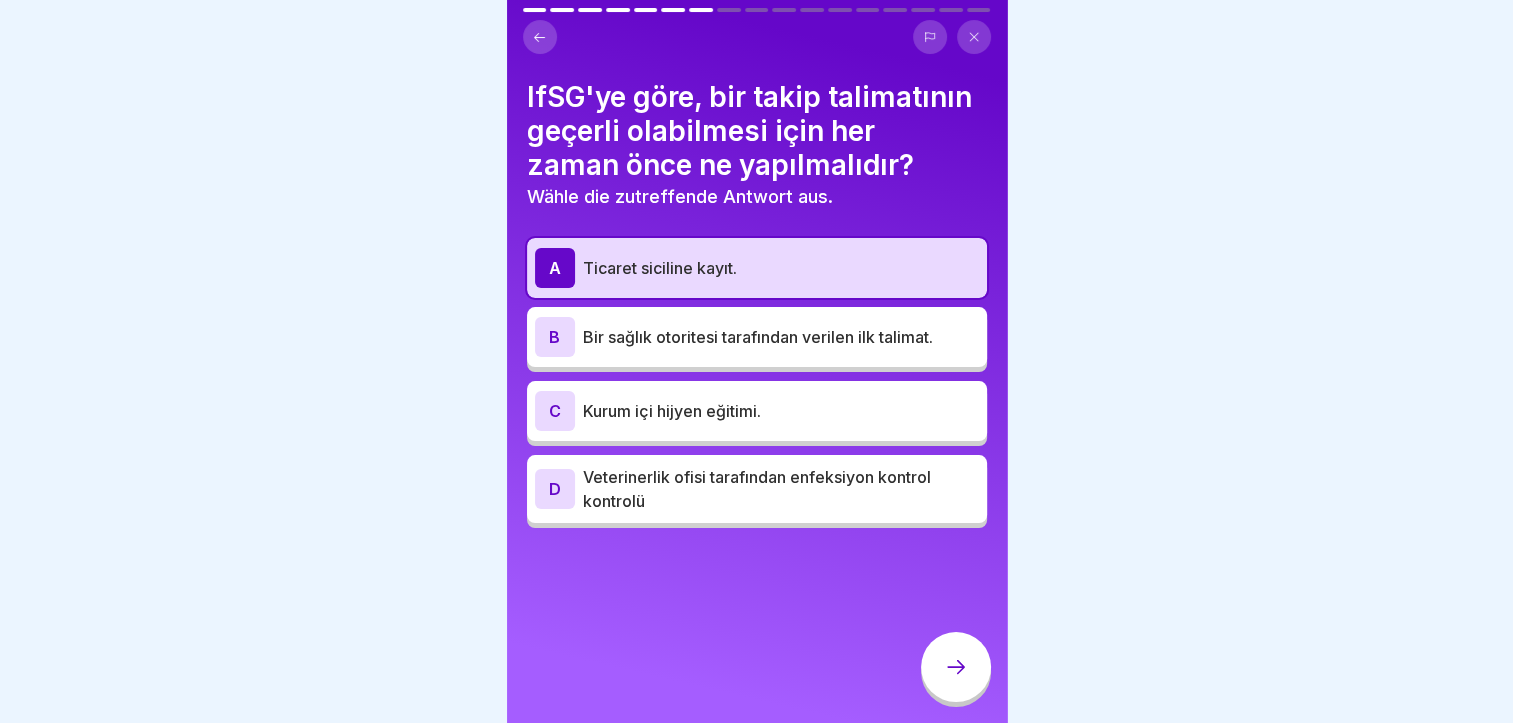click on "A Ticaret siciline kayıt." at bounding box center (757, 268) 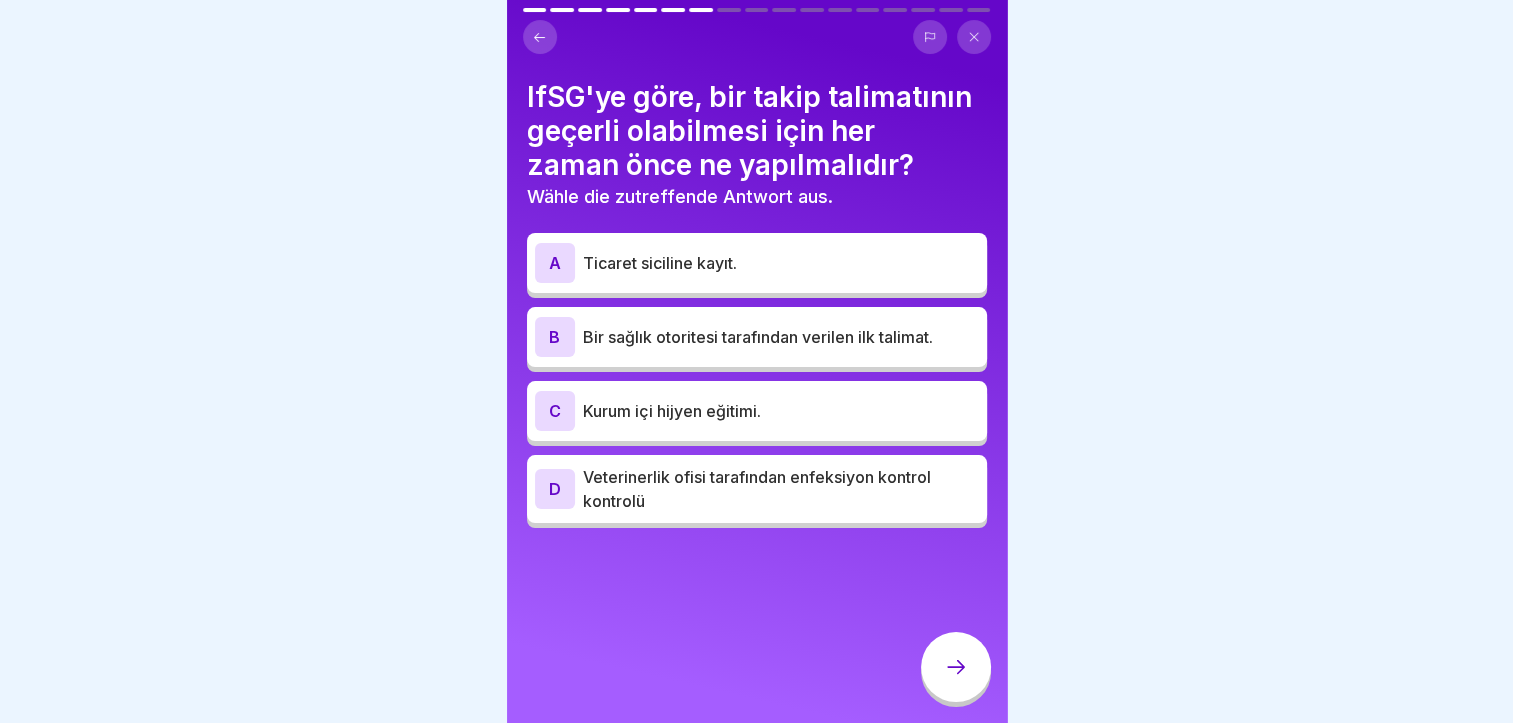 click on "Bir sağlık otoritesi tarafından verilen ilk talimat." at bounding box center (781, 337) 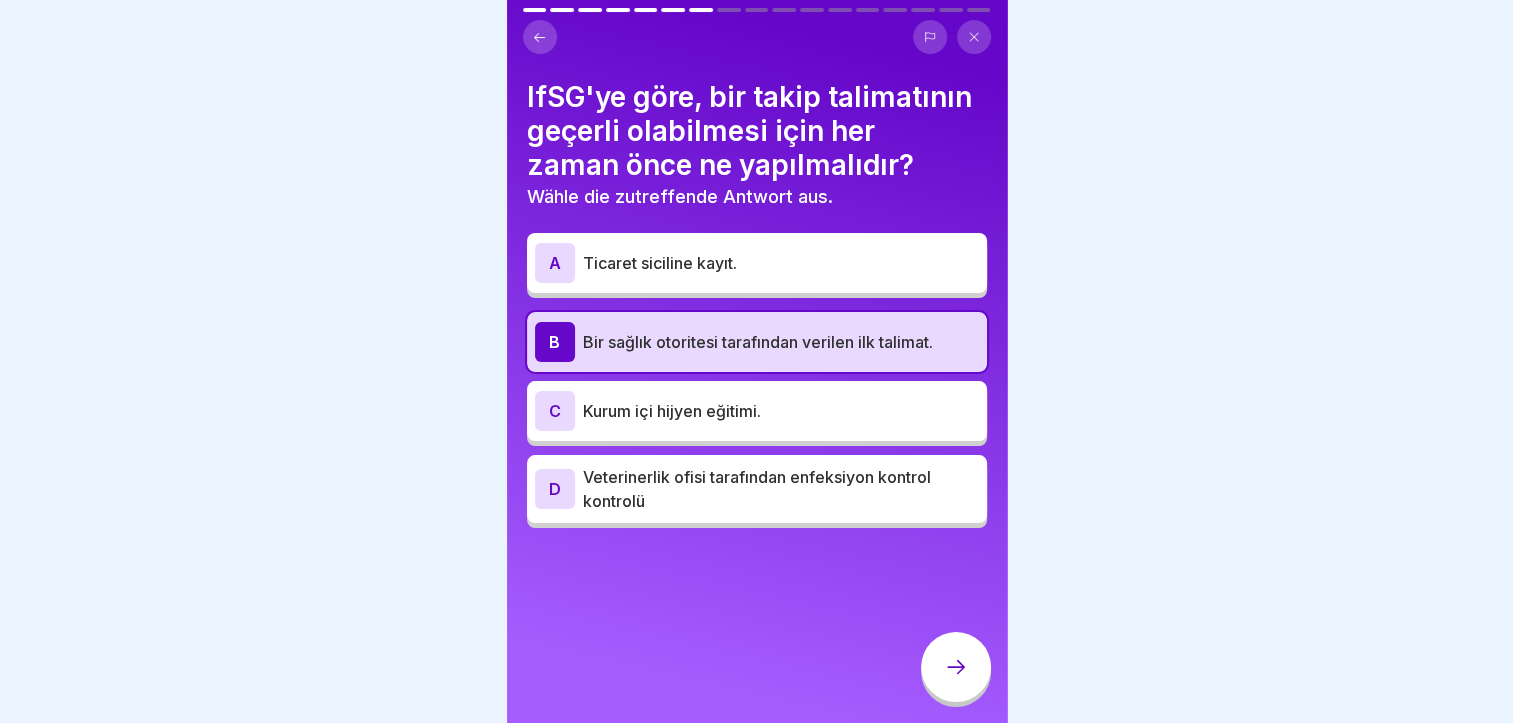 click on "Kurum içi hijyen eğitimi." at bounding box center (781, 411) 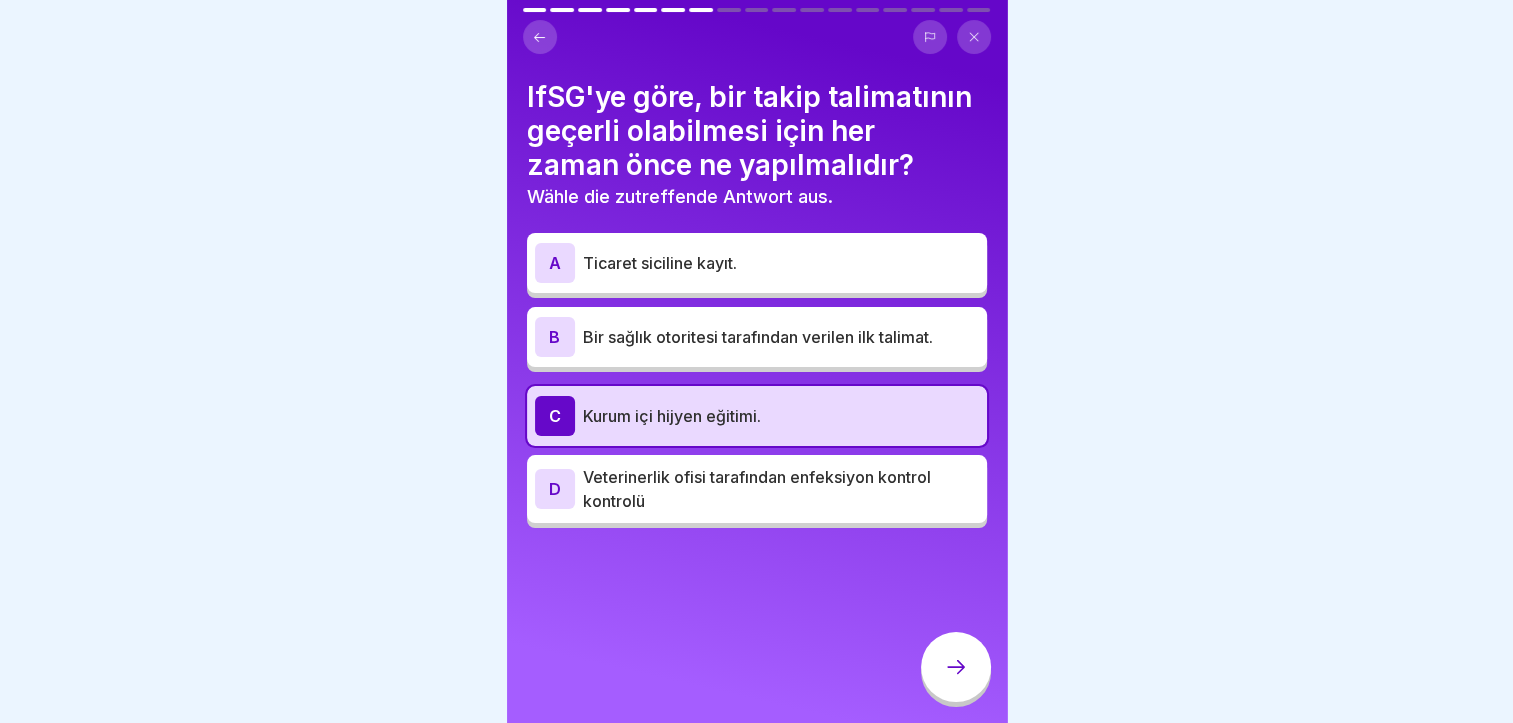 click at bounding box center (956, 667) 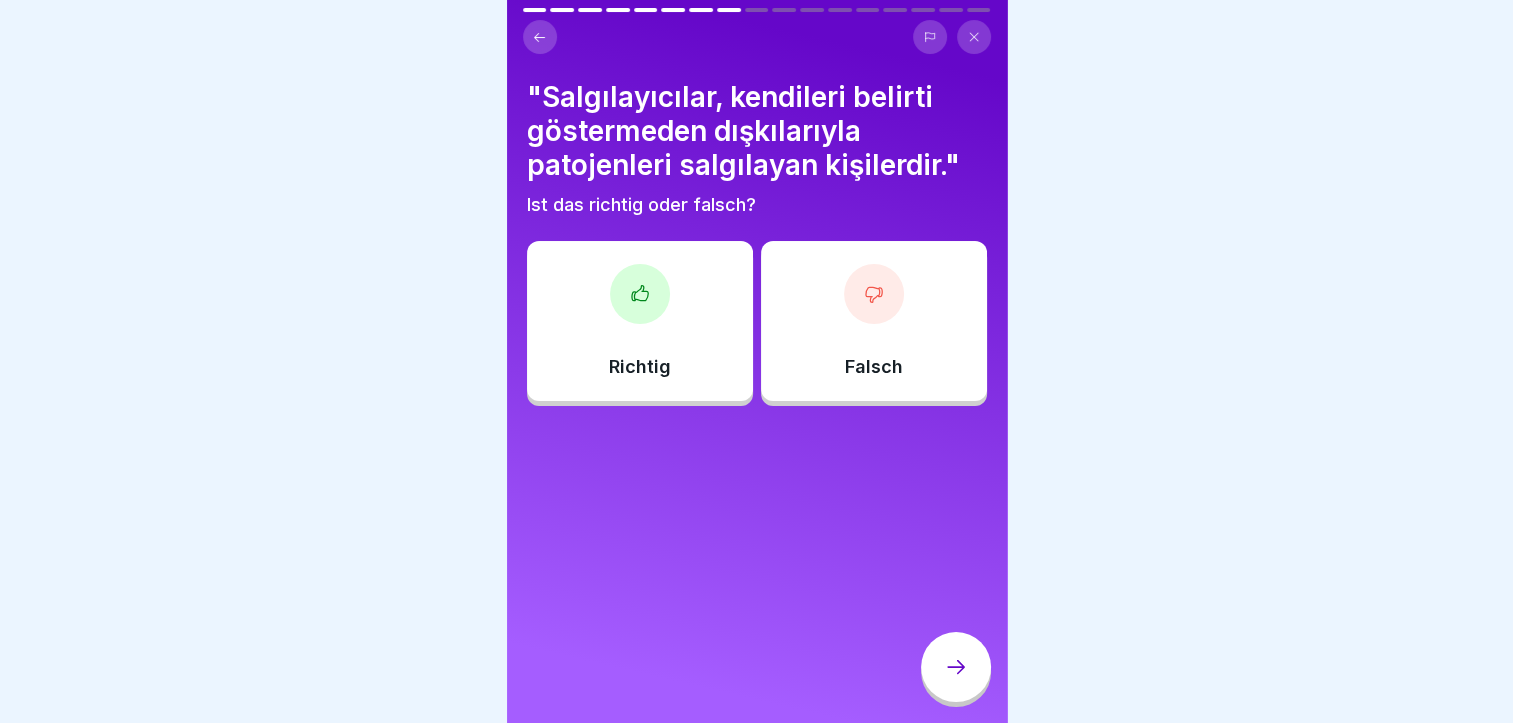 click 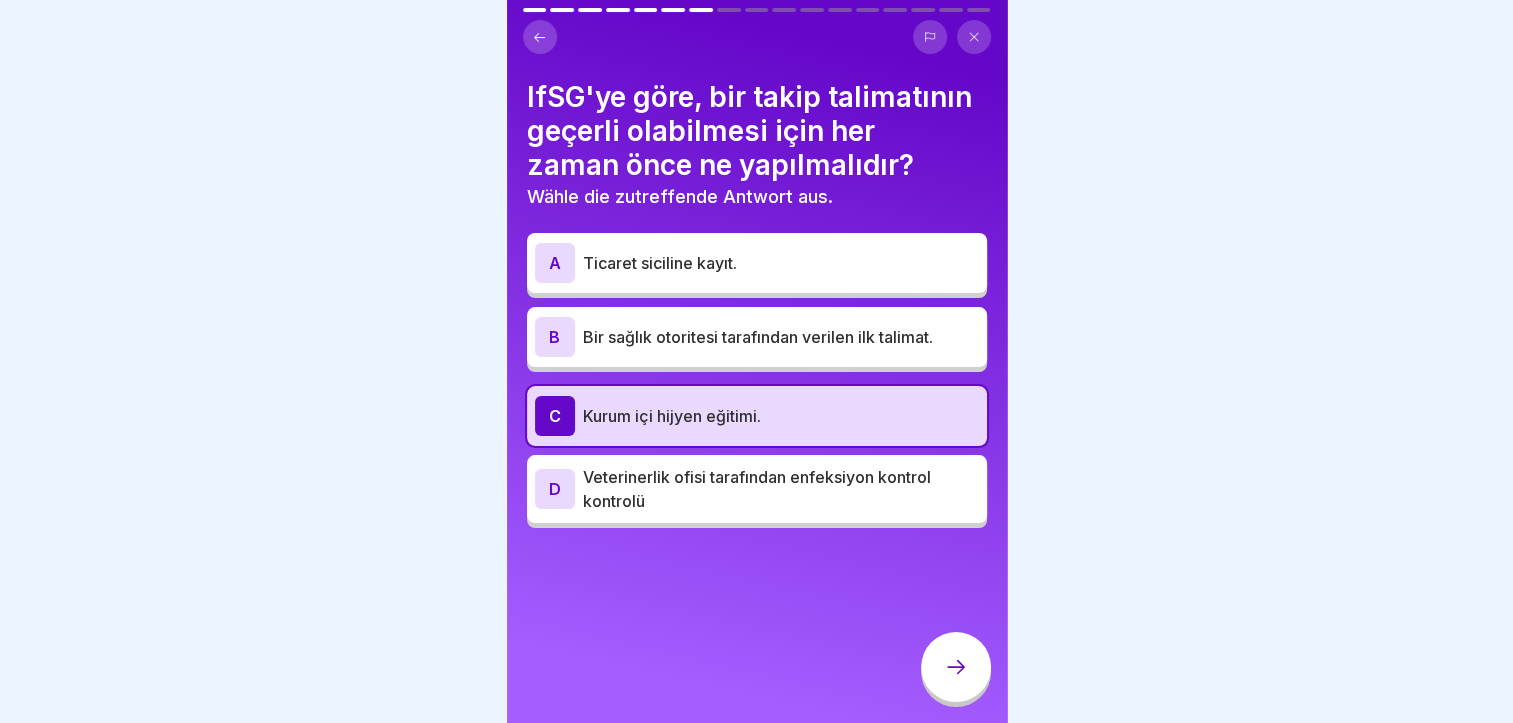 click at bounding box center [956, 667] 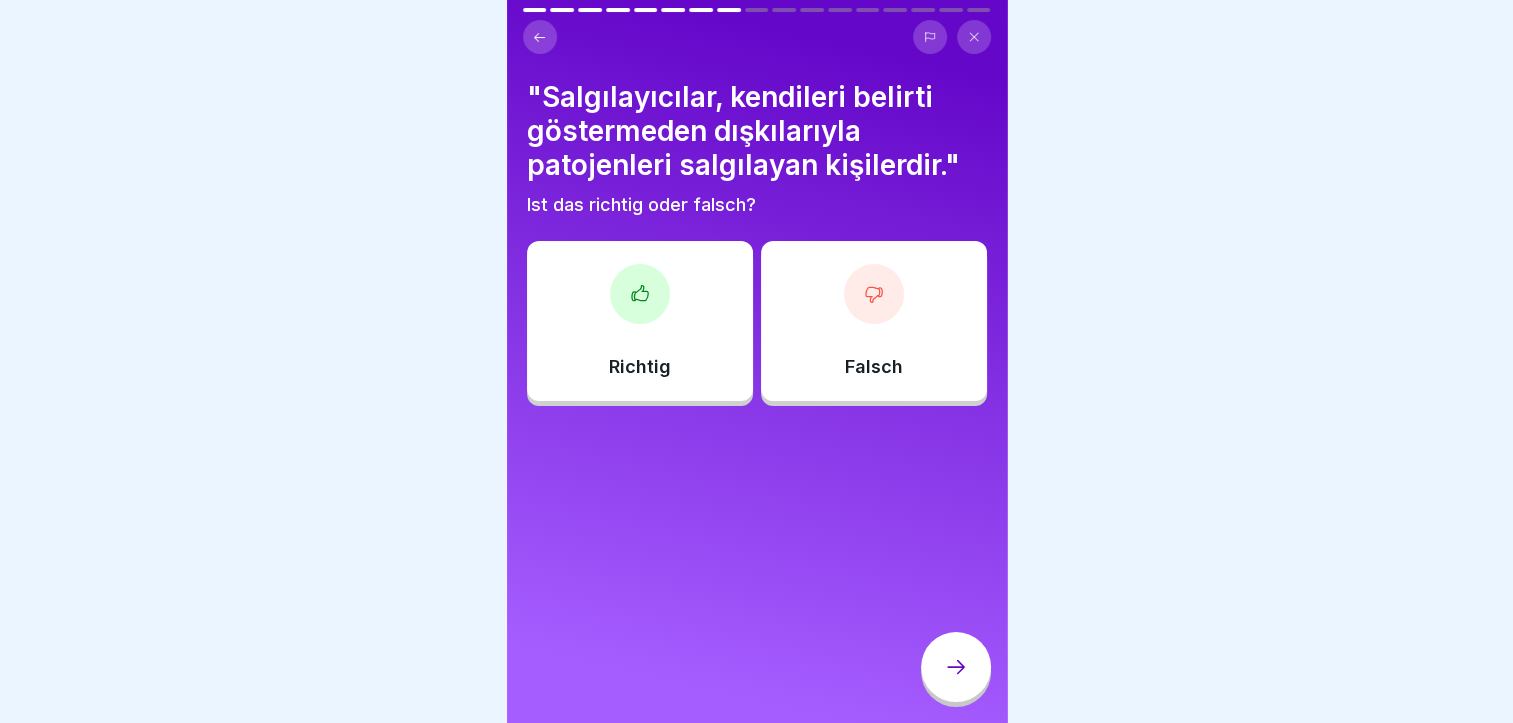 click on "Richtig" at bounding box center (640, 367) 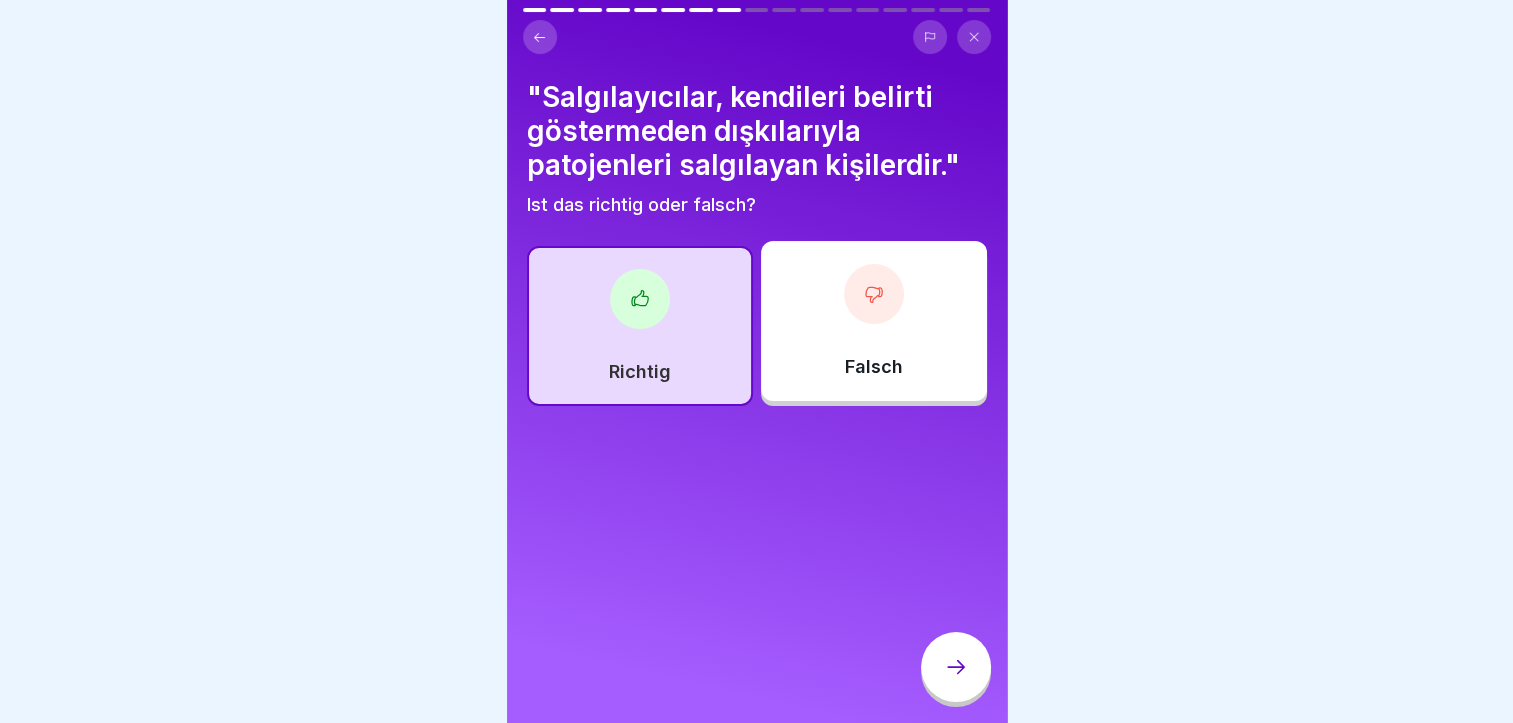 click at bounding box center [956, 667] 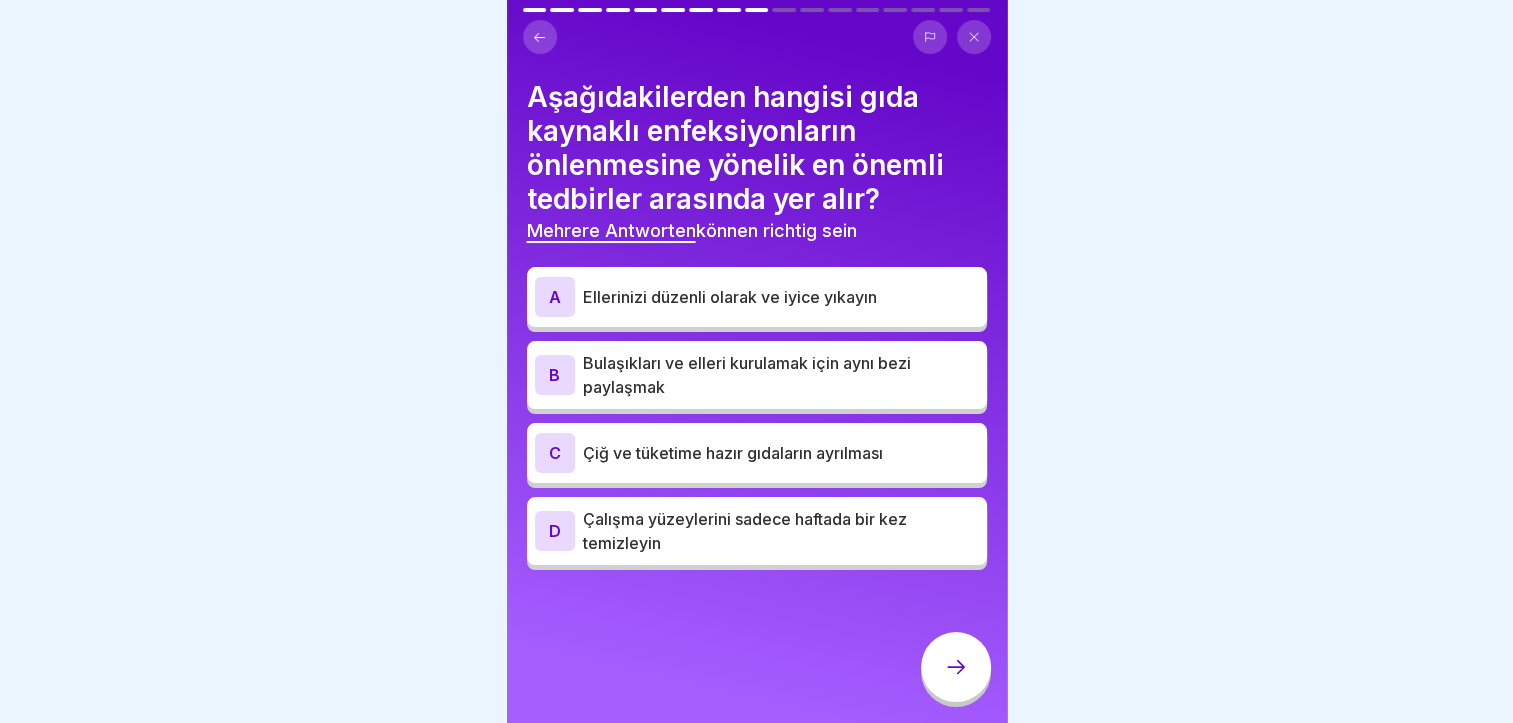 click on "Ellerinizi düzenli olarak ve iyice yıkayın" at bounding box center [781, 297] 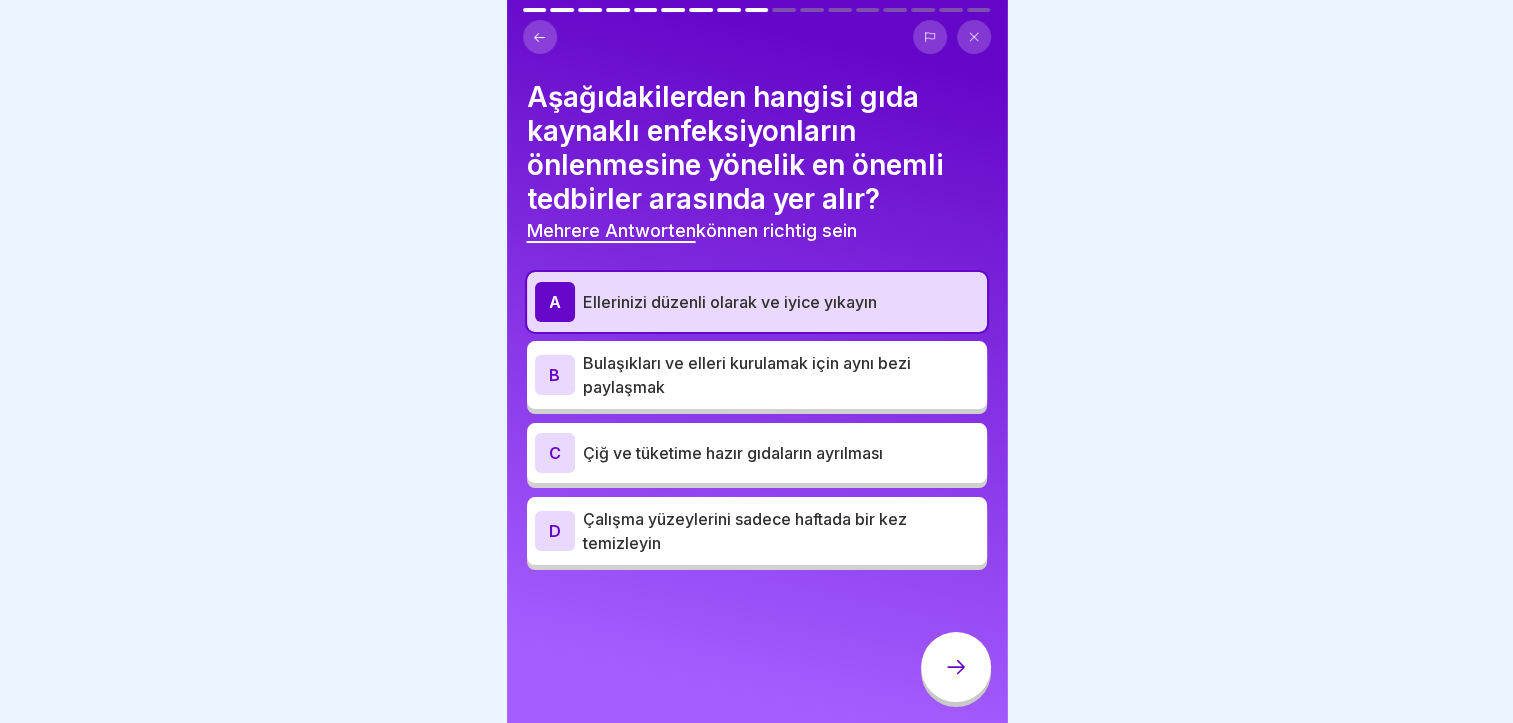 click on "A  Ellerinizi düzenli olarak ve iyice yıkayın" at bounding box center (757, 302) 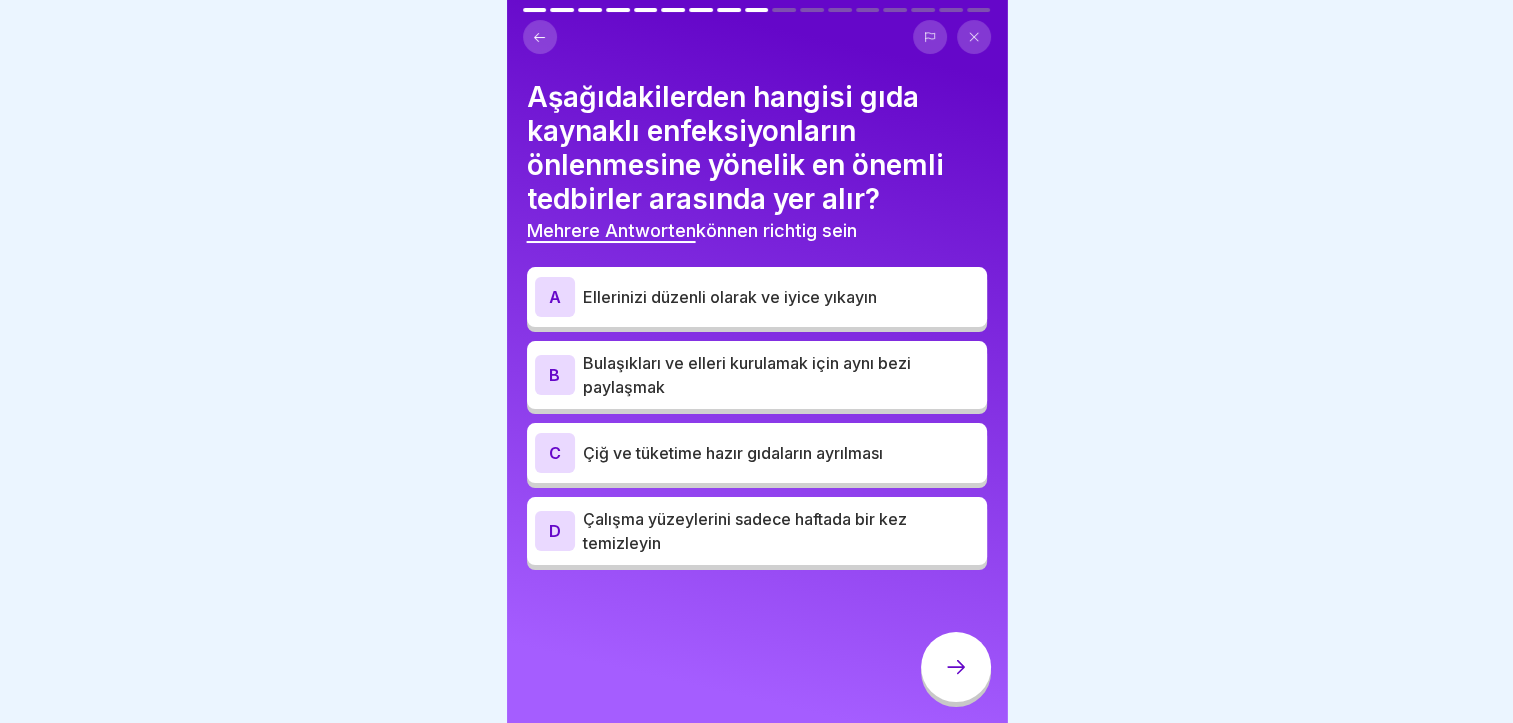 click on "Bulaşıkları ve elleri kurulamak için aynı bezi paylaşmak" at bounding box center (781, 375) 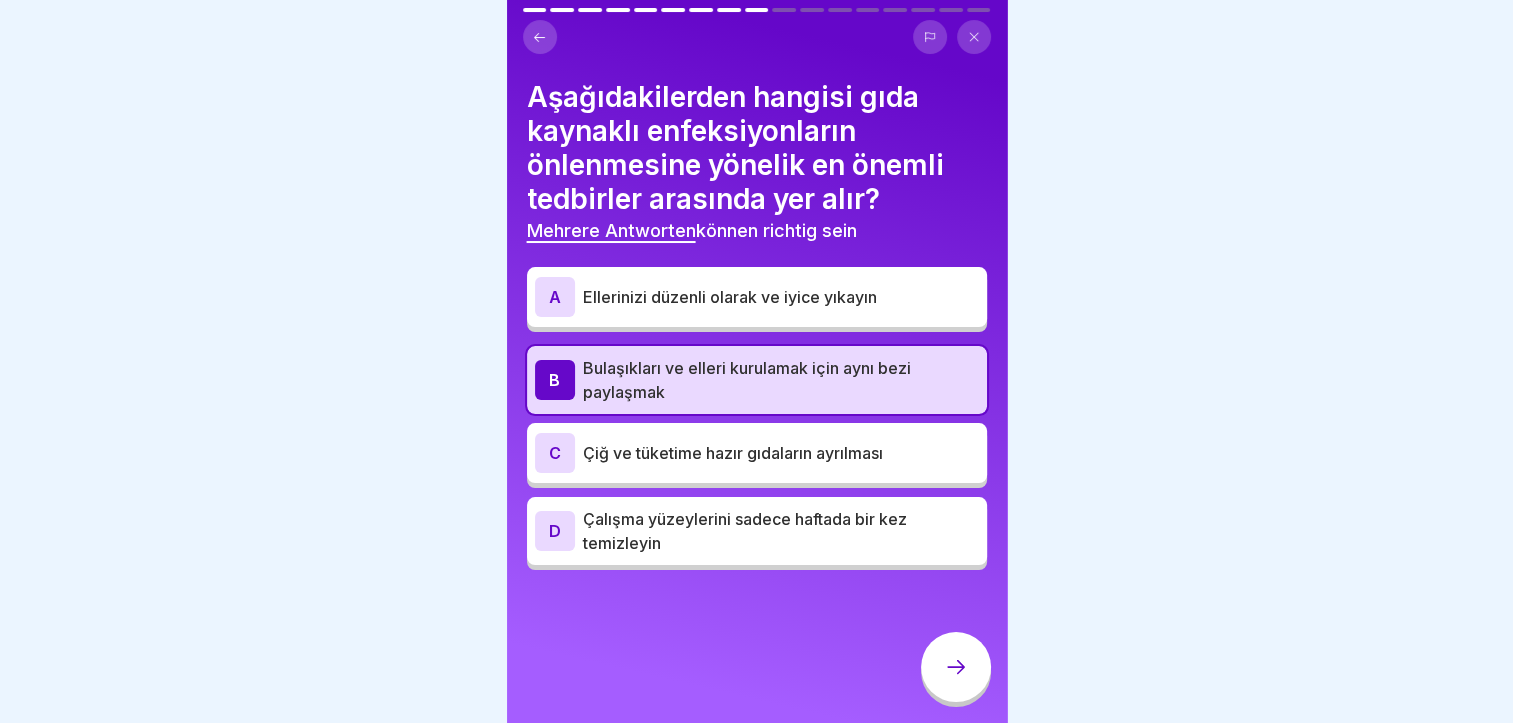 click on "Bulaşıkları ve elleri kurulamak için aynı bezi paylaşmak" at bounding box center [781, 380] 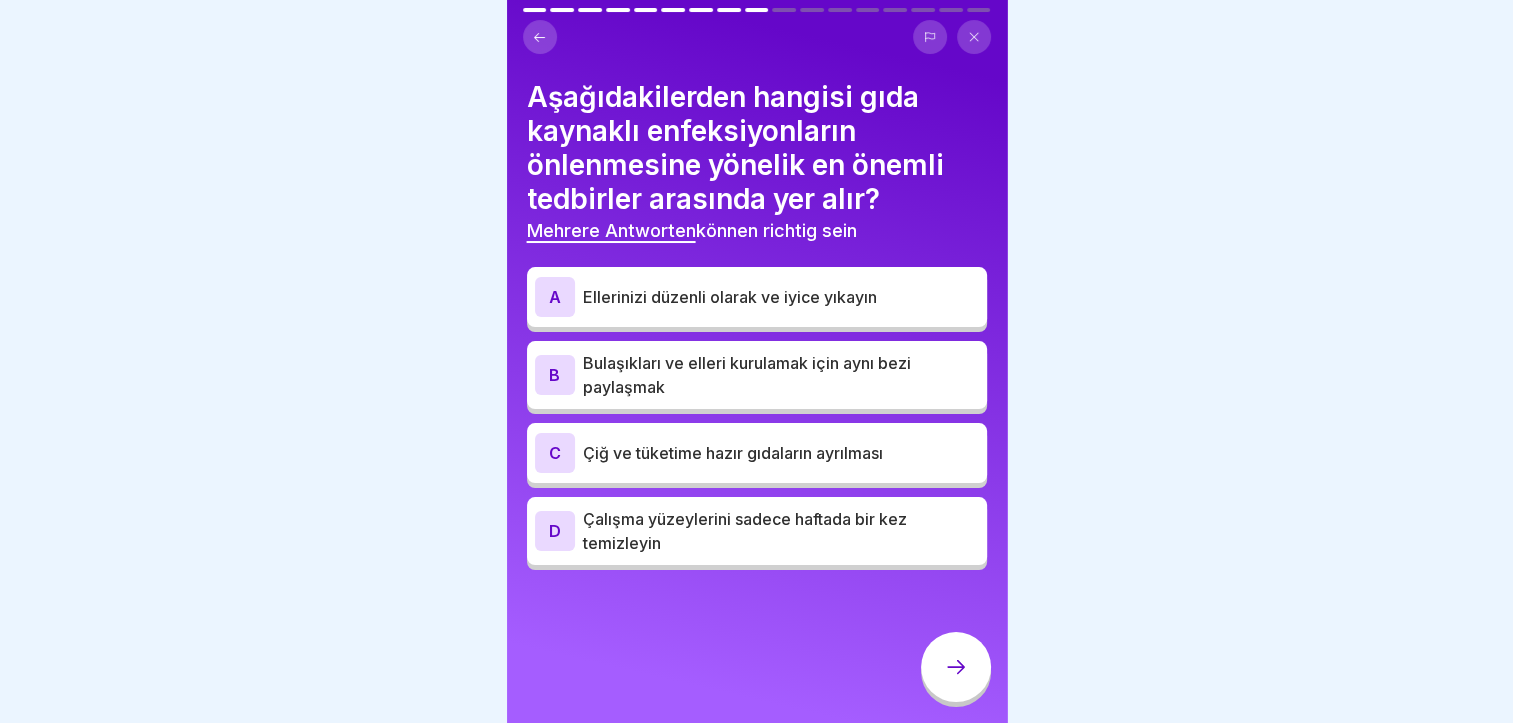 click on "Ellerinizi düzenli olarak ve iyice yıkayın" at bounding box center (781, 297) 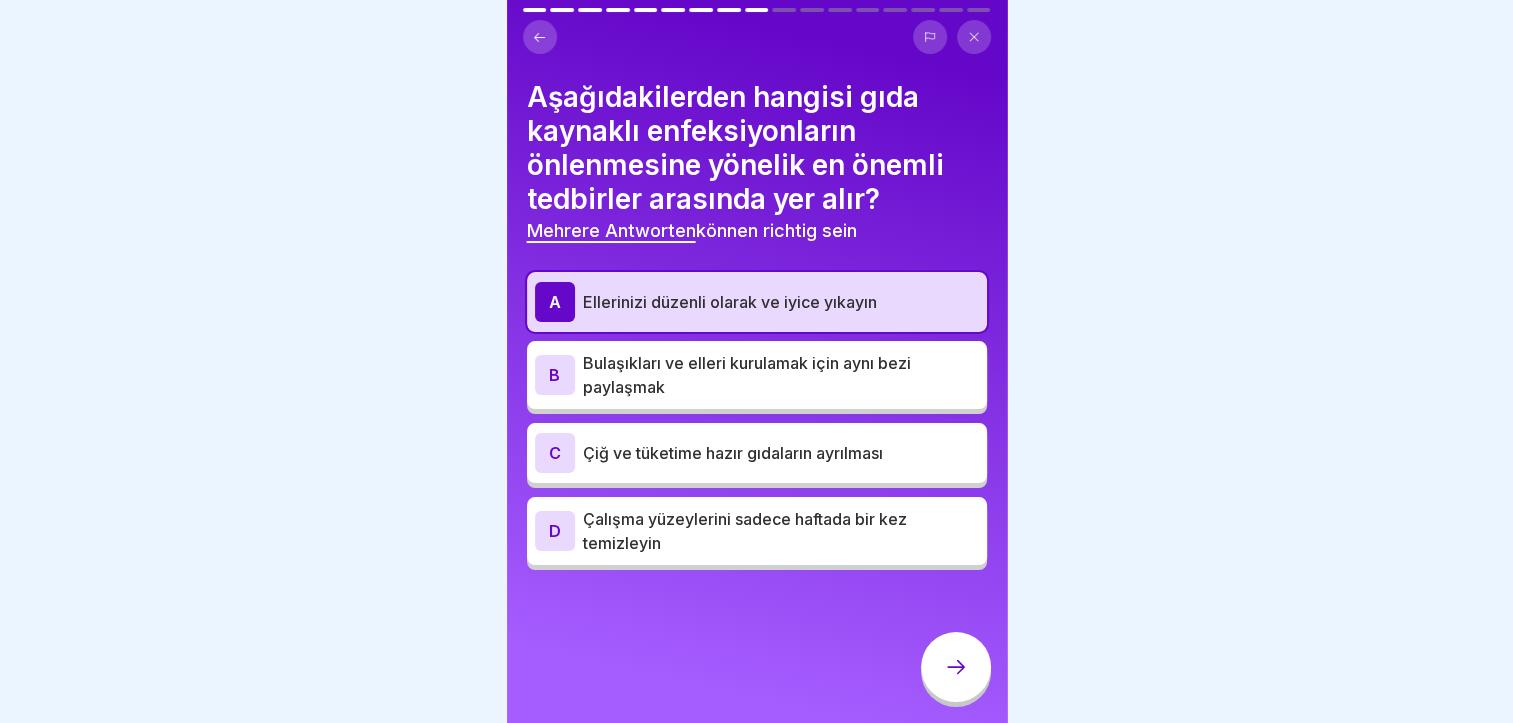 click on "Çiğ ve tüketime hazır gıdaların ayrılması" at bounding box center [781, 453] 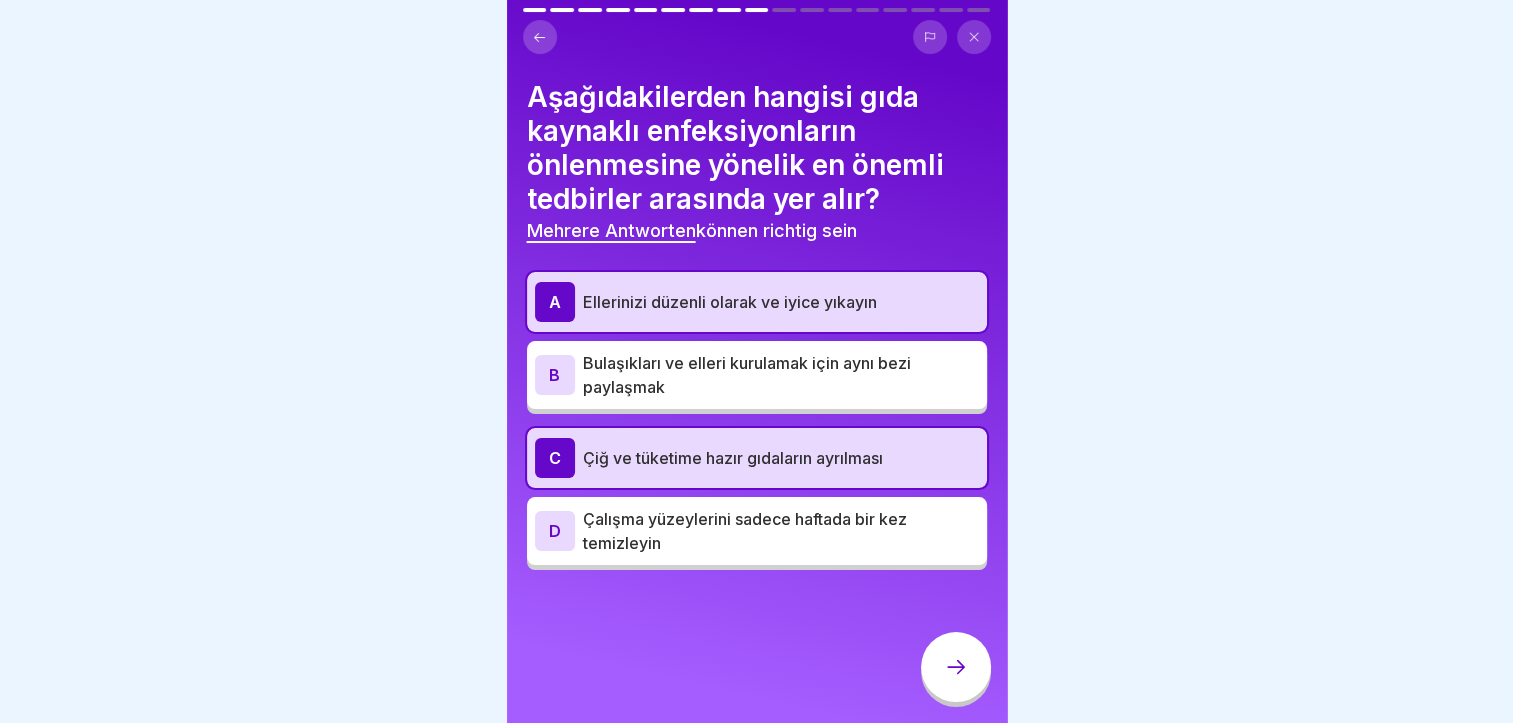 click at bounding box center (956, 667) 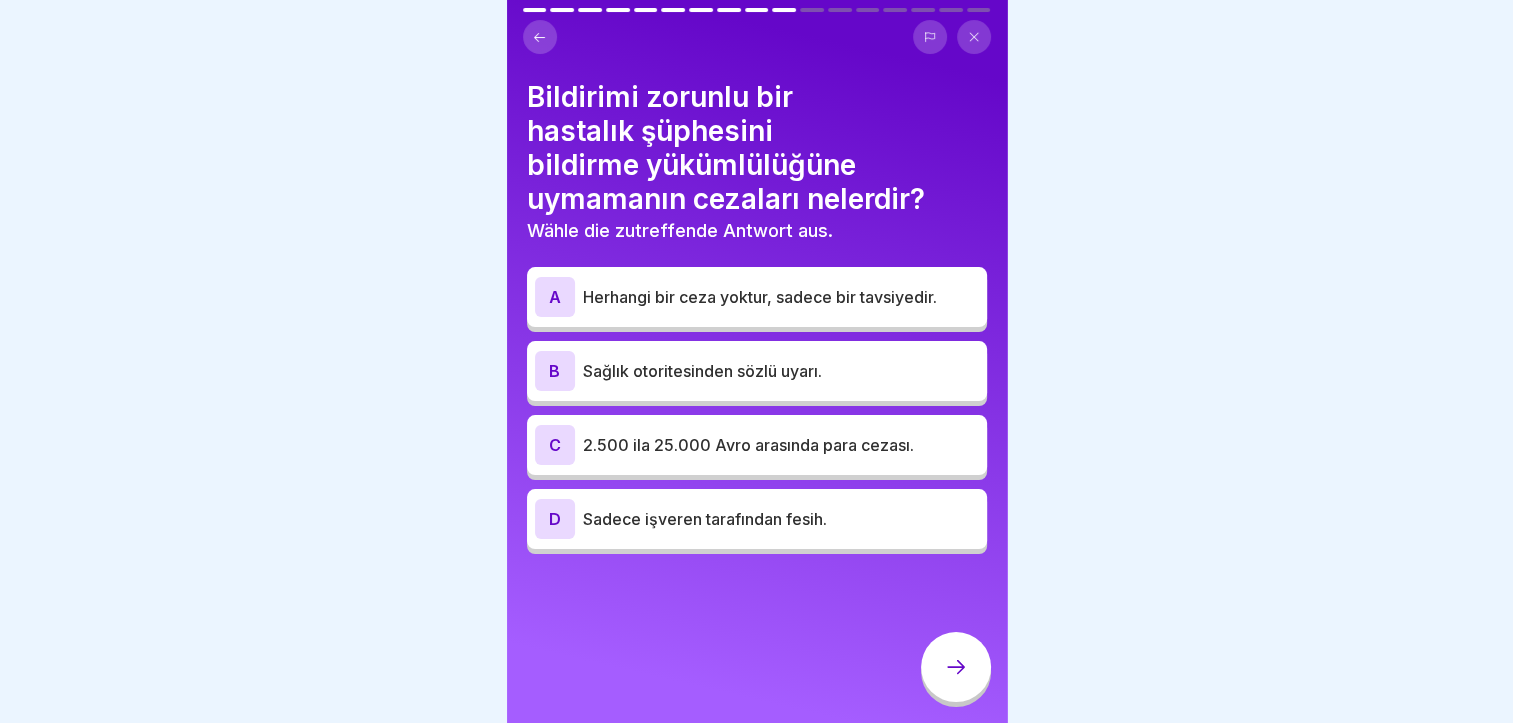 click on "2.500 ila 25.000 Avro arasında para cezası." at bounding box center [781, 445] 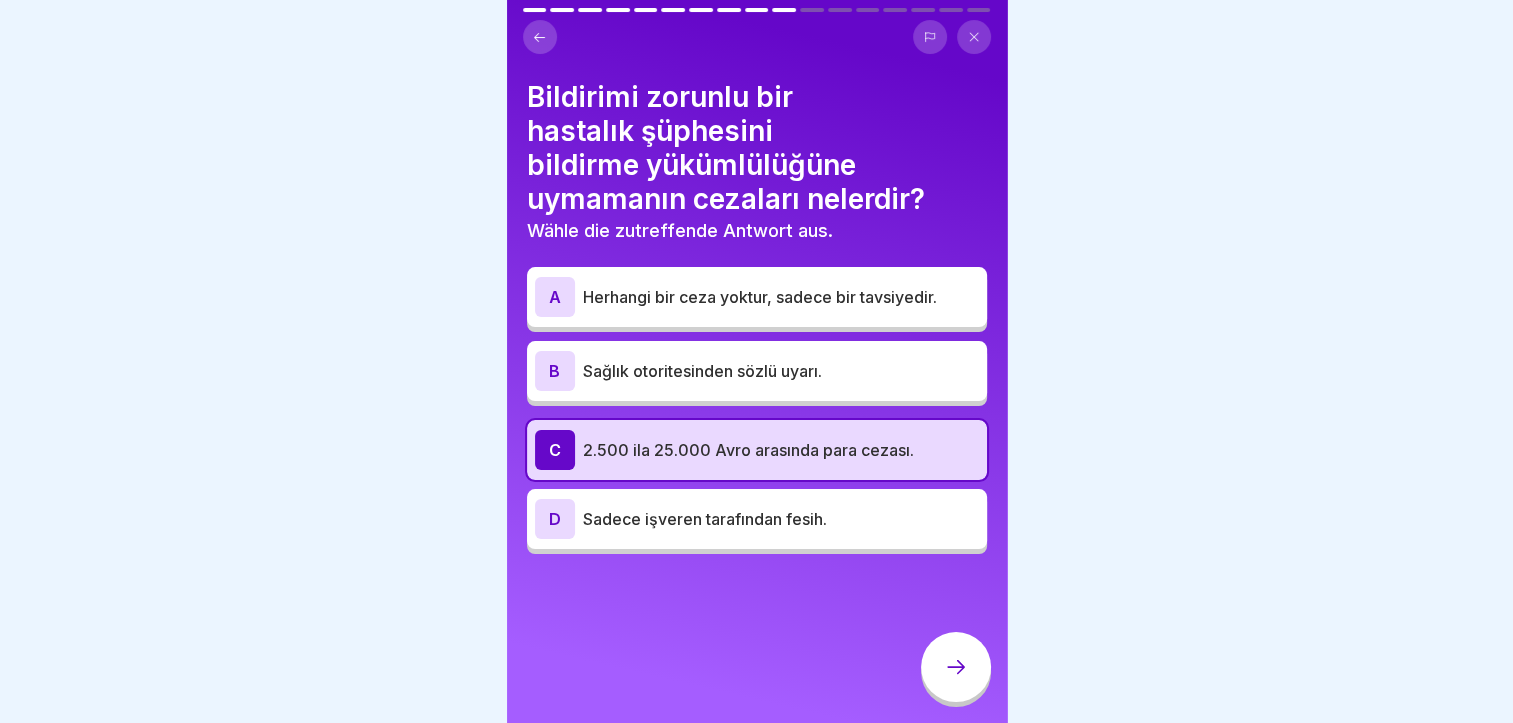 click on "Sağlık otoritesinden sözlü uyarı." at bounding box center (781, 371) 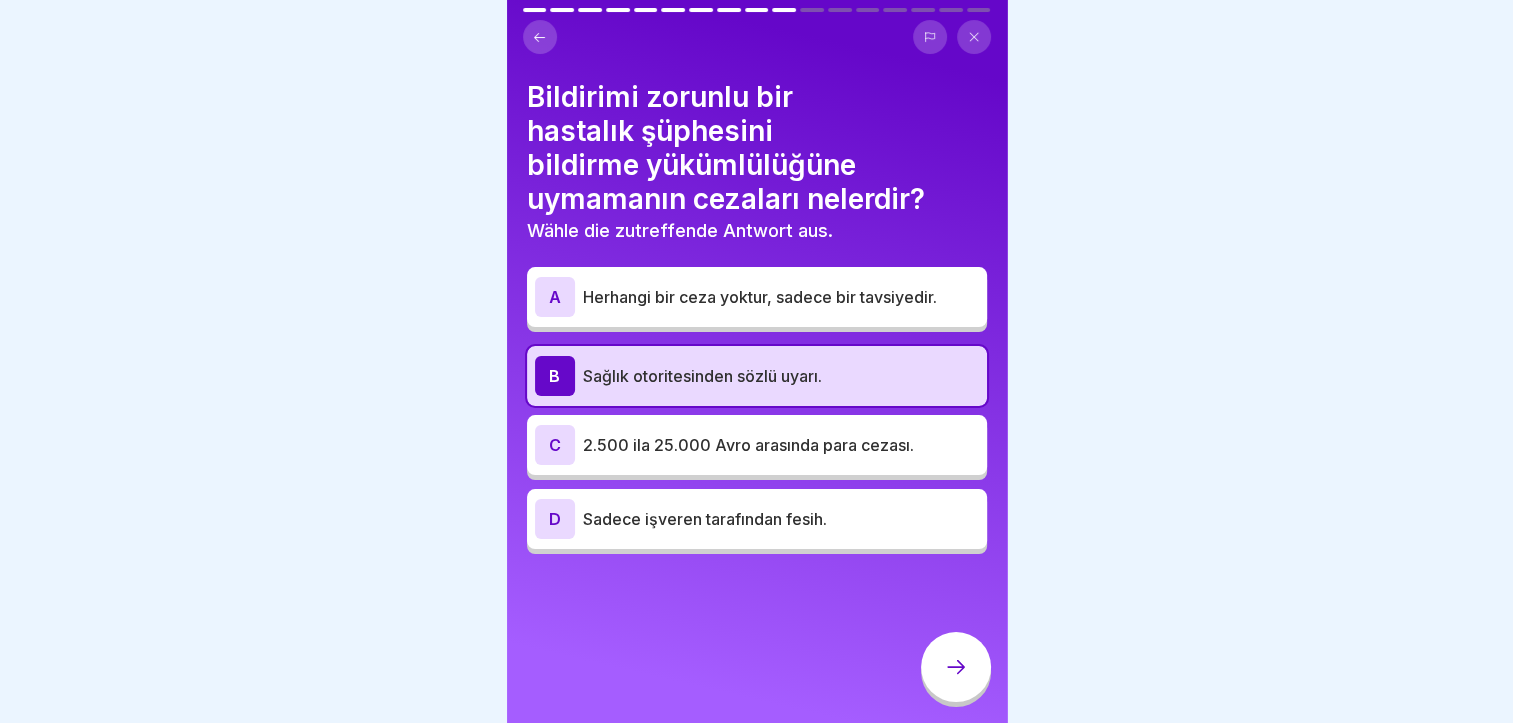click on "C 2.500 ila 25.000 Avro arasında para cezası." at bounding box center [757, 445] 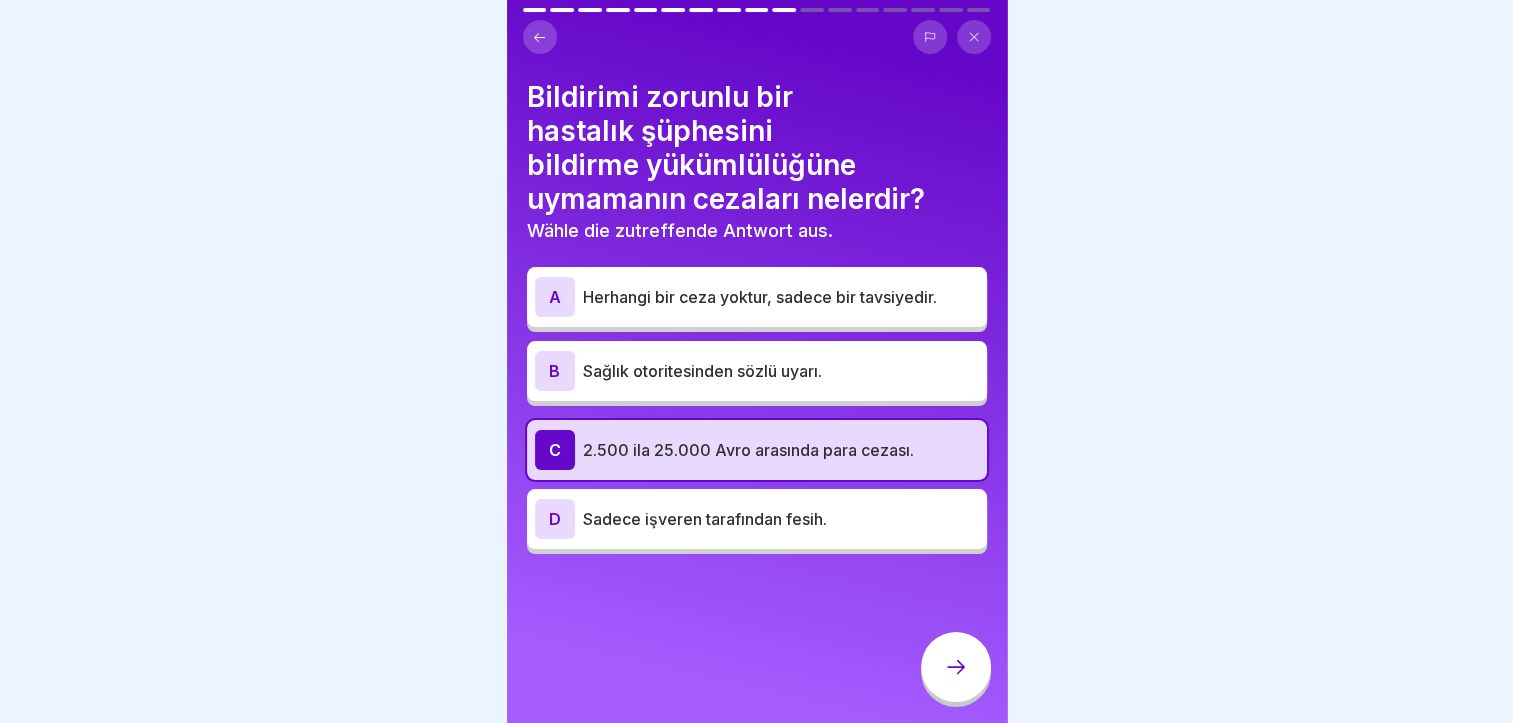 click at bounding box center [956, 667] 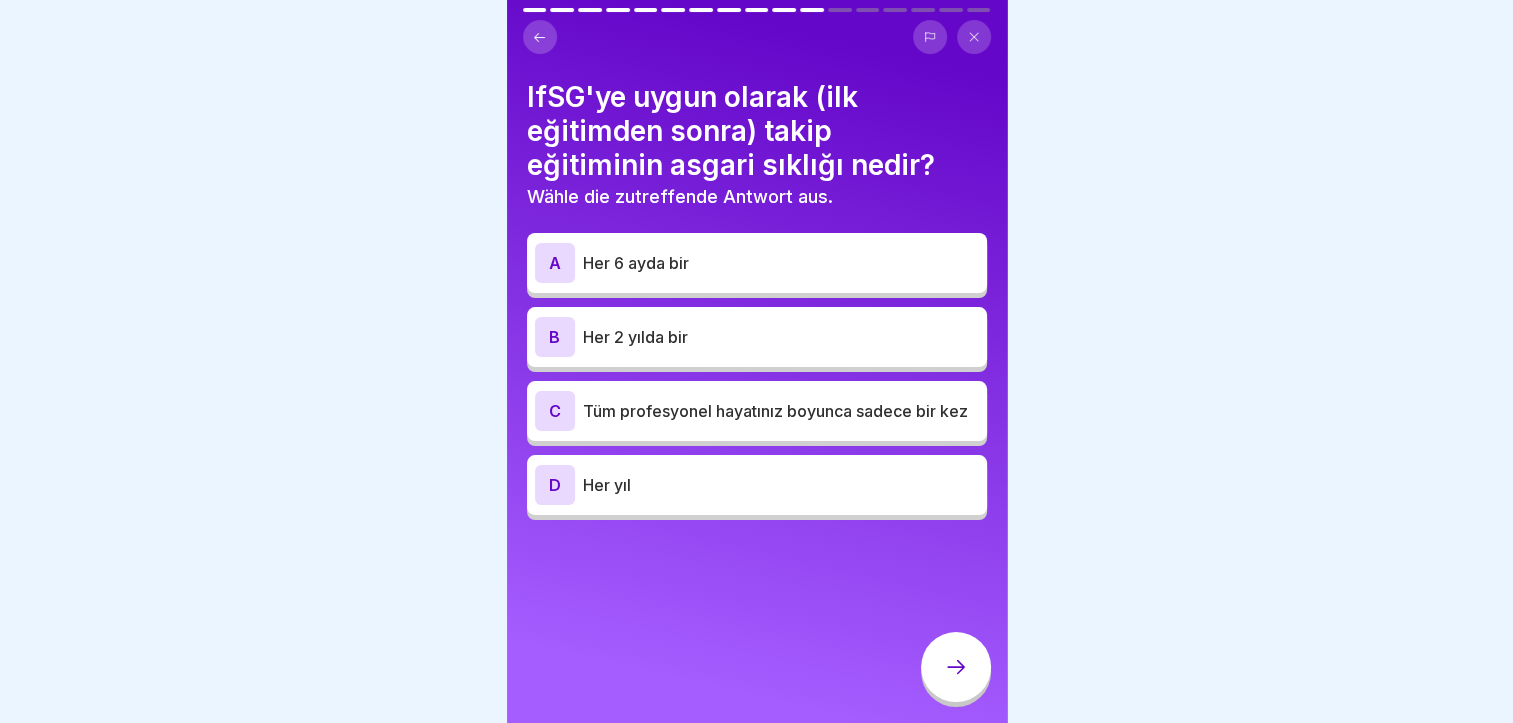 click on "Her 2 yılda bir" at bounding box center (781, 337) 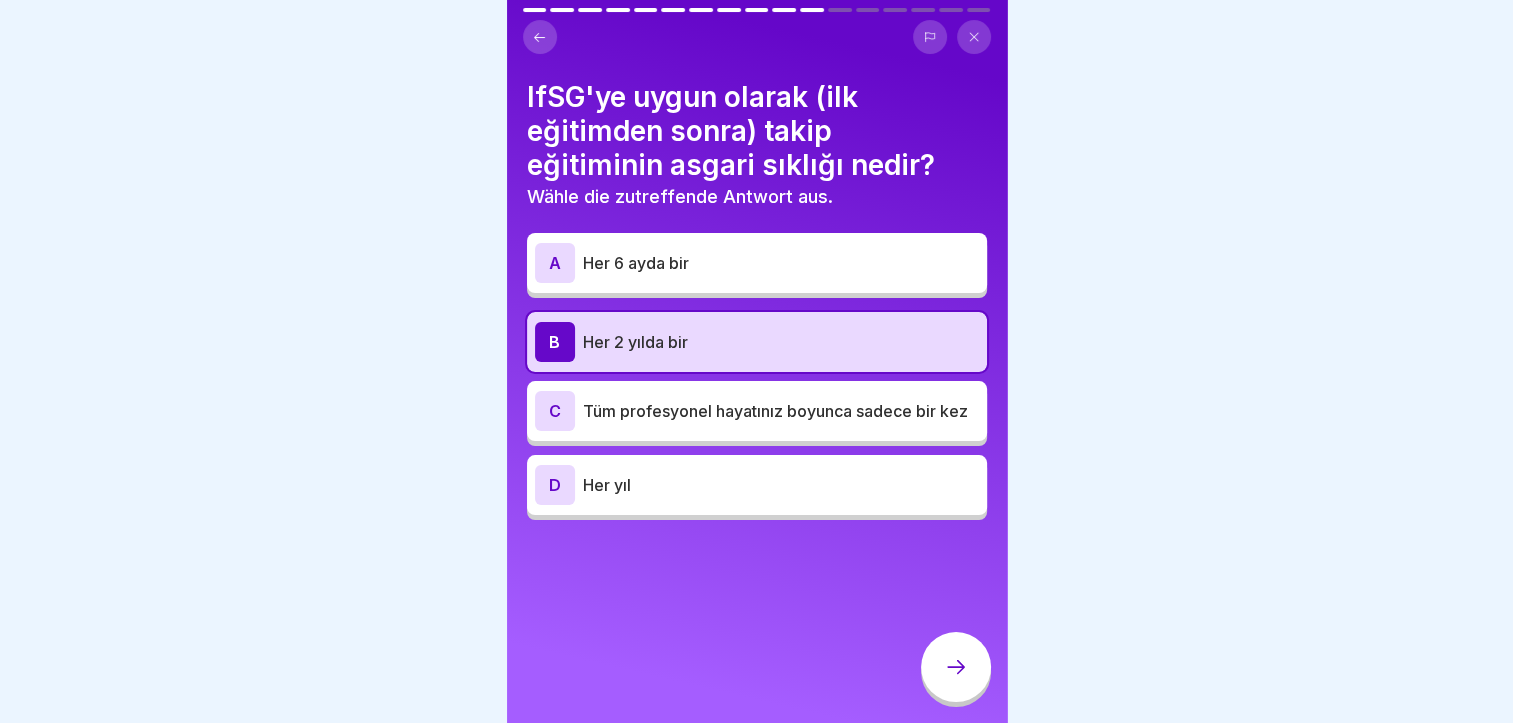 click 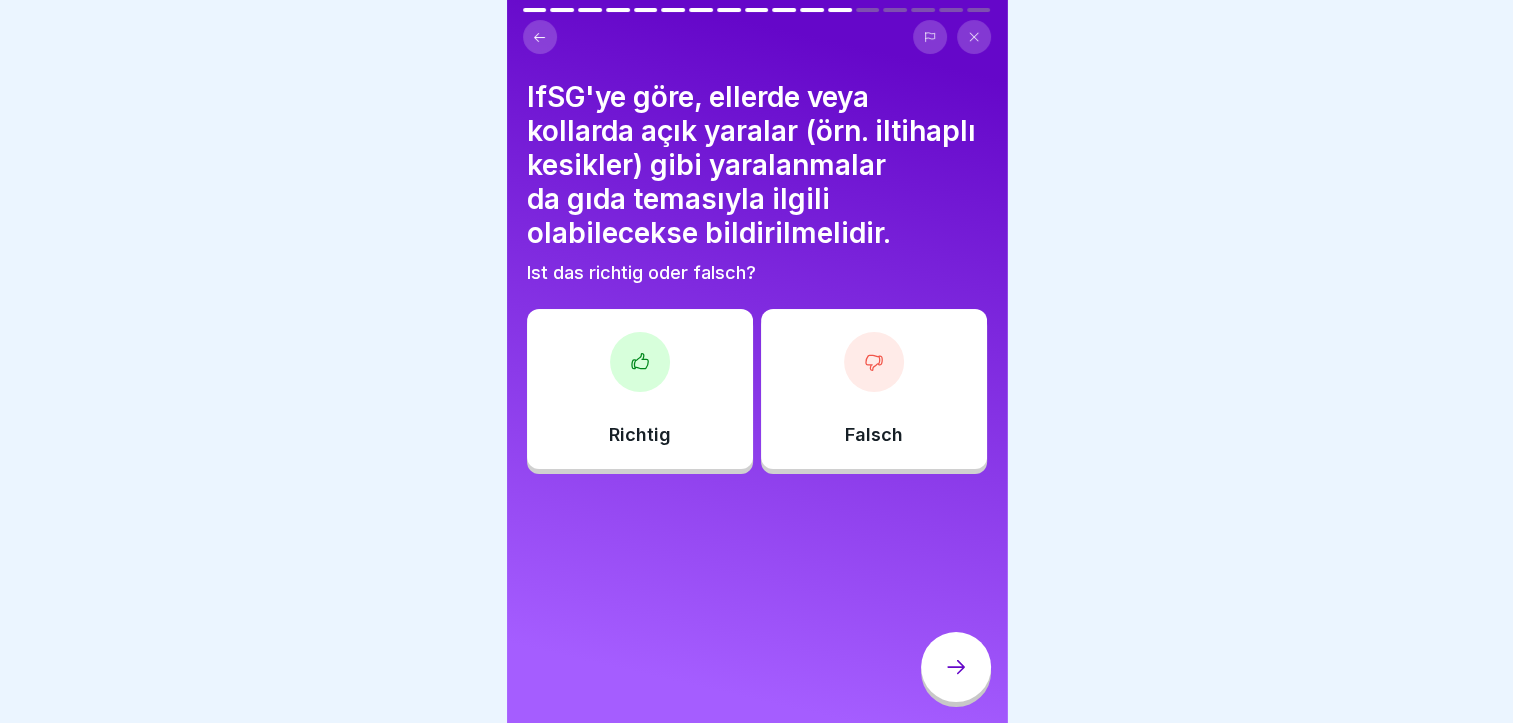 click on "Richtig" at bounding box center [640, 389] 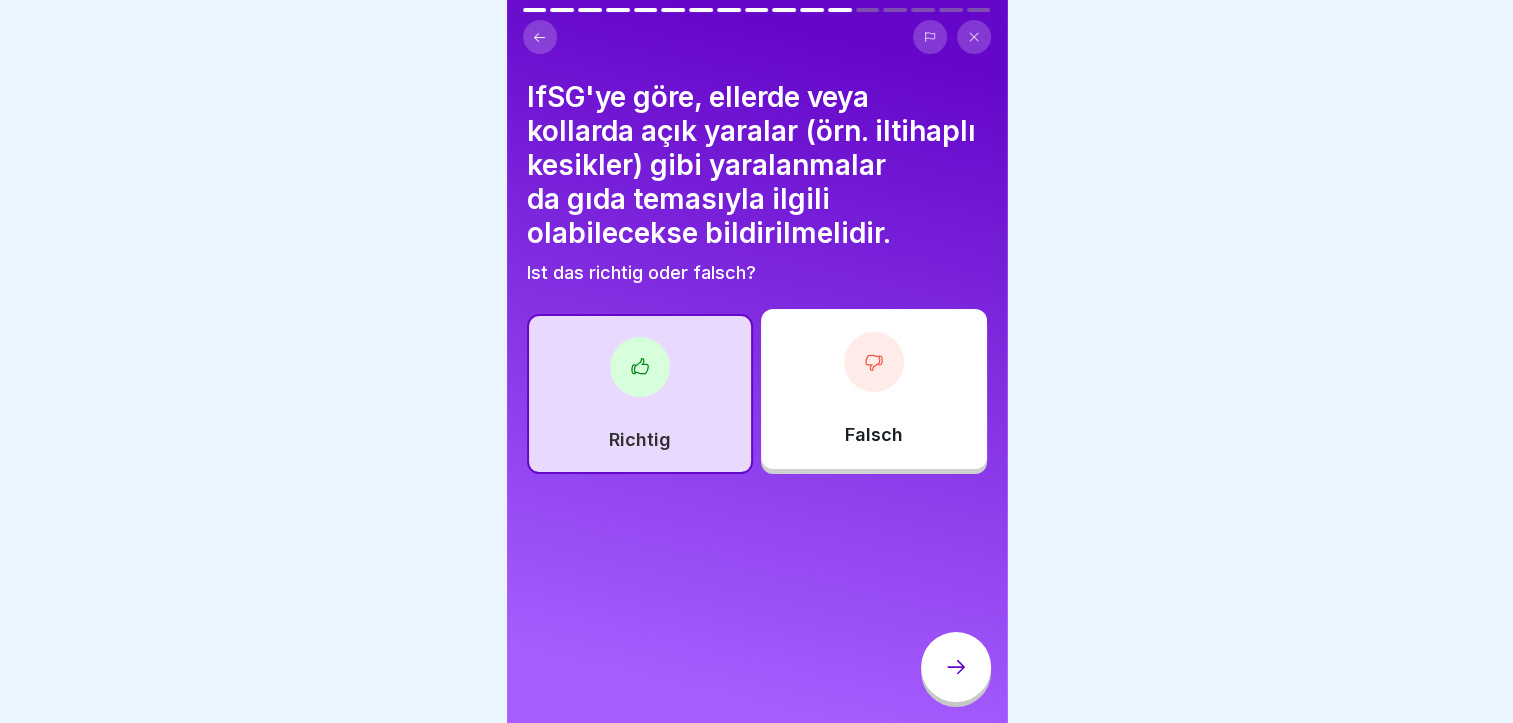 click at bounding box center [956, 667] 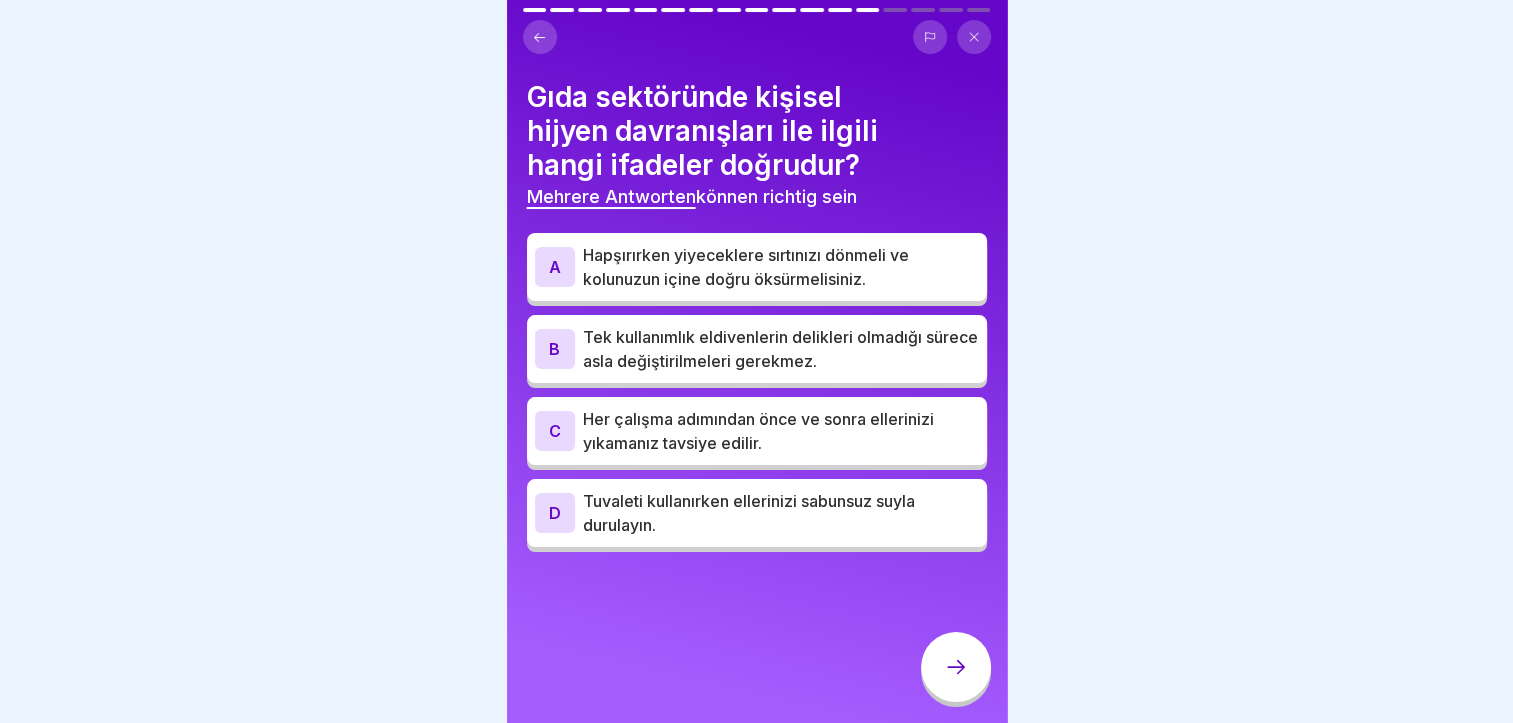 click on "Hapşırırken yiyeceklere sırtınızı dönmeli ve kolunuzun içine doğru öksürmelisiniz." at bounding box center [781, 267] 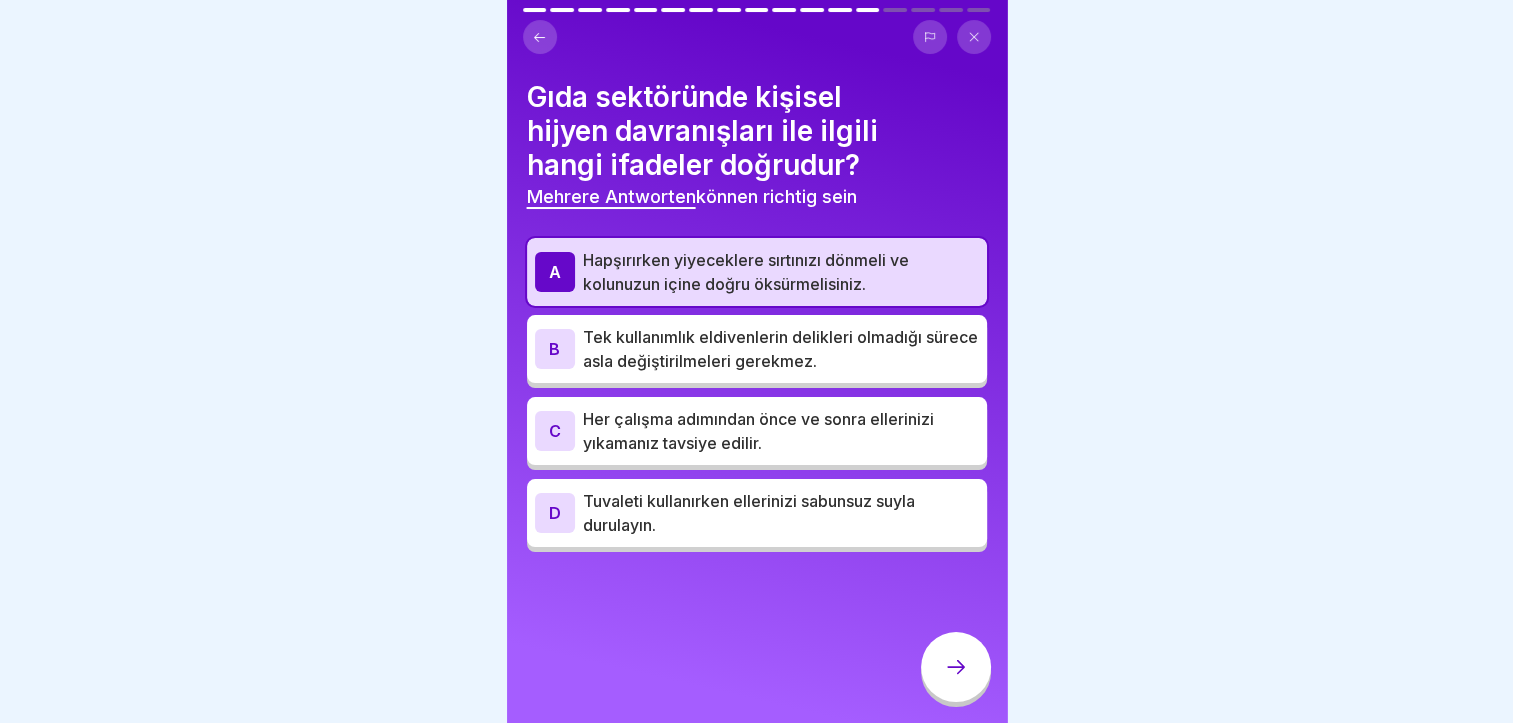 click on "Her çalışma adımından önce ve sonra ellerinizi yıkamanız tavsiye edilir." at bounding box center [781, 431] 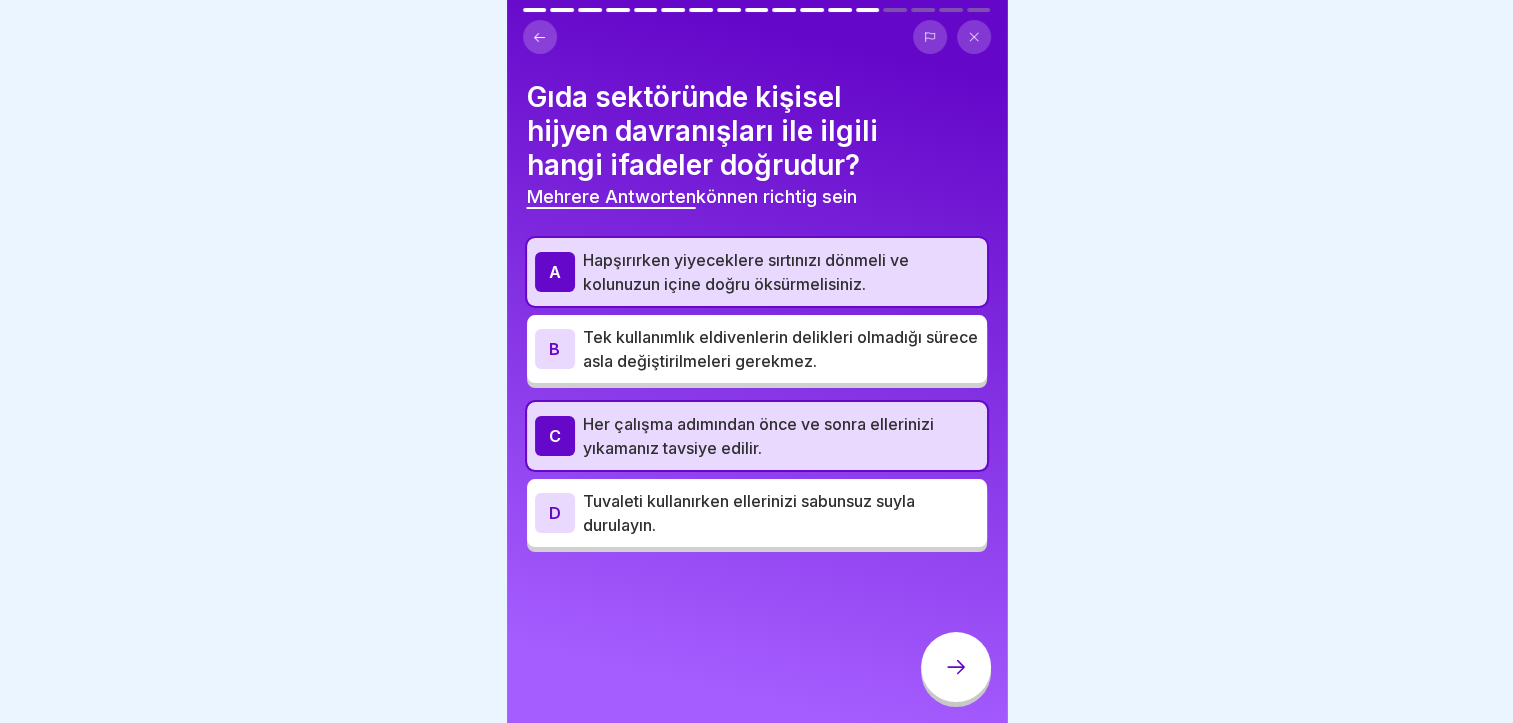 click on "Tuvaleti kullanırken ellerinizi sabunsuz suyla durulayın." at bounding box center (781, 513) 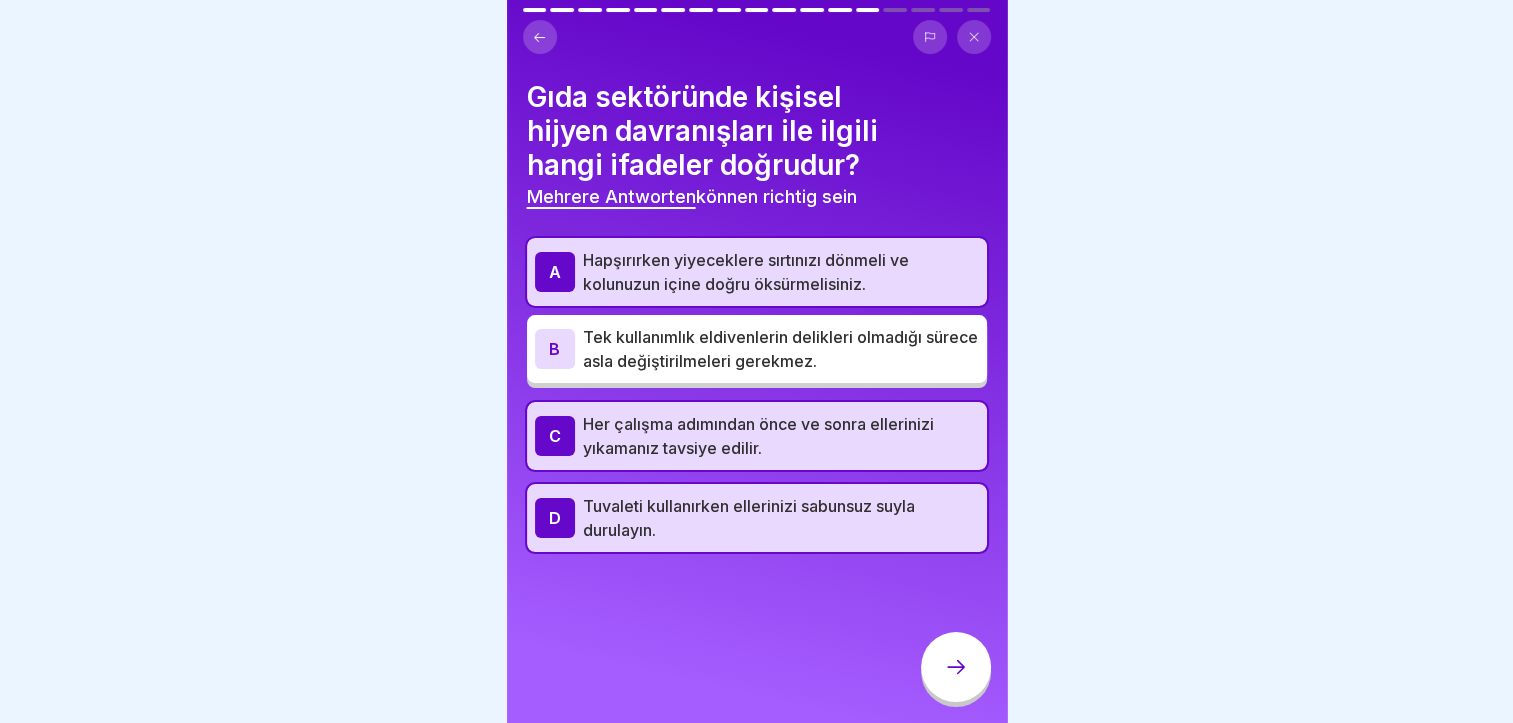 click at bounding box center (956, 667) 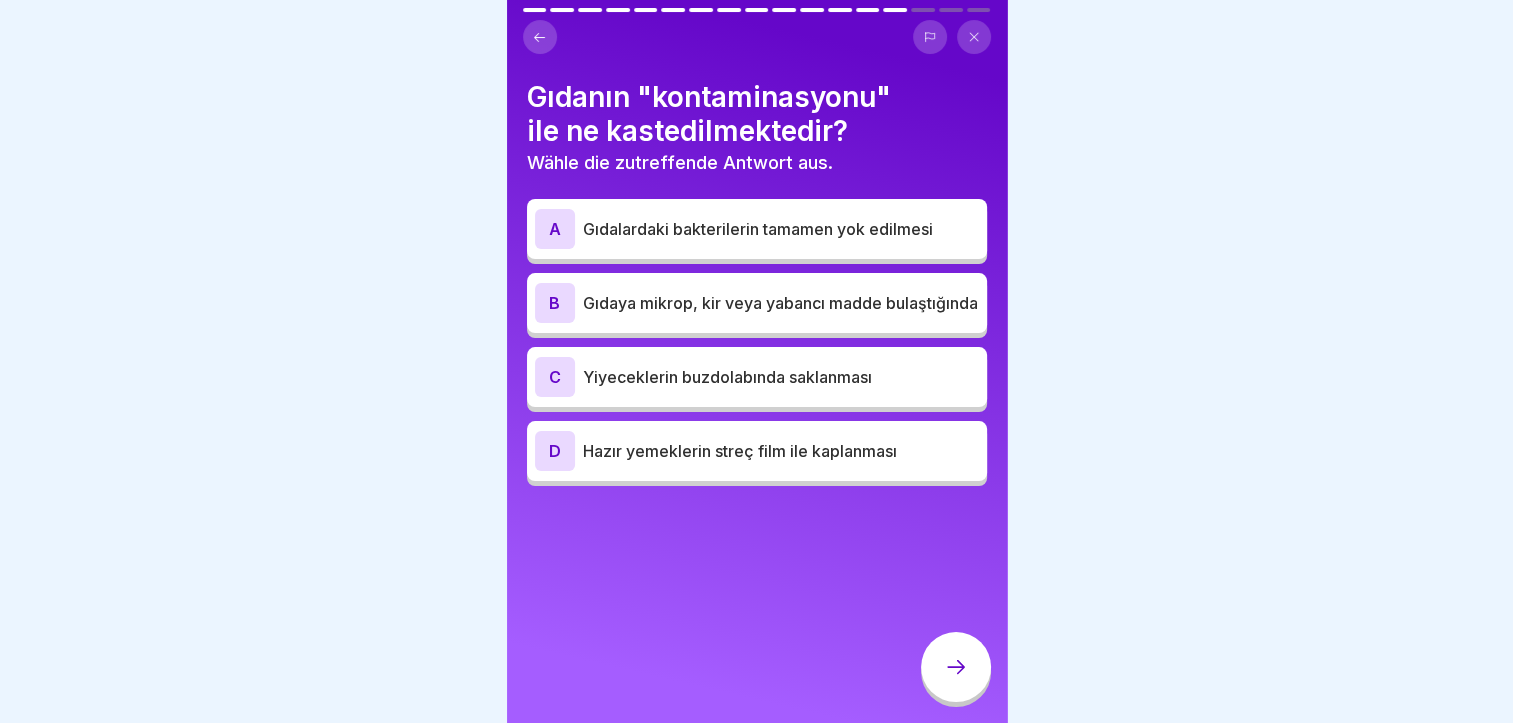 click on "A Gıdalardaki bakterilerin tamamen yok edilmesi" at bounding box center (757, 229) 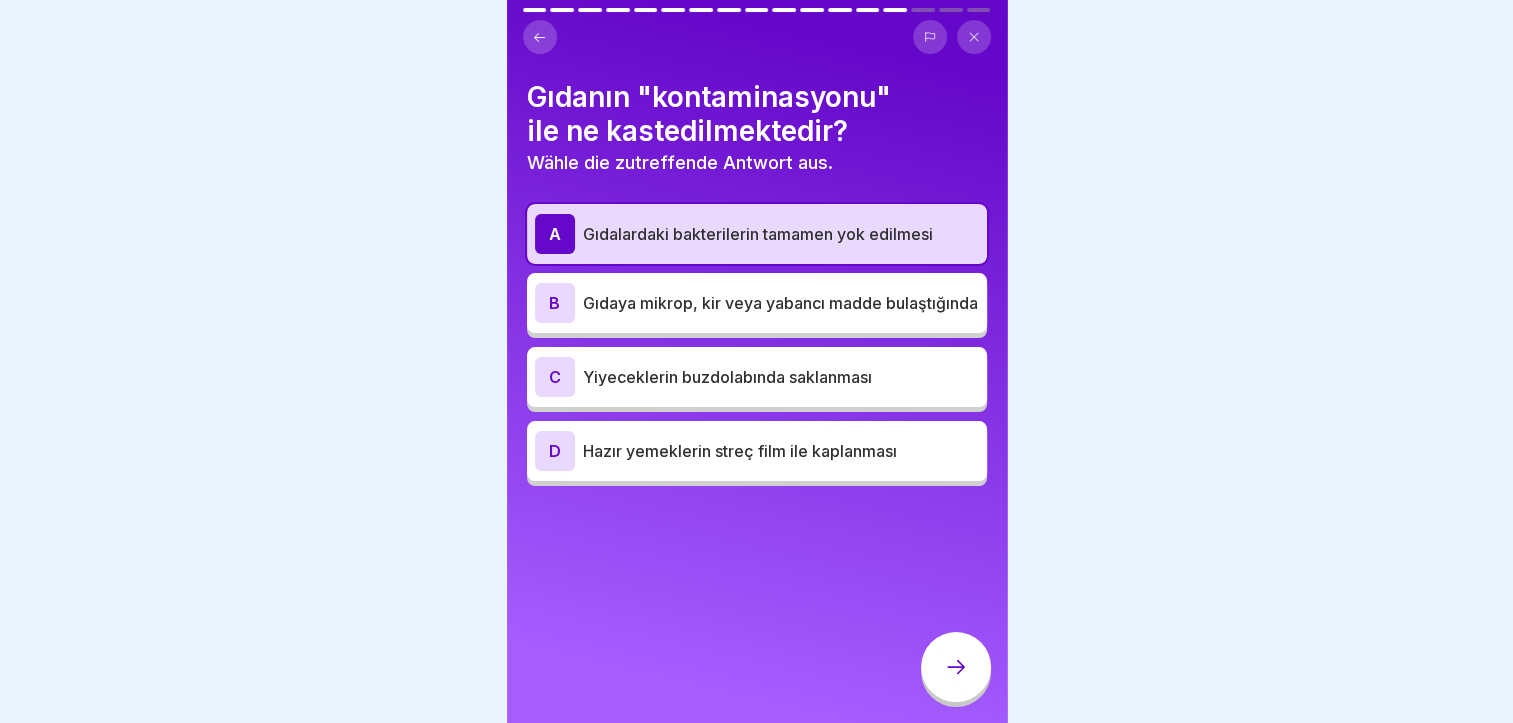 click at bounding box center [956, 667] 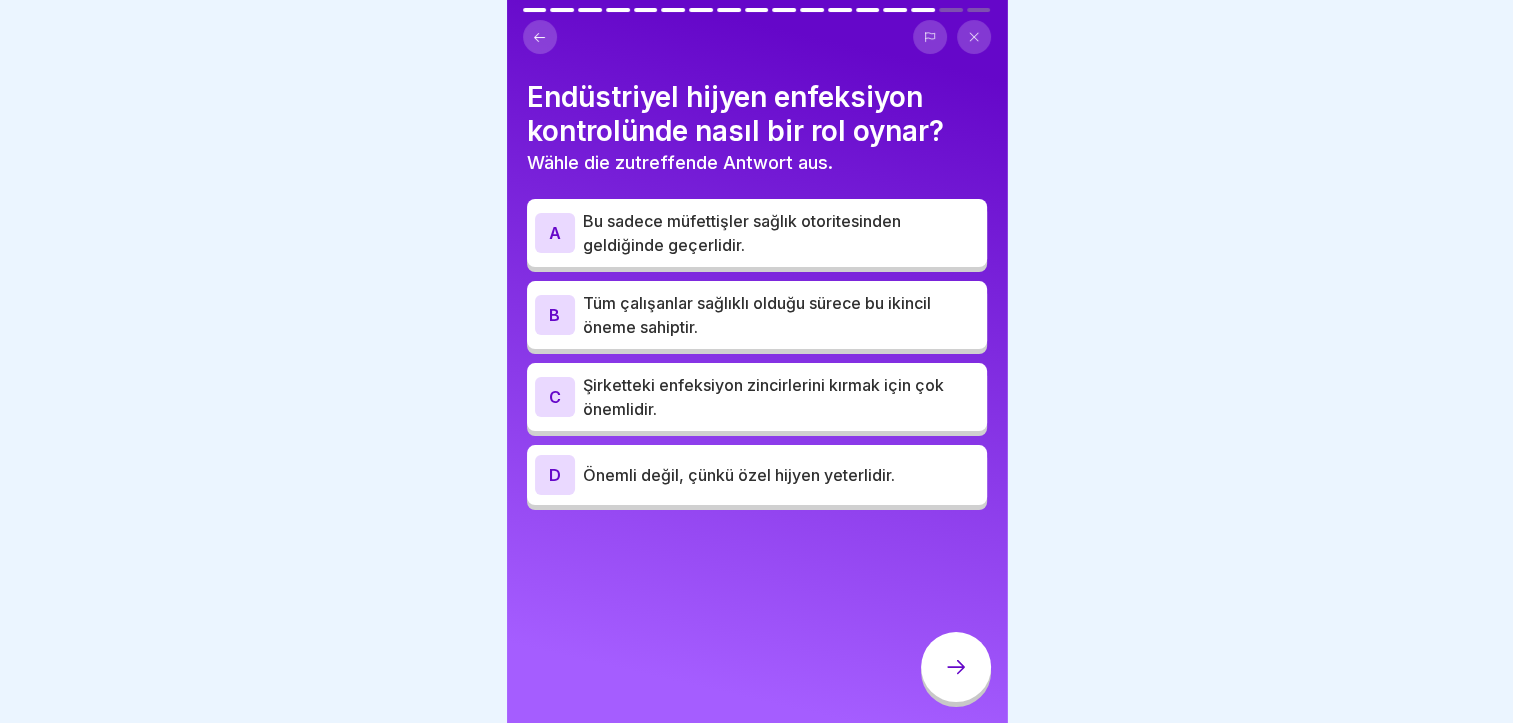 click 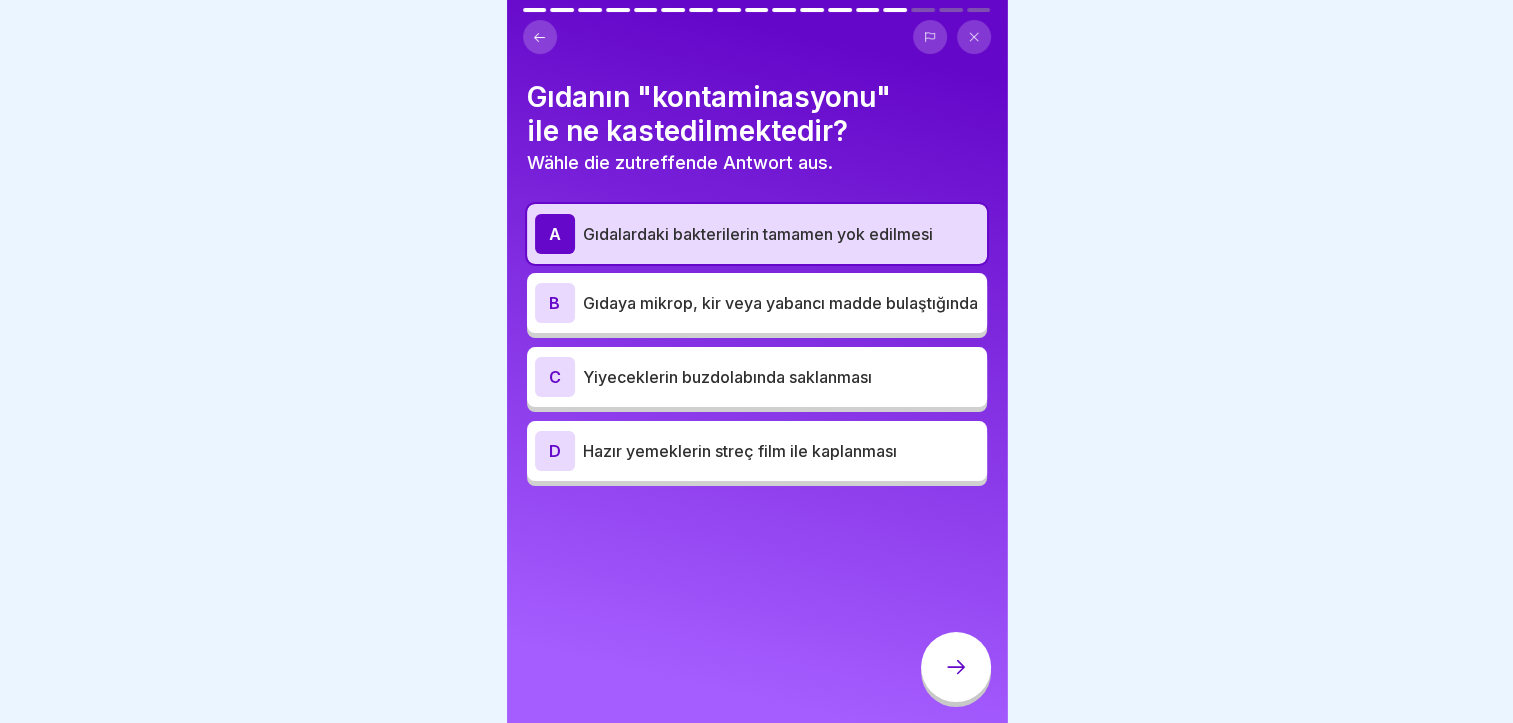 click 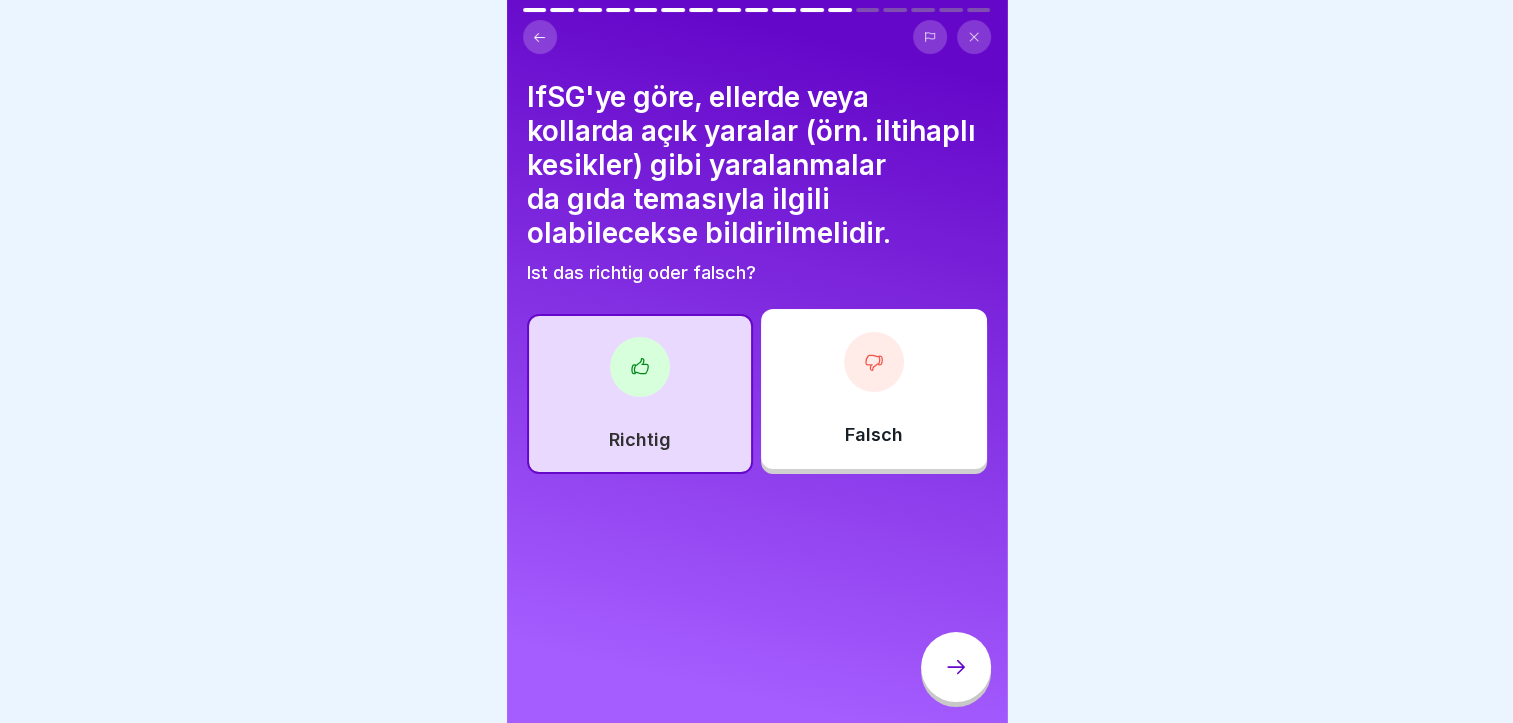 click 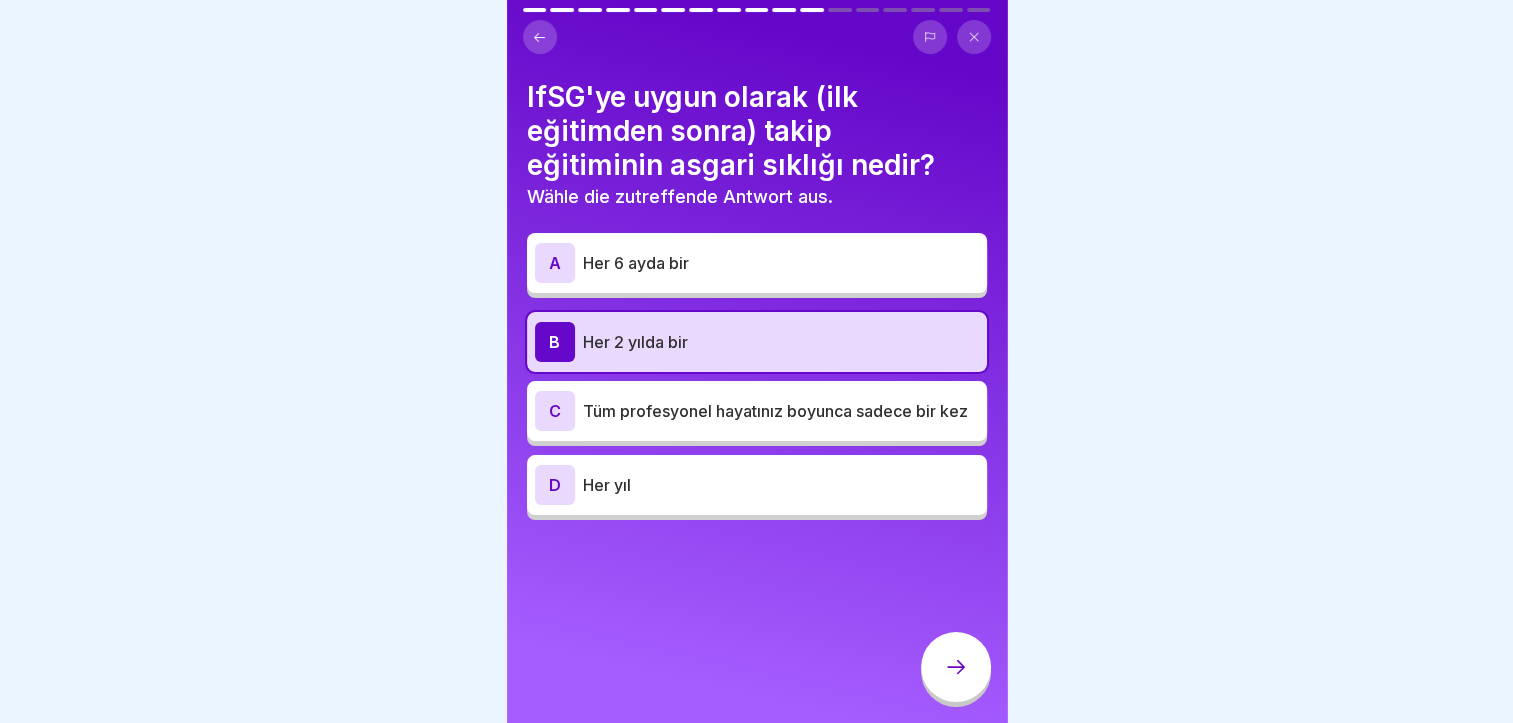 click 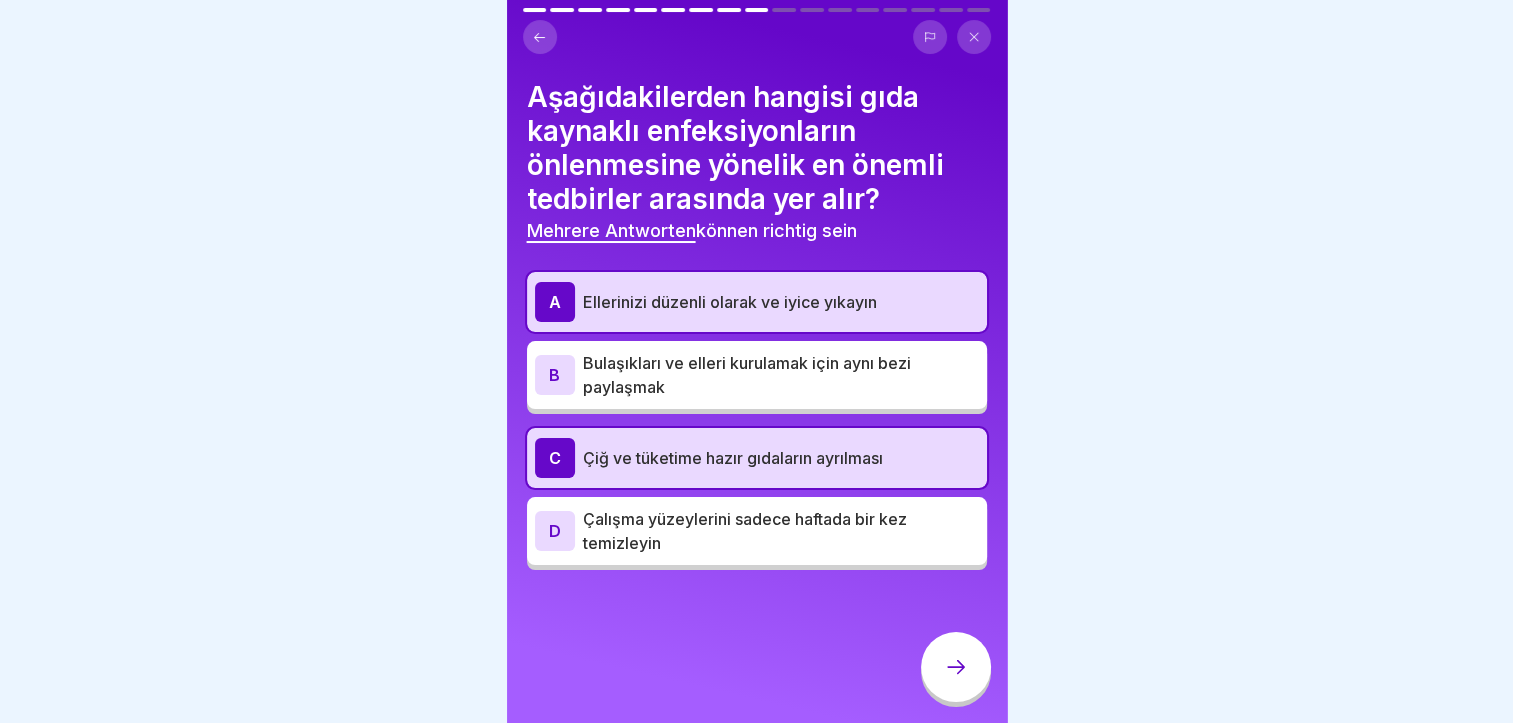 click 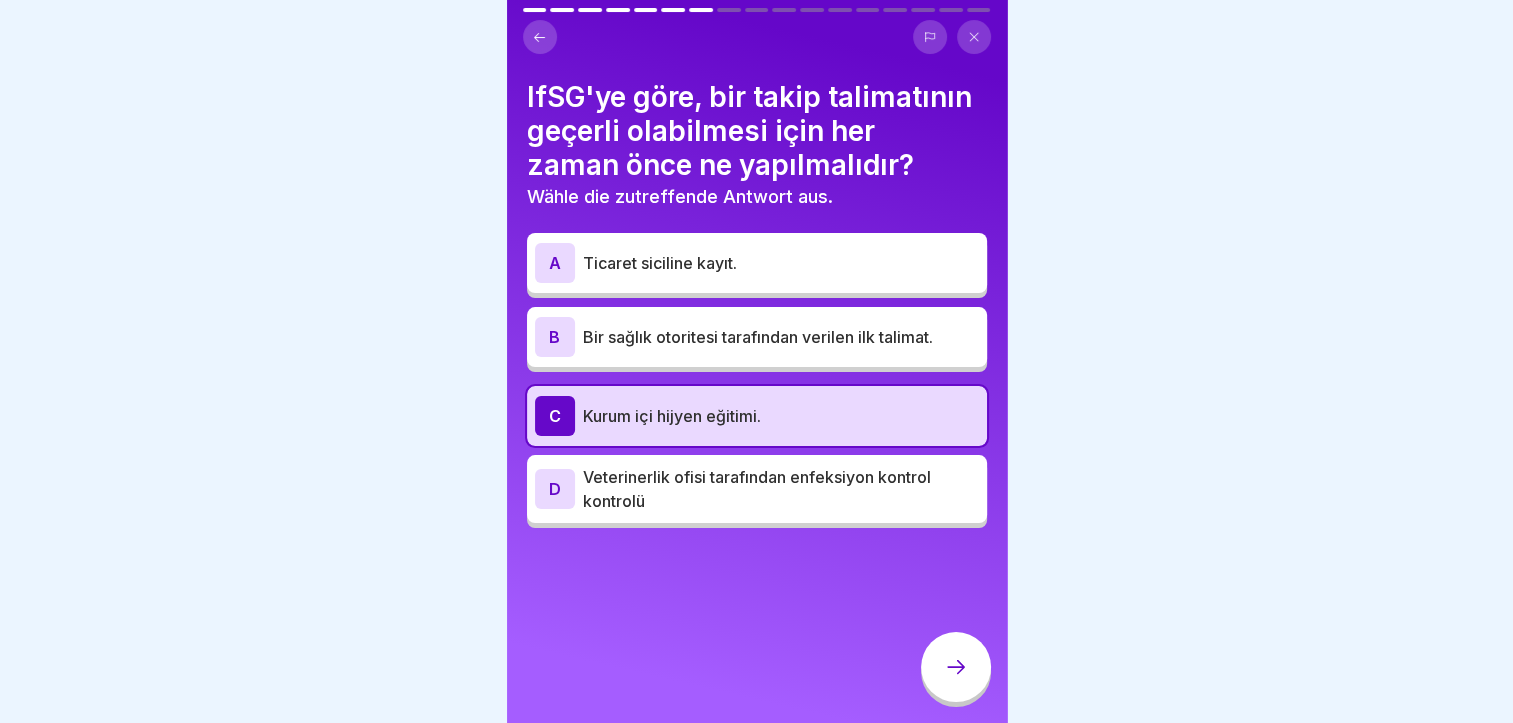 click 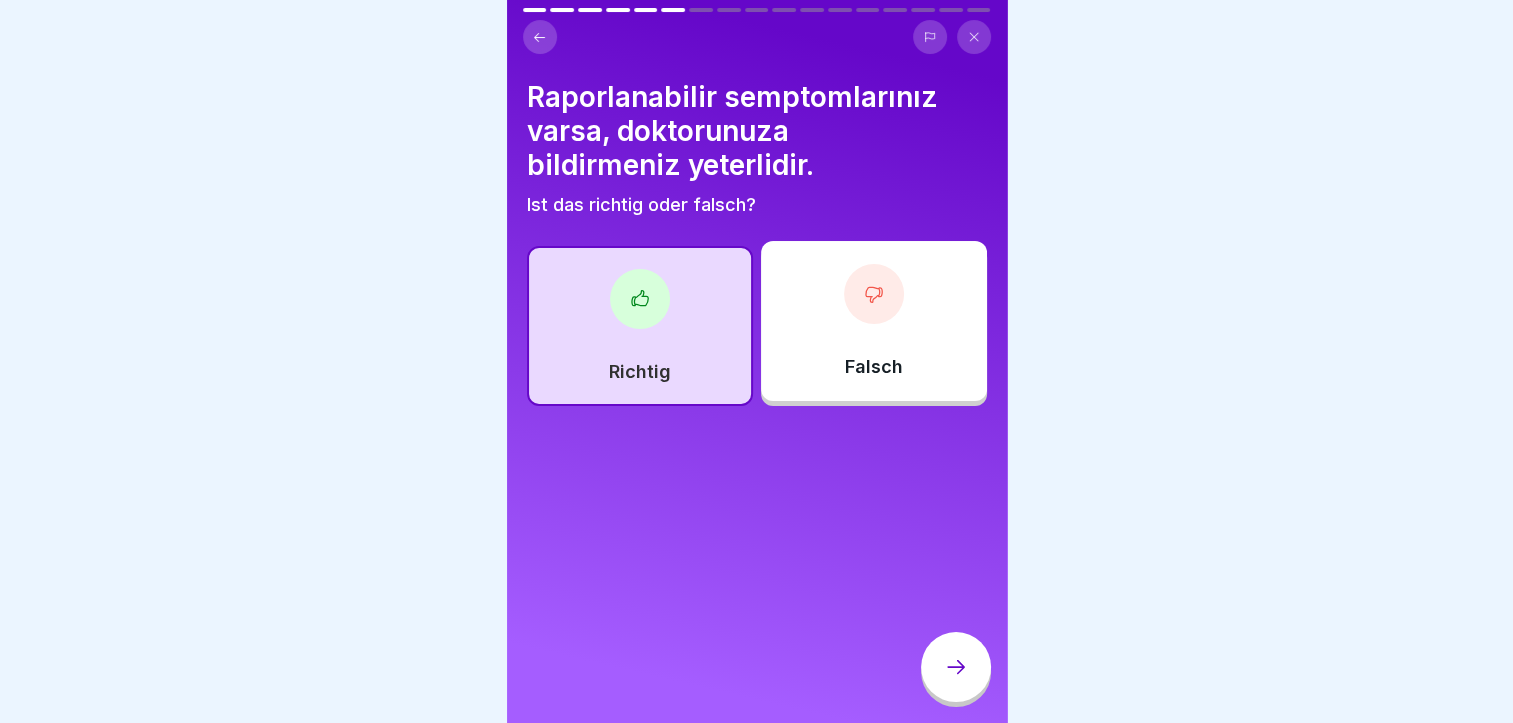 click 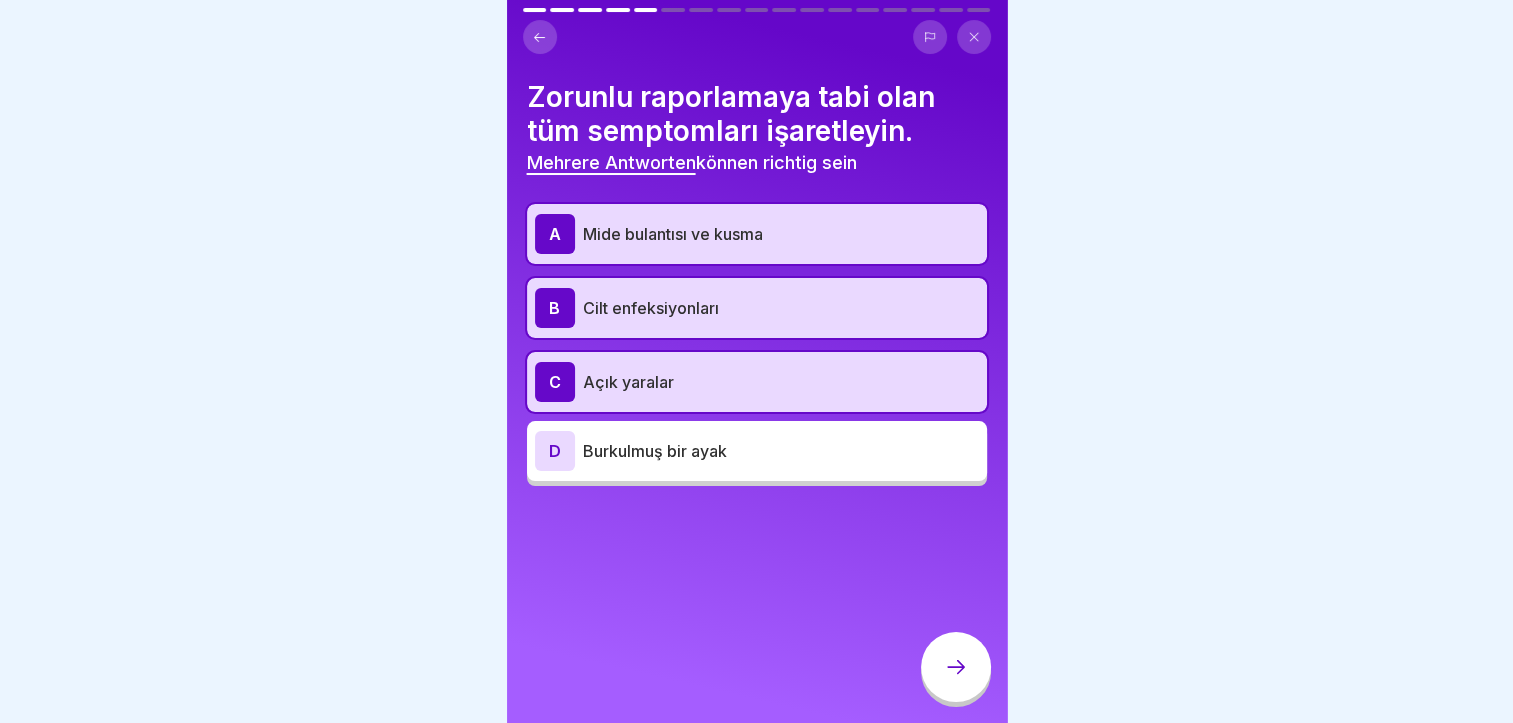 click 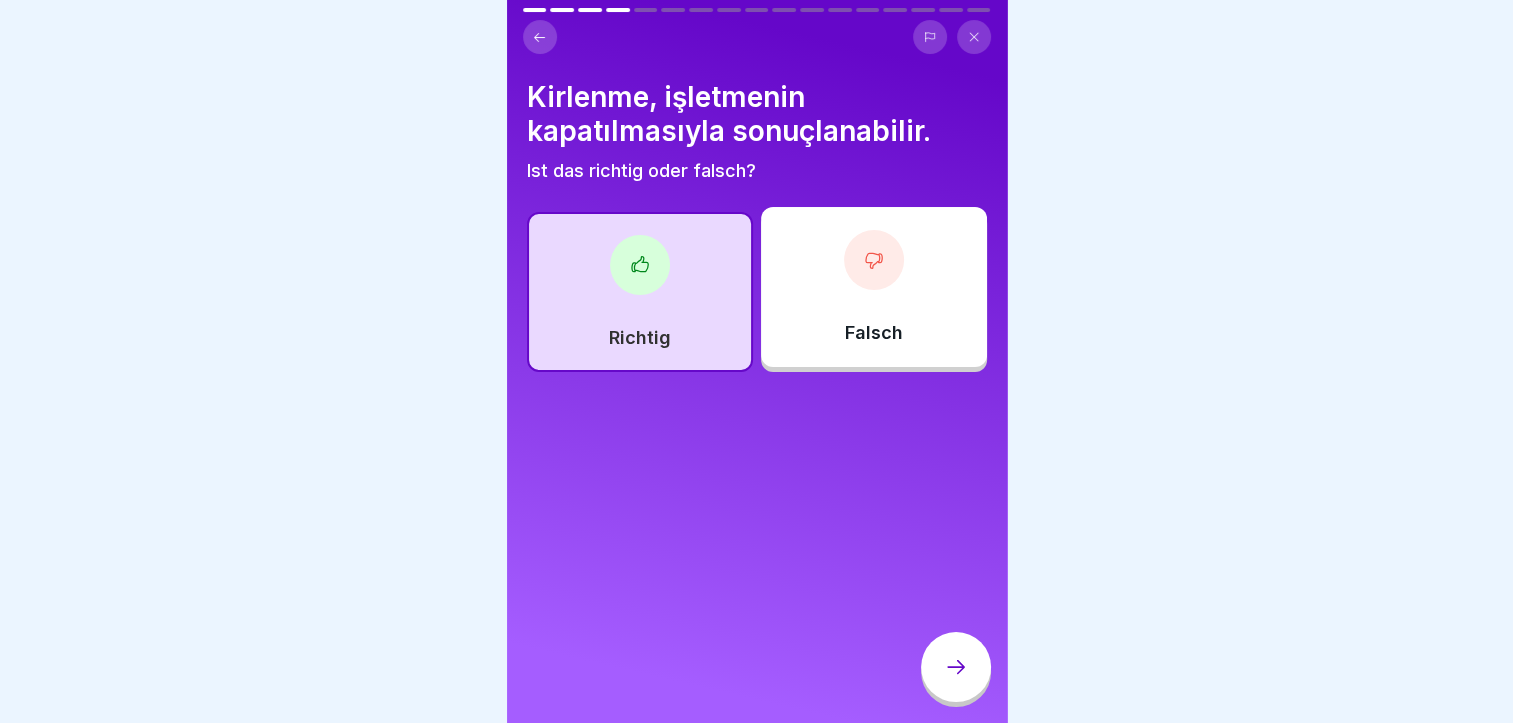 click 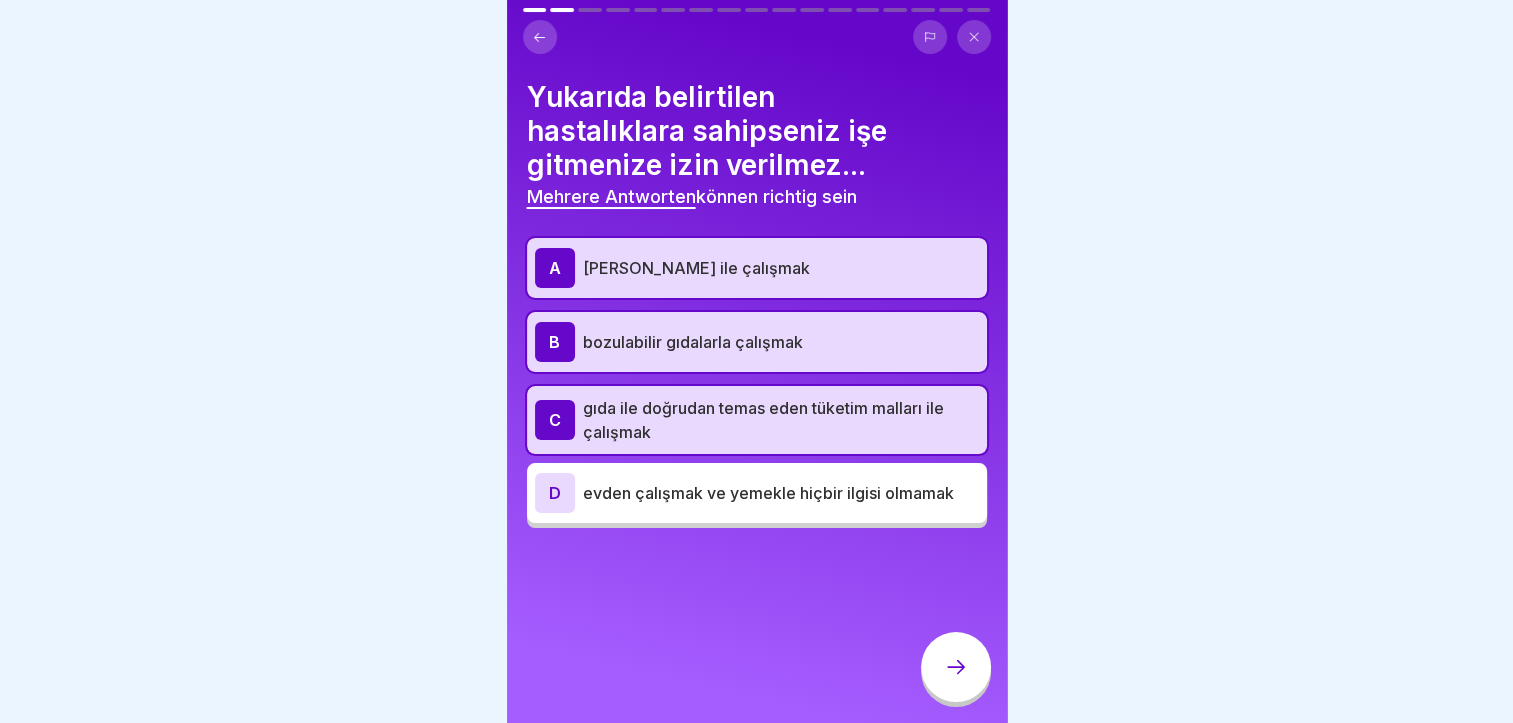 click 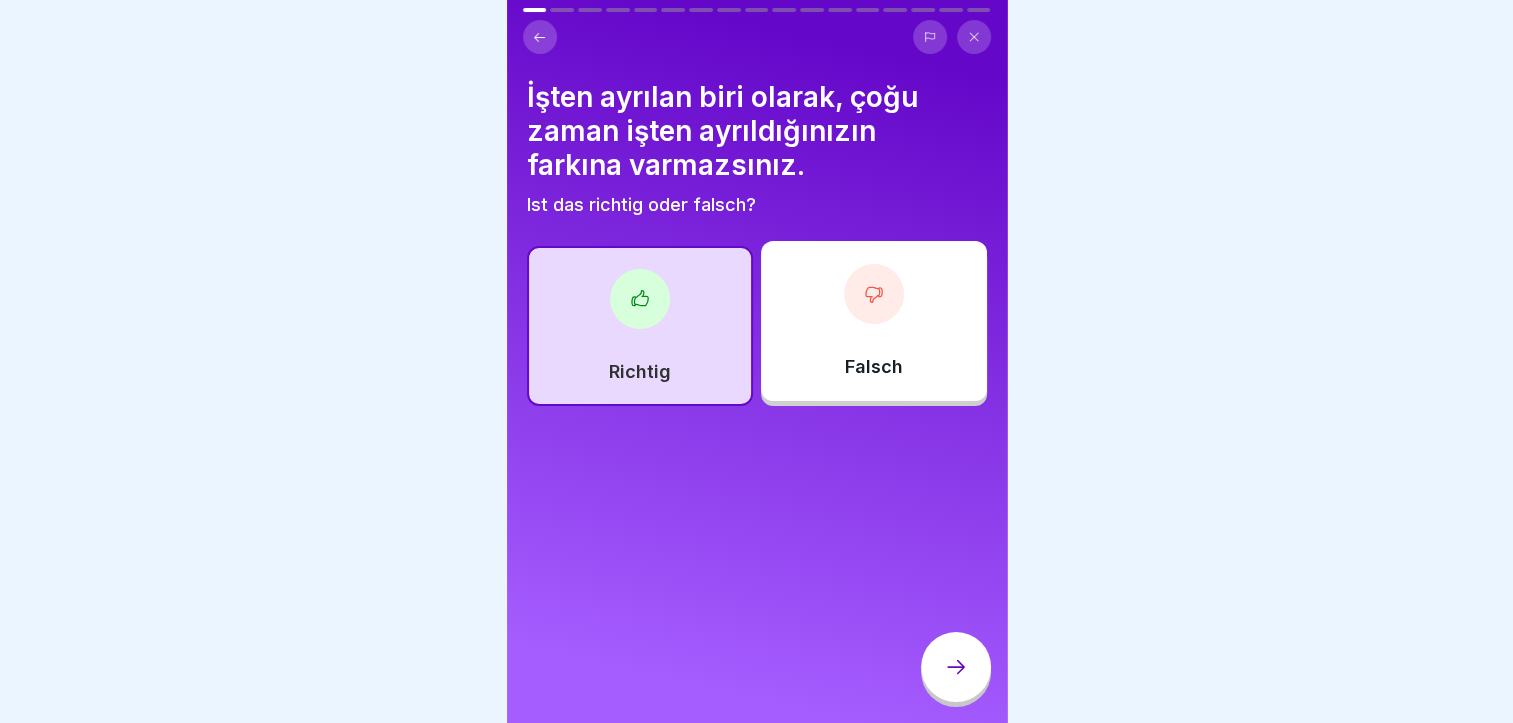 click 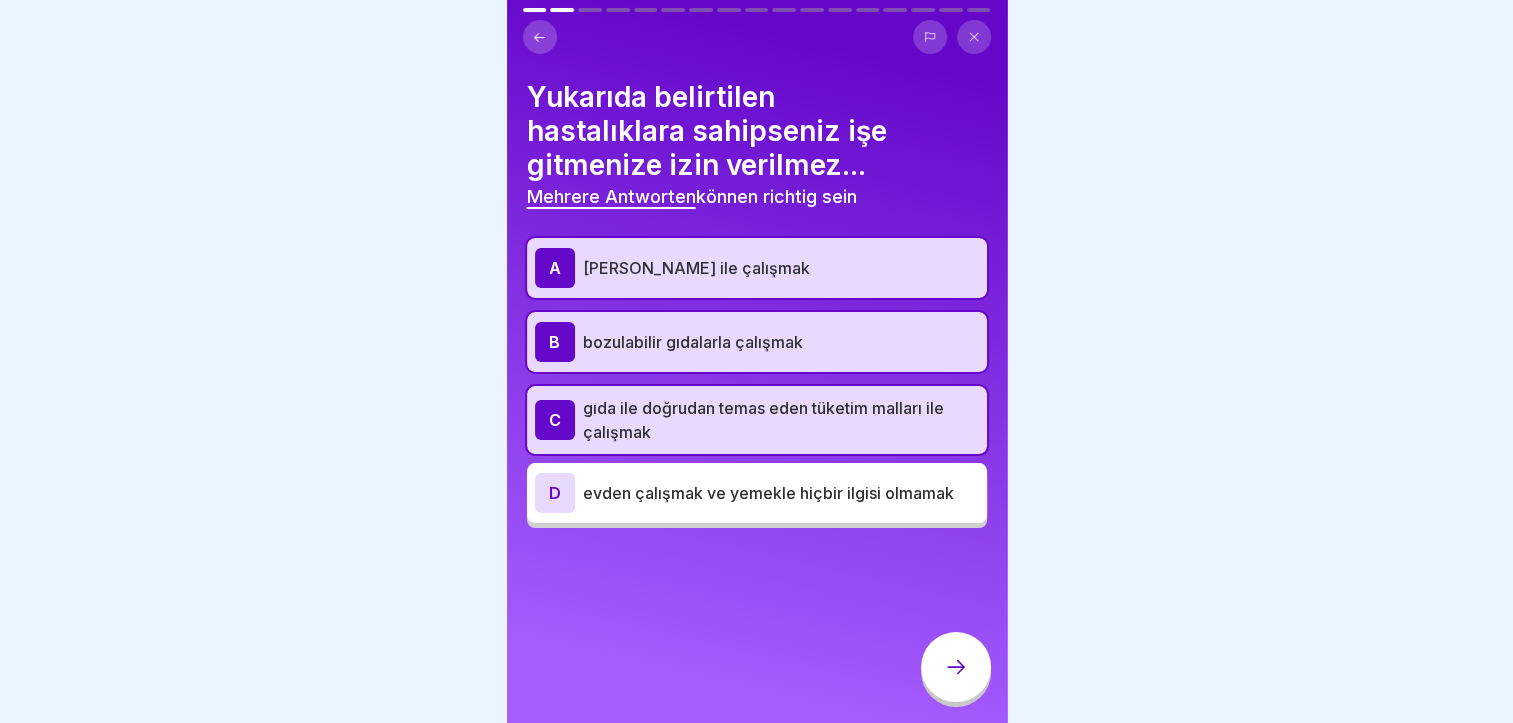 click 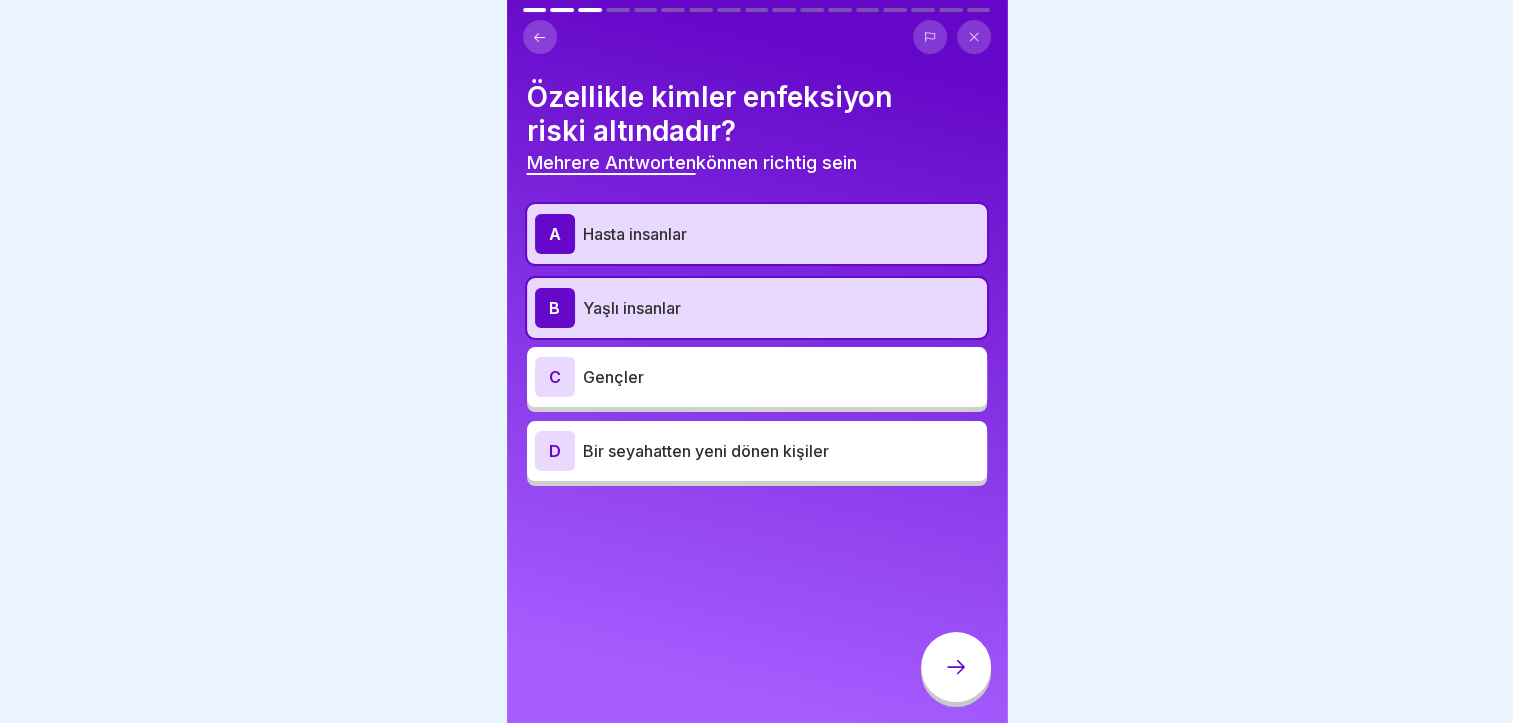 click at bounding box center (956, 667) 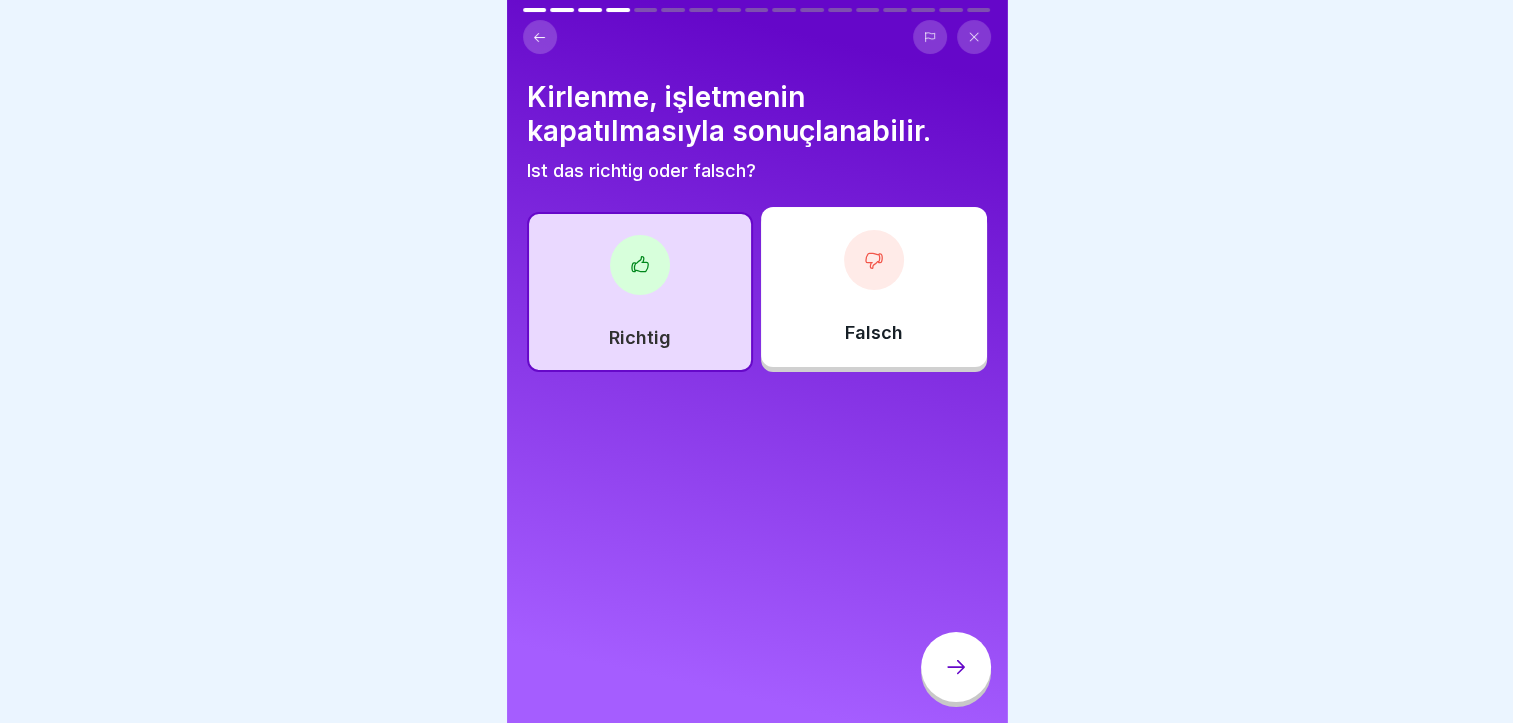 click at bounding box center (956, 667) 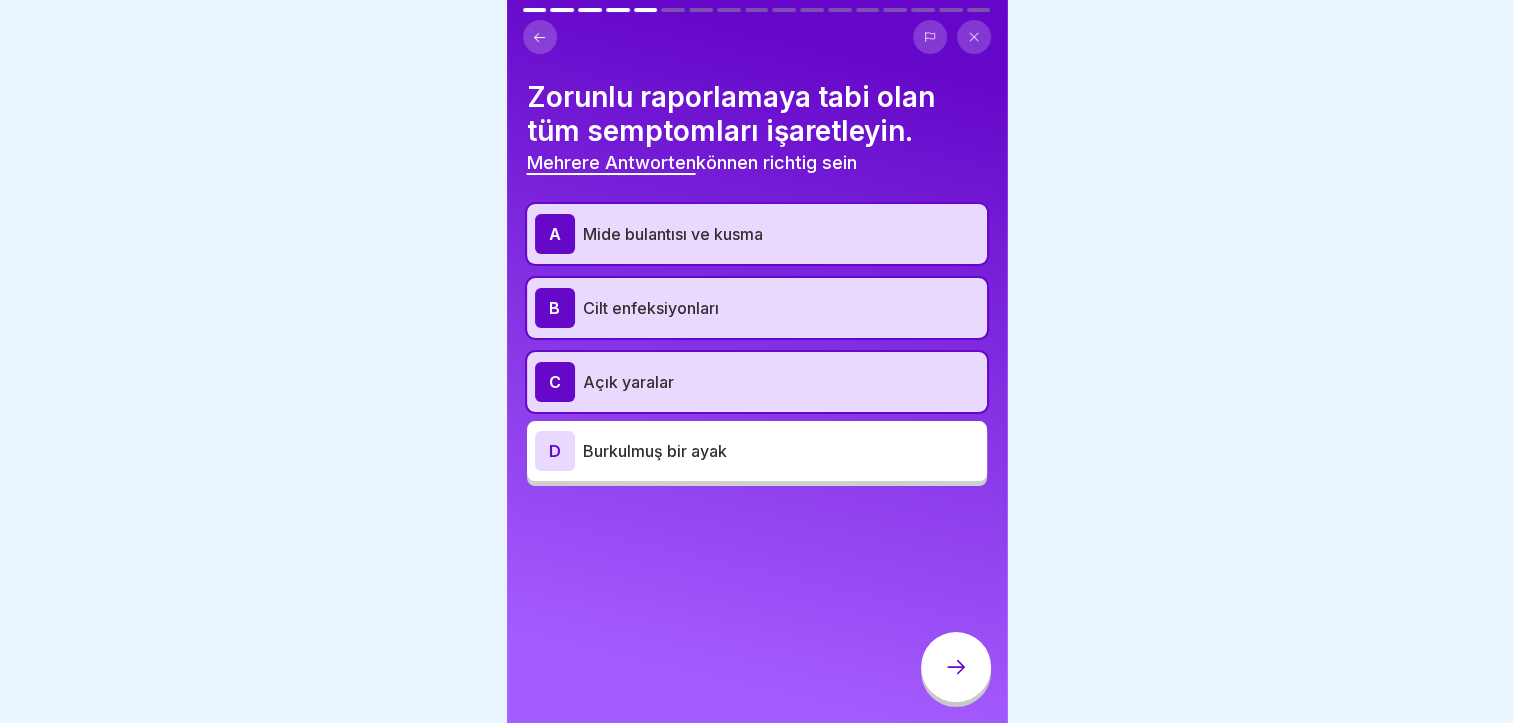 click at bounding box center (956, 667) 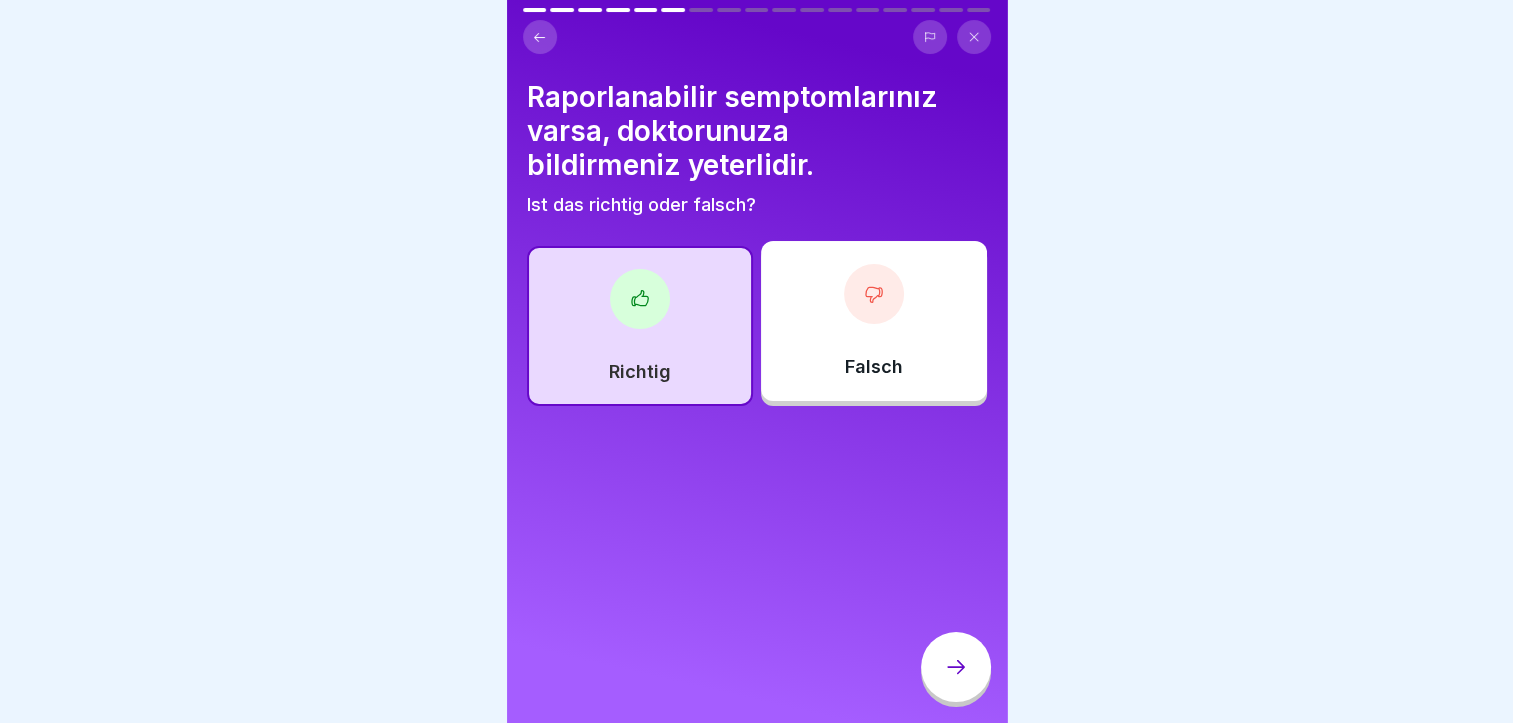 click on "Falsch" at bounding box center [874, 321] 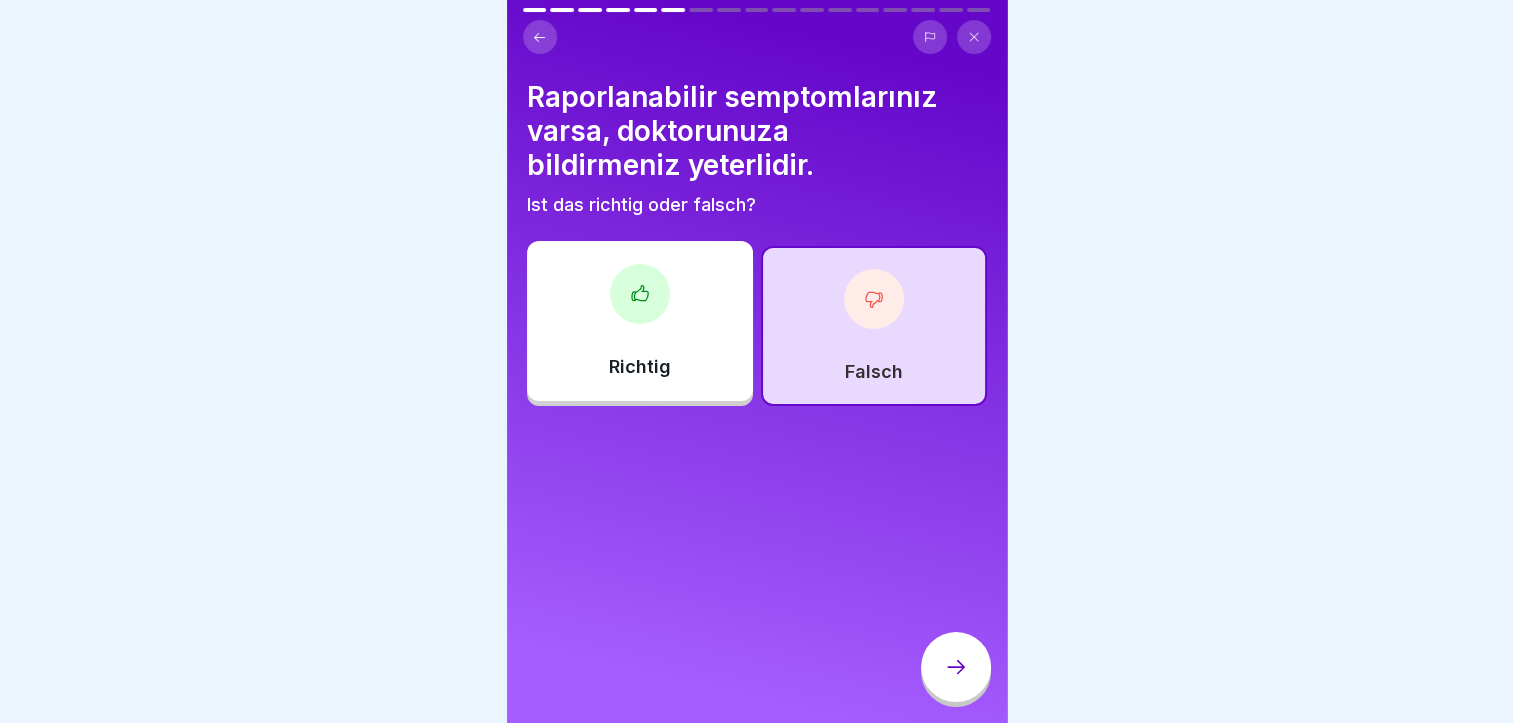 click at bounding box center (956, 667) 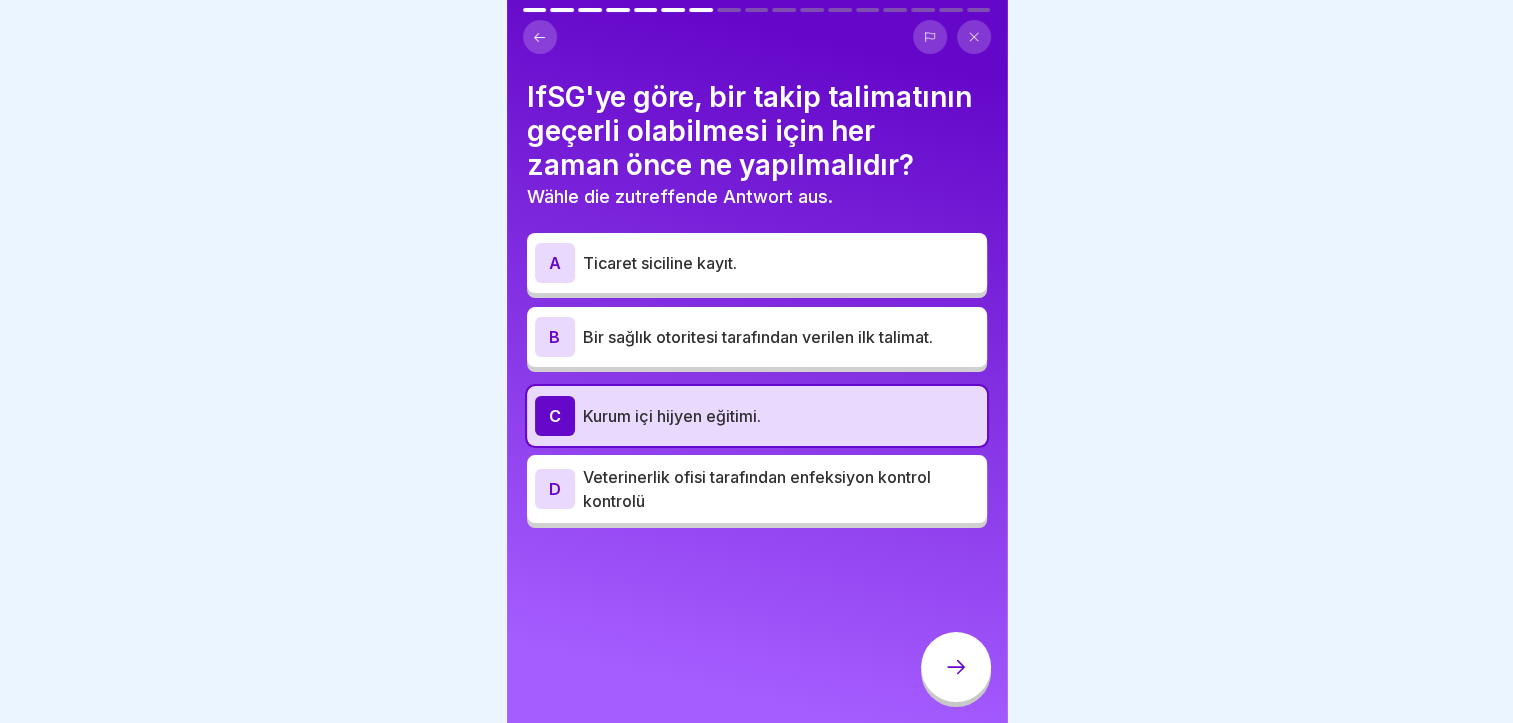 click on "Bir sağlık otoritesi tarafından verilen ilk talimat." at bounding box center [781, 337] 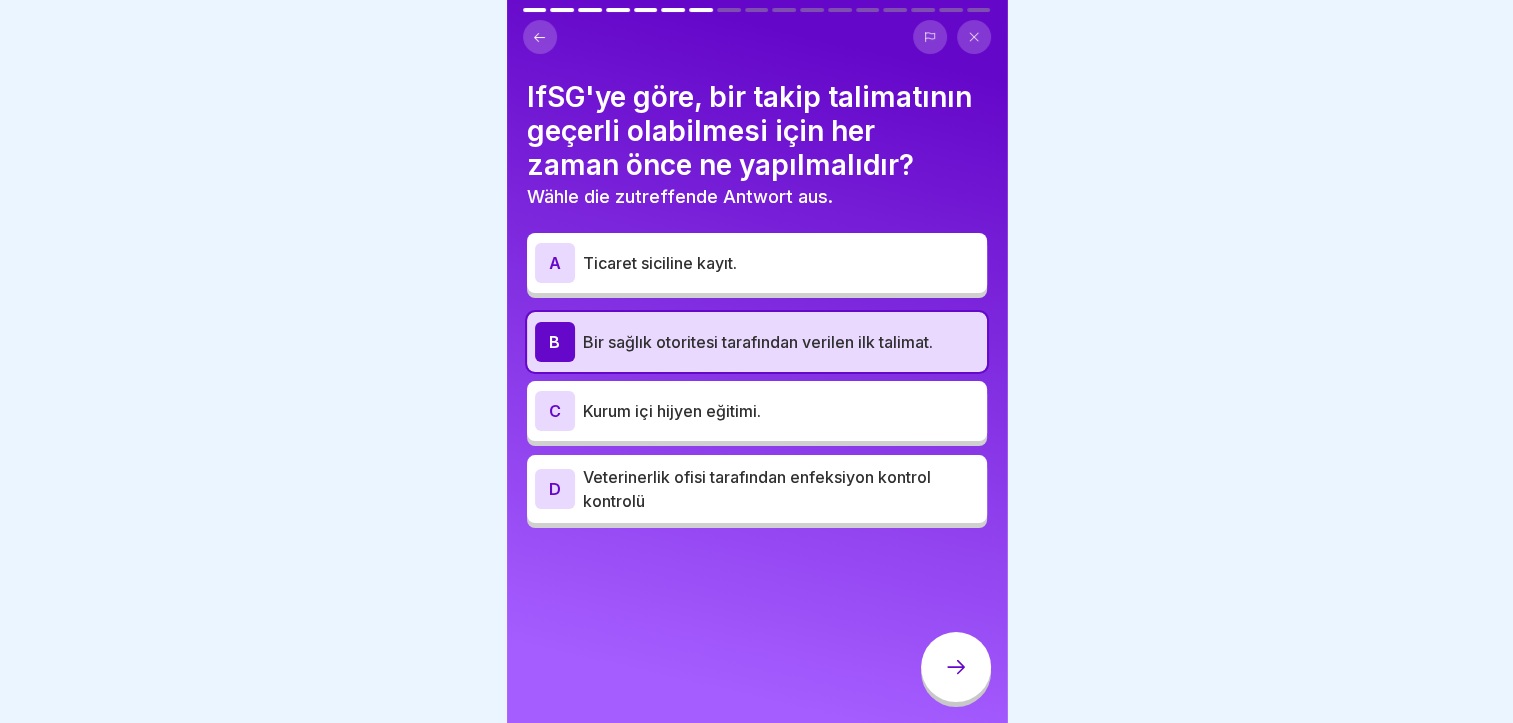 click at bounding box center (956, 667) 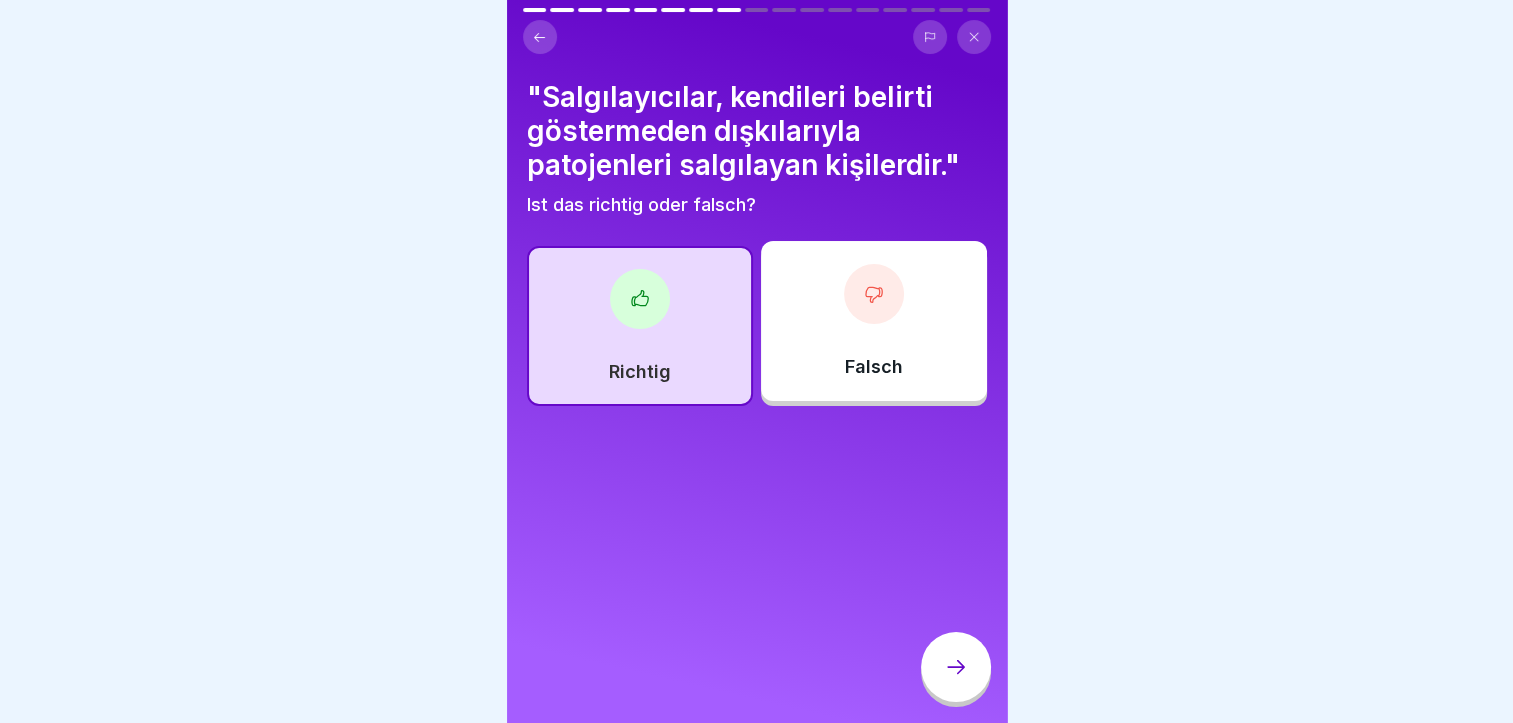 click on "Richtig" at bounding box center (640, 326) 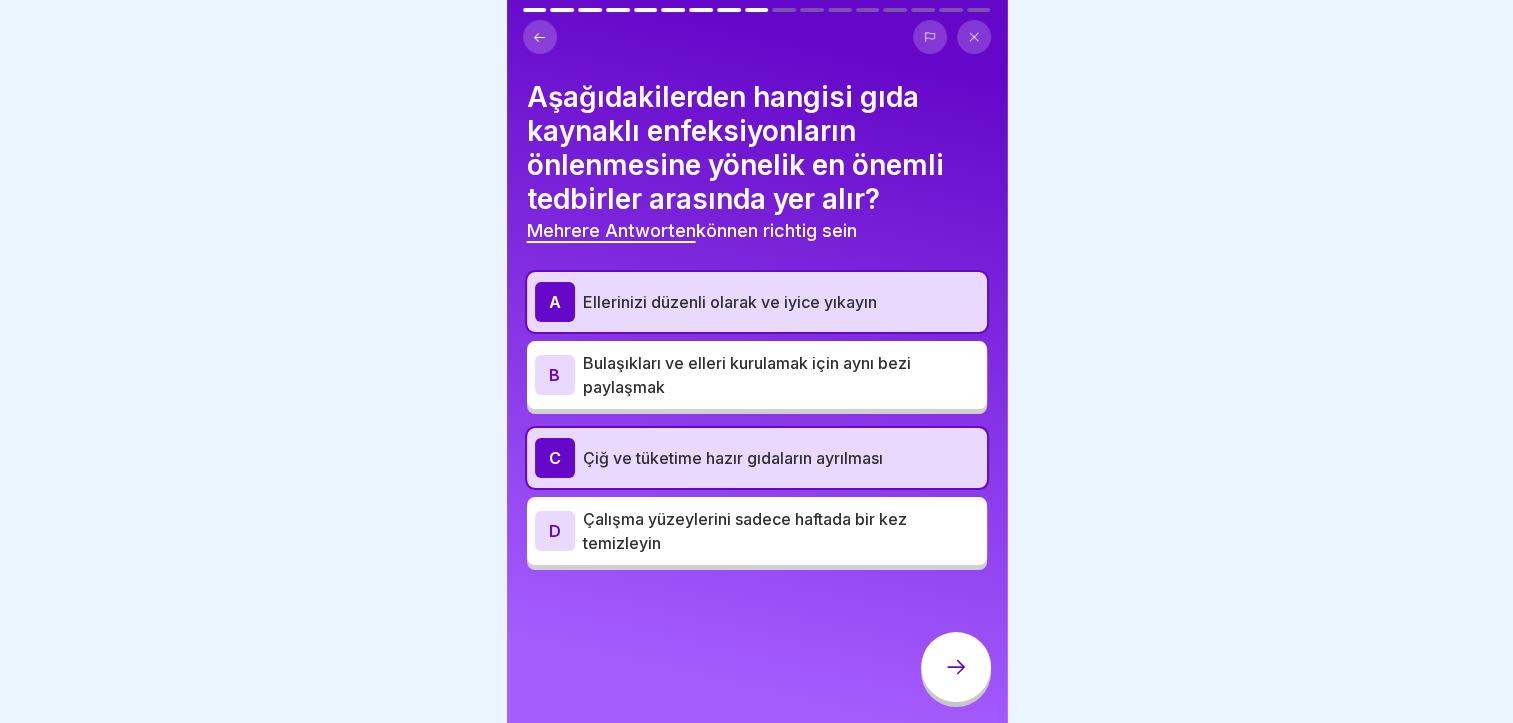 click at bounding box center (540, 37) 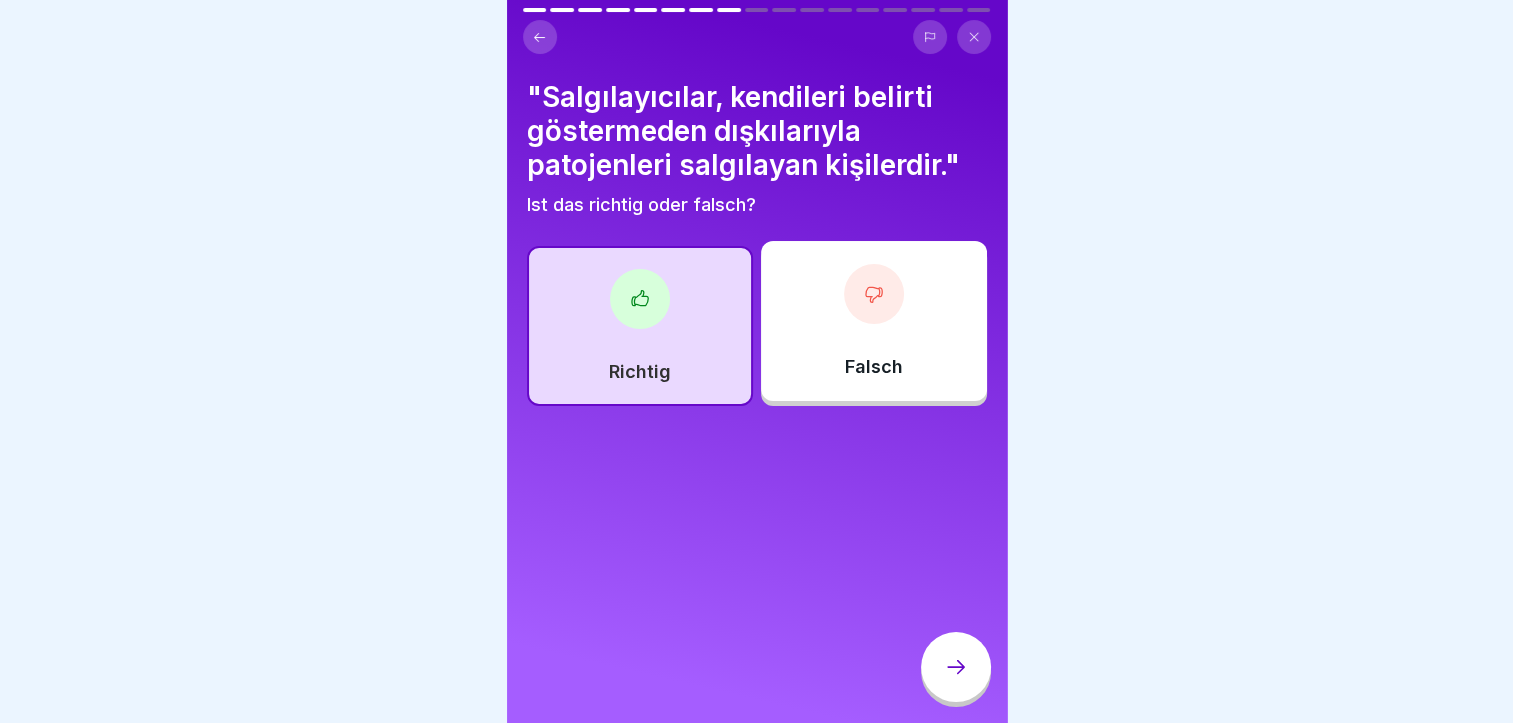 click at bounding box center (540, 37) 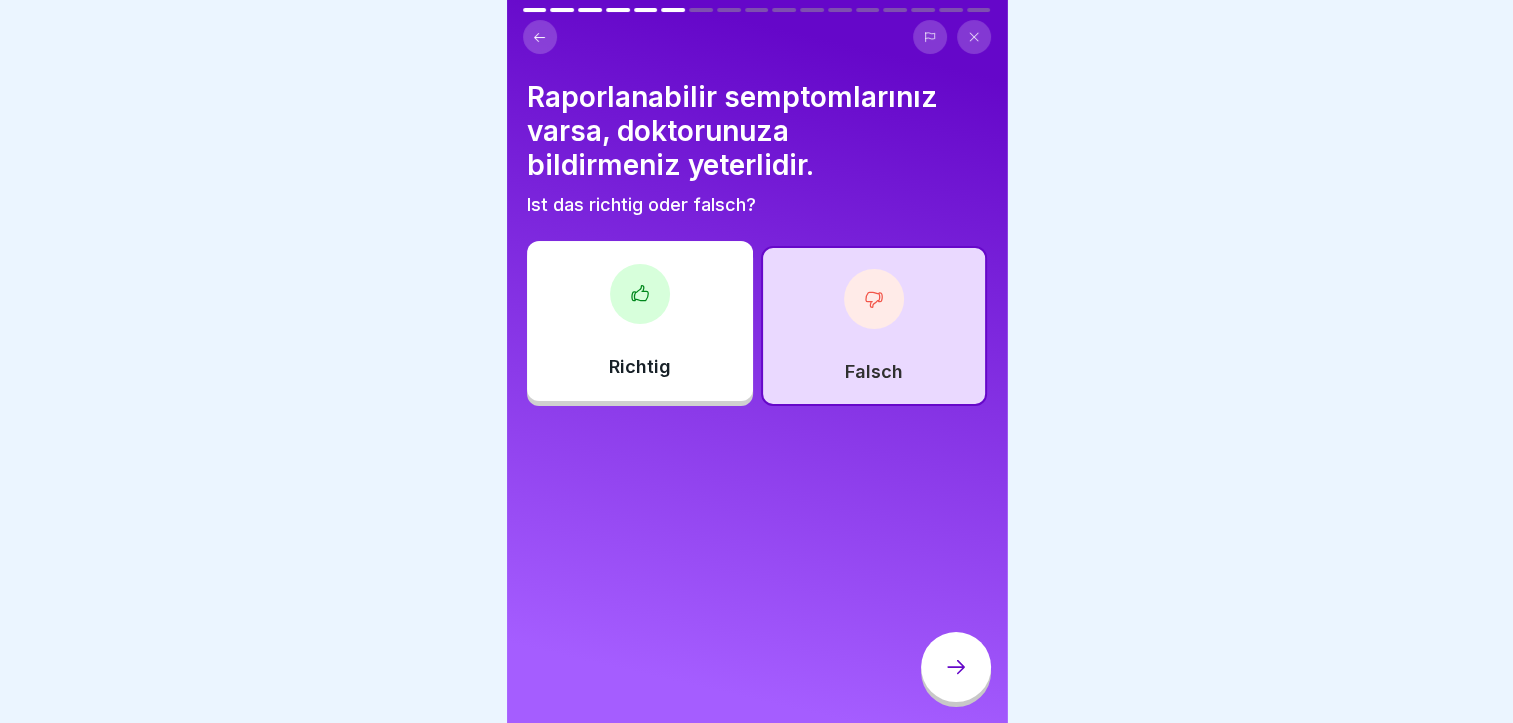 click at bounding box center (540, 37) 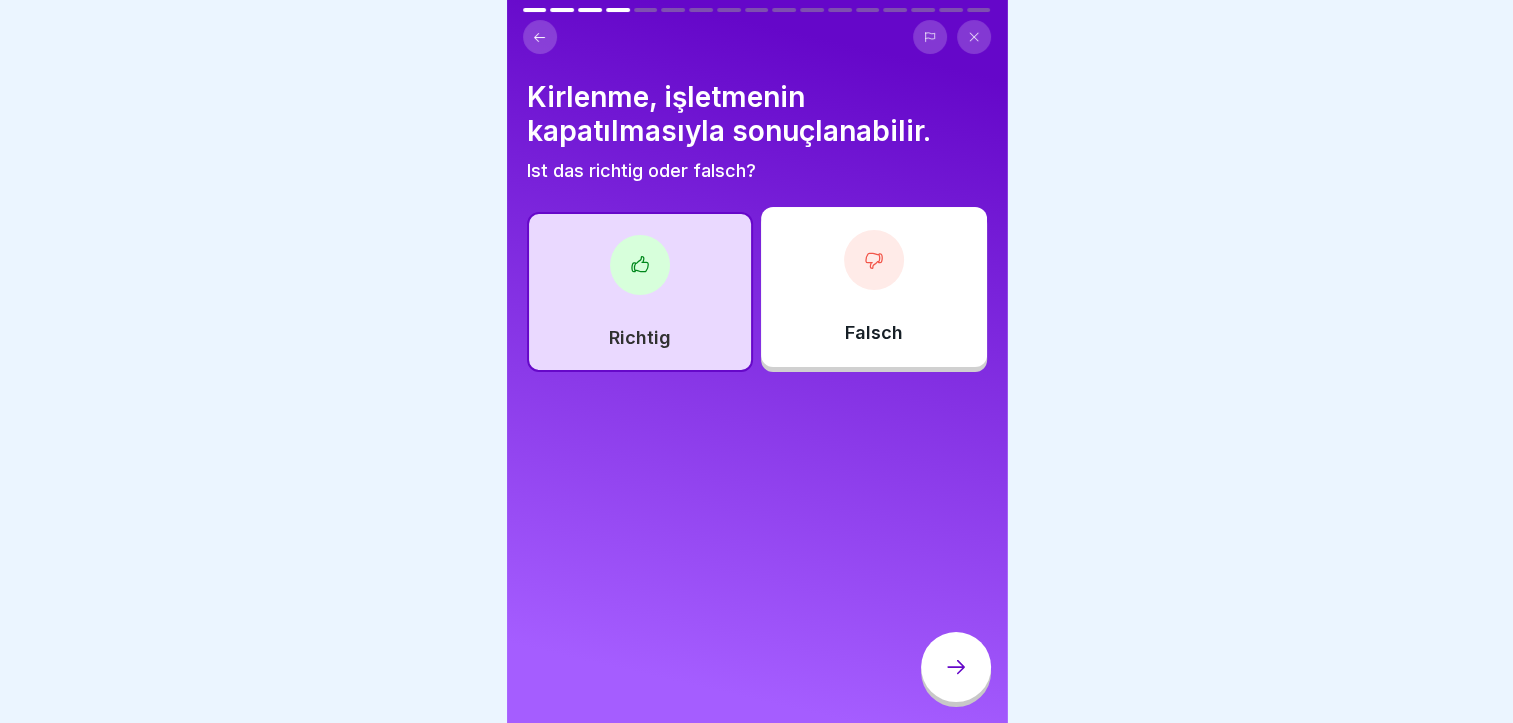 click at bounding box center [540, 37] 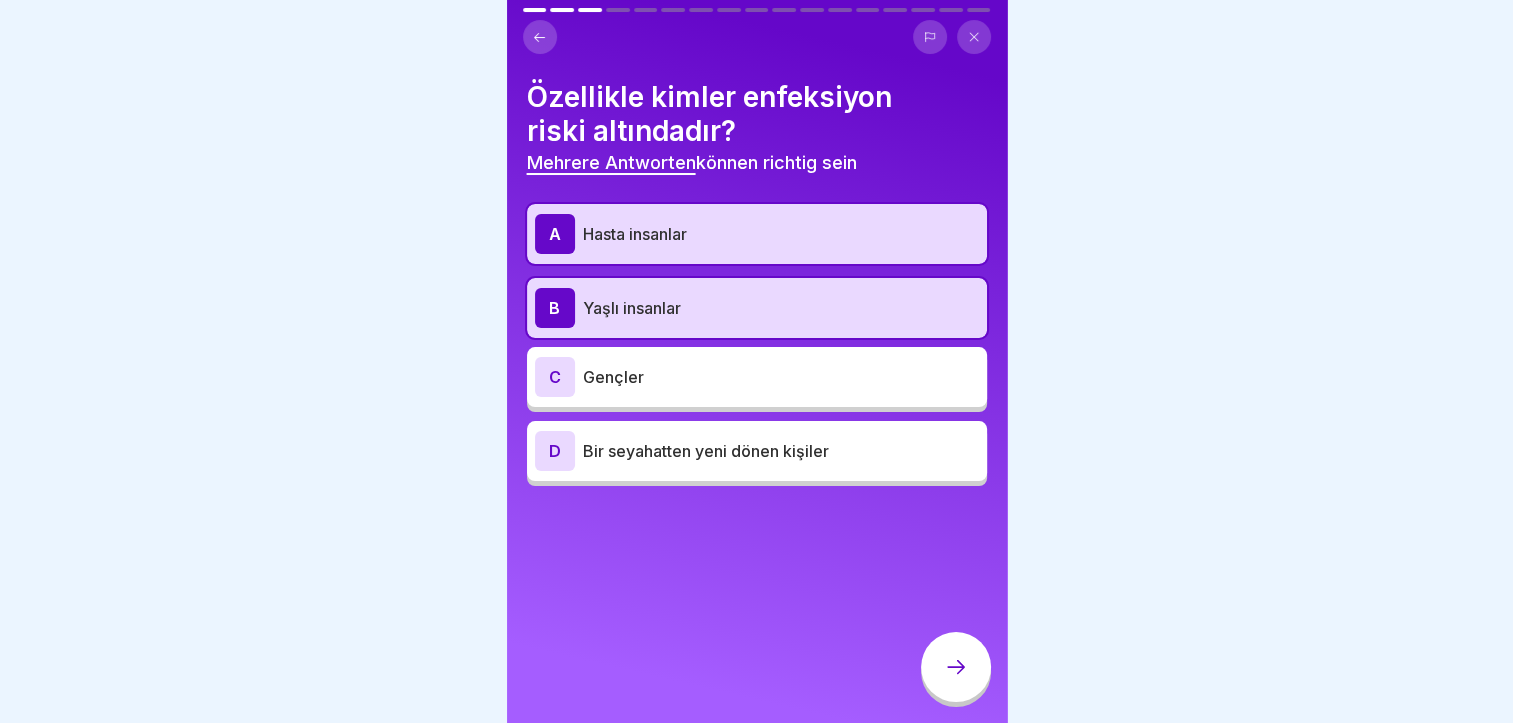 click at bounding box center [540, 37] 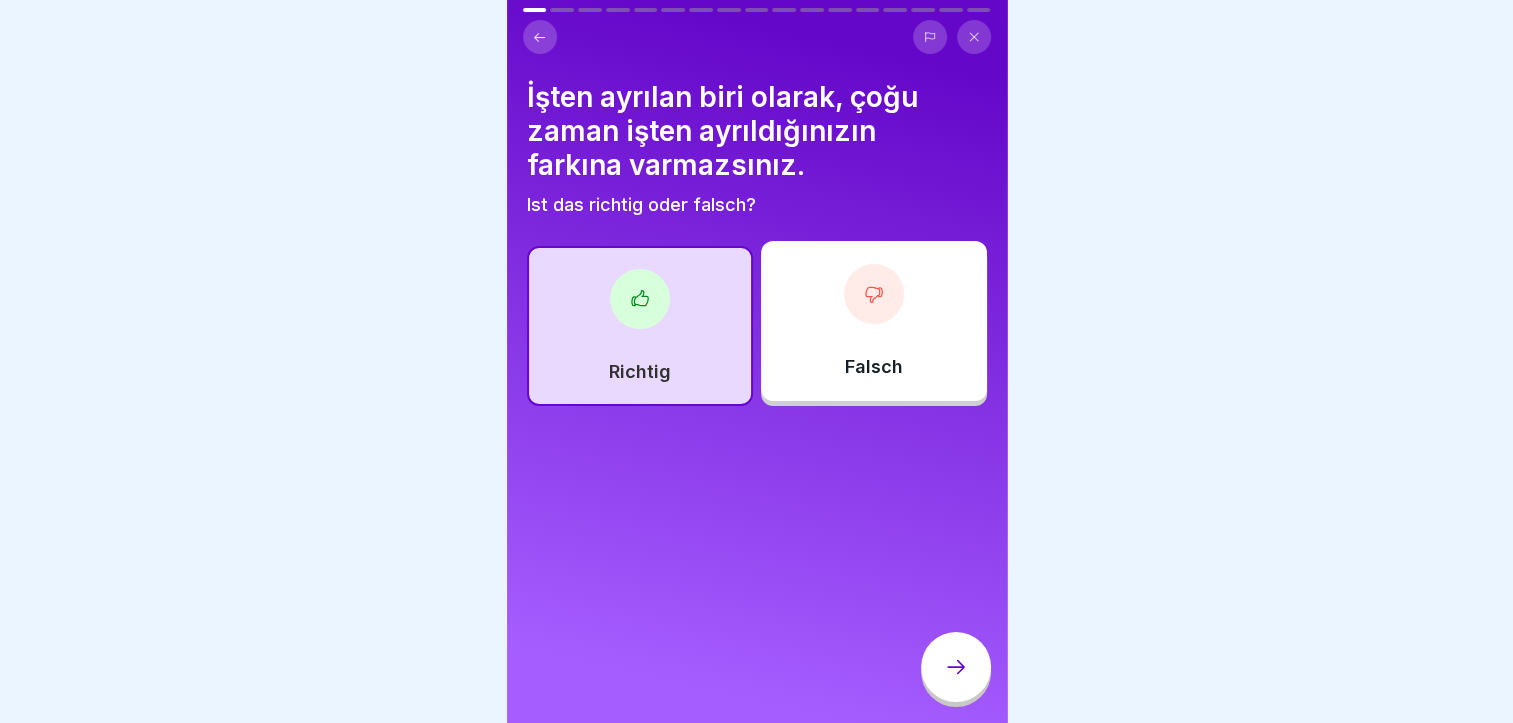 click at bounding box center (540, 37) 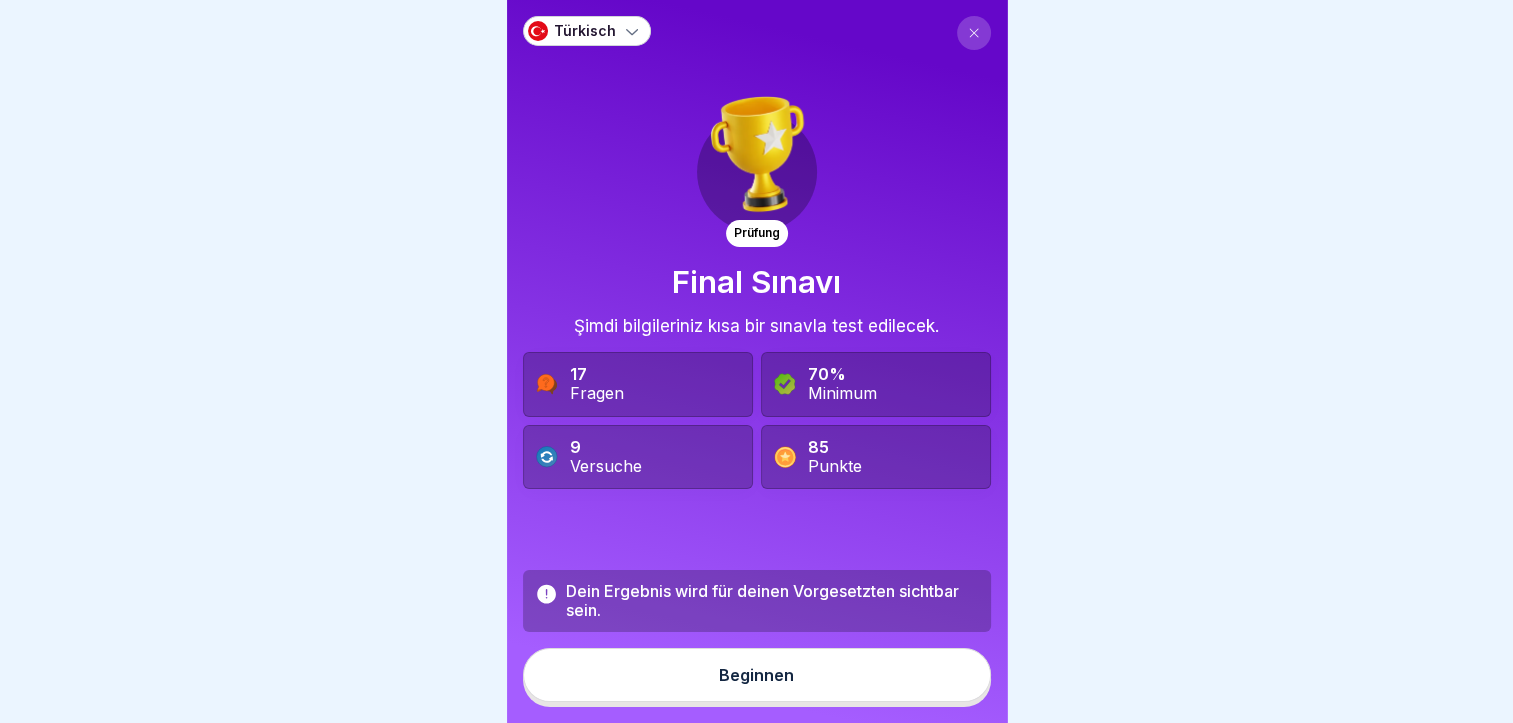click on "Türkisch Prüfung Final Sınavı Şimdi bilgileriniz kısa bir sınavla test edilecek. 17 Fragen 70% Minimum 9 Versuche 85 Punkte Dein Ergebnis wird für deinen Vorgesetzten sichtbar sein. Beginnen İşten ayrılan biri olarak, çoğu zaman işten ayrıldığınızın farkına varmazsınız. Ist das richtig oder falsch? Richtig Falsch Yukarıda belirtilen hastalıklara sahipseniz işe gitmenize izin verilmez... Mehrere Antworten  können richtig sein A açık gıda ile çalışmak B bozulabilir gıdalarla çalışmak C gıda ile doğrudan temas eden tüketim malları ile çalışmak D evden çalışmak ve yemekle hiçbir ilgisi olmamak Özellikle kimler enfeksiyon riski altındadır? Mehrere Antworten  können richtig sein A Hasta insanlar B Yaşlı insanlar C Gençler D Bir seyahatten yeni dönen kişiler Kirlenme, işletmenin kapatılmasıyla sonuçlanabilir. Ist das richtig oder falsch? Richtig Falsch Zorunlu raporlamaya tabi olan tüm semptomları işaretleyin. Mehrere Antworten  können richtig sein A B" at bounding box center [757, 361] 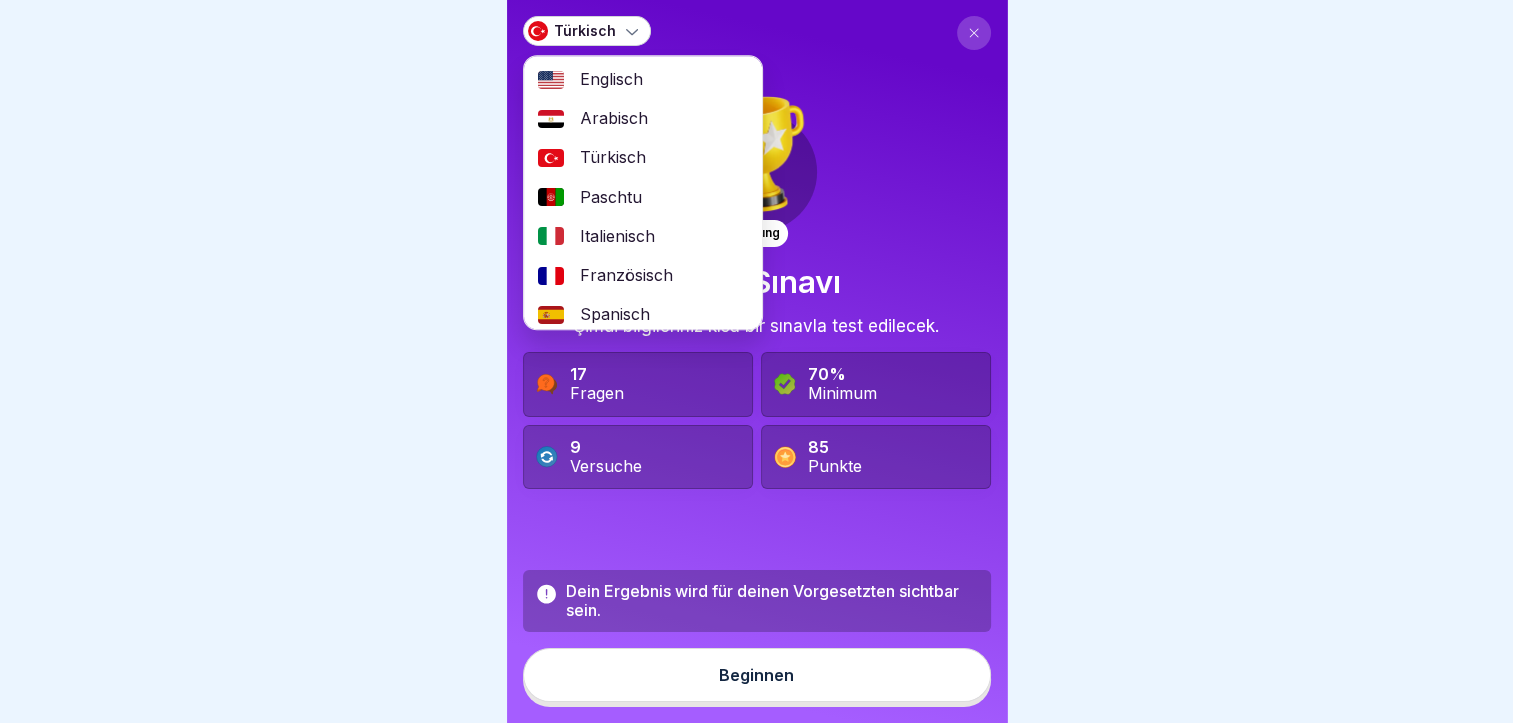 scroll, scrollTop: 165, scrollLeft: 0, axis: vertical 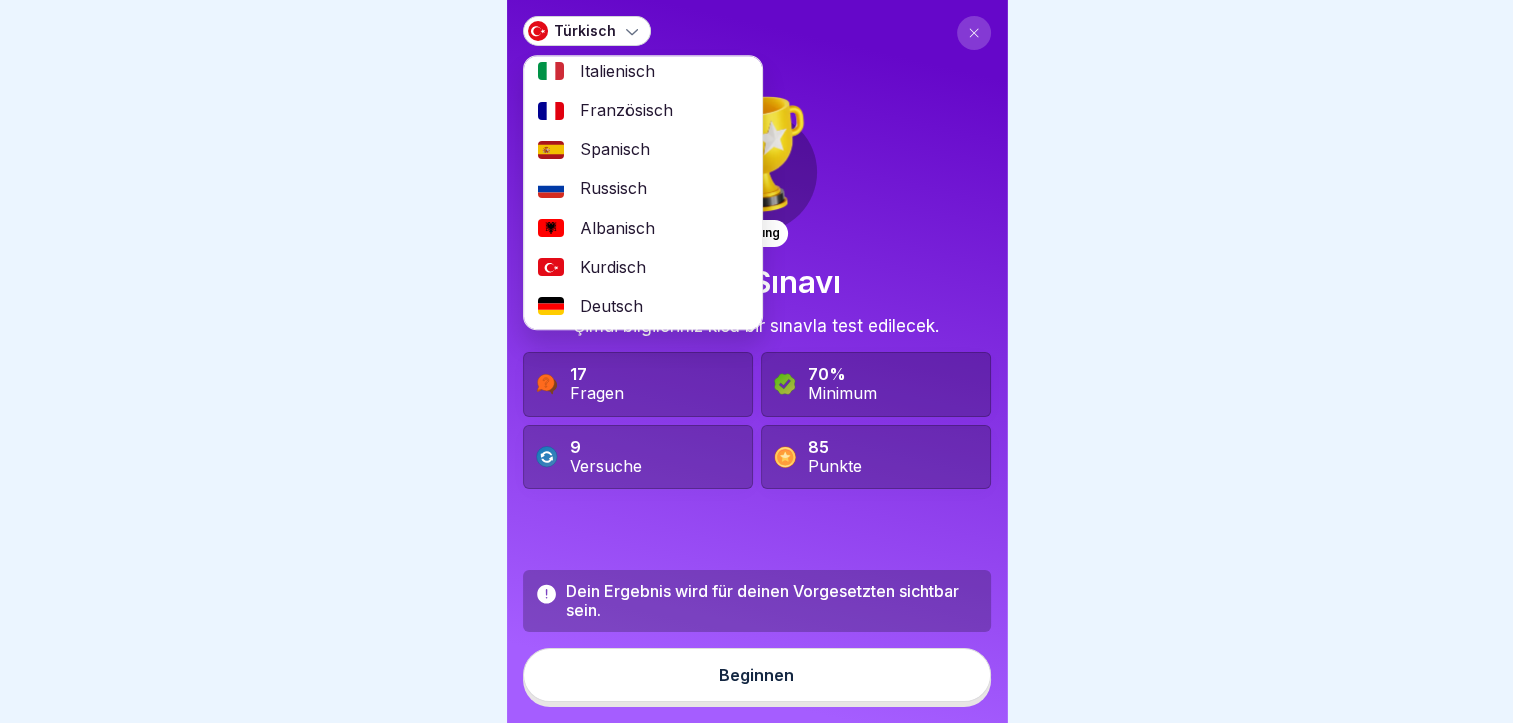 click on "Deutsch" at bounding box center (643, 306) 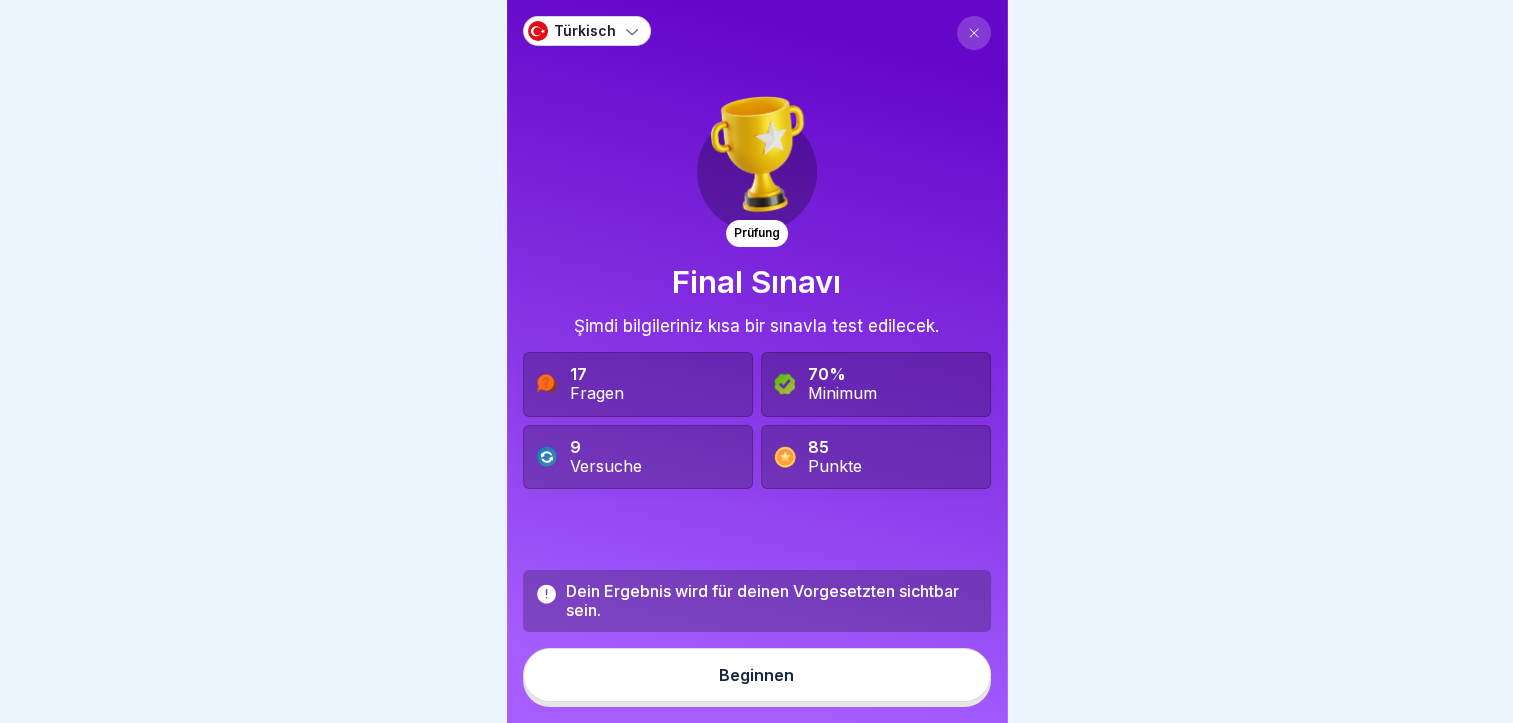 click on "Beginnen" at bounding box center (757, 675) 